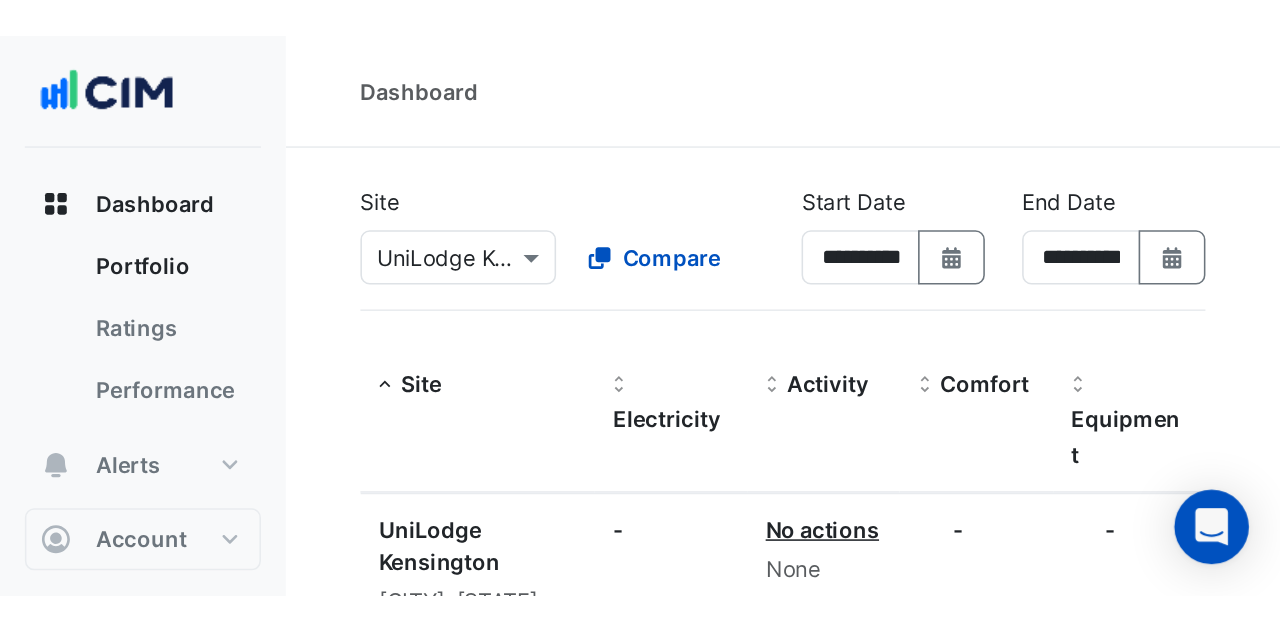 scroll, scrollTop: 0, scrollLeft: 0, axis: both 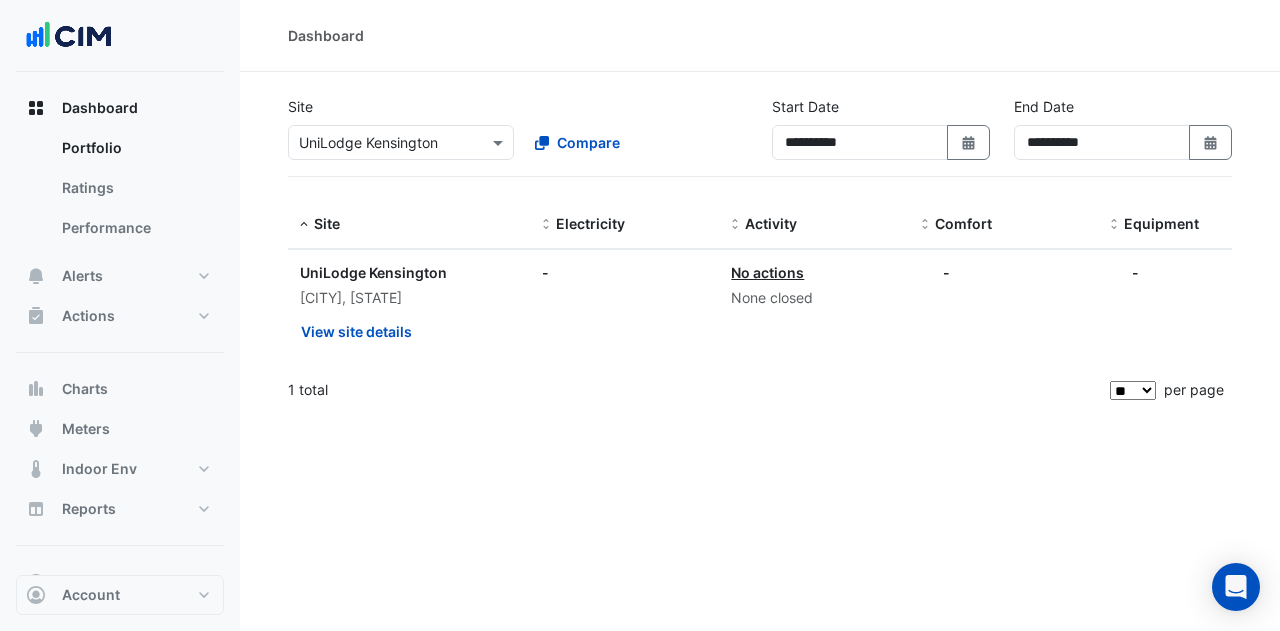 click on "**********" at bounding box center (760, 315) 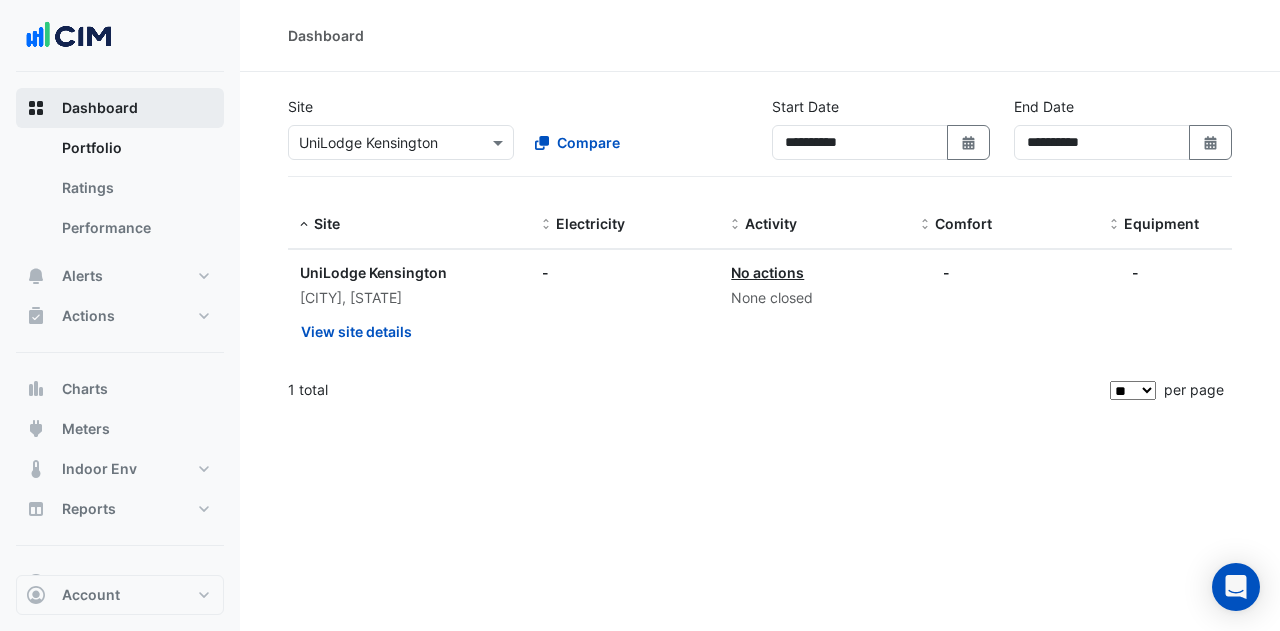 click on "Dashboard" at bounding box center (120, 108) 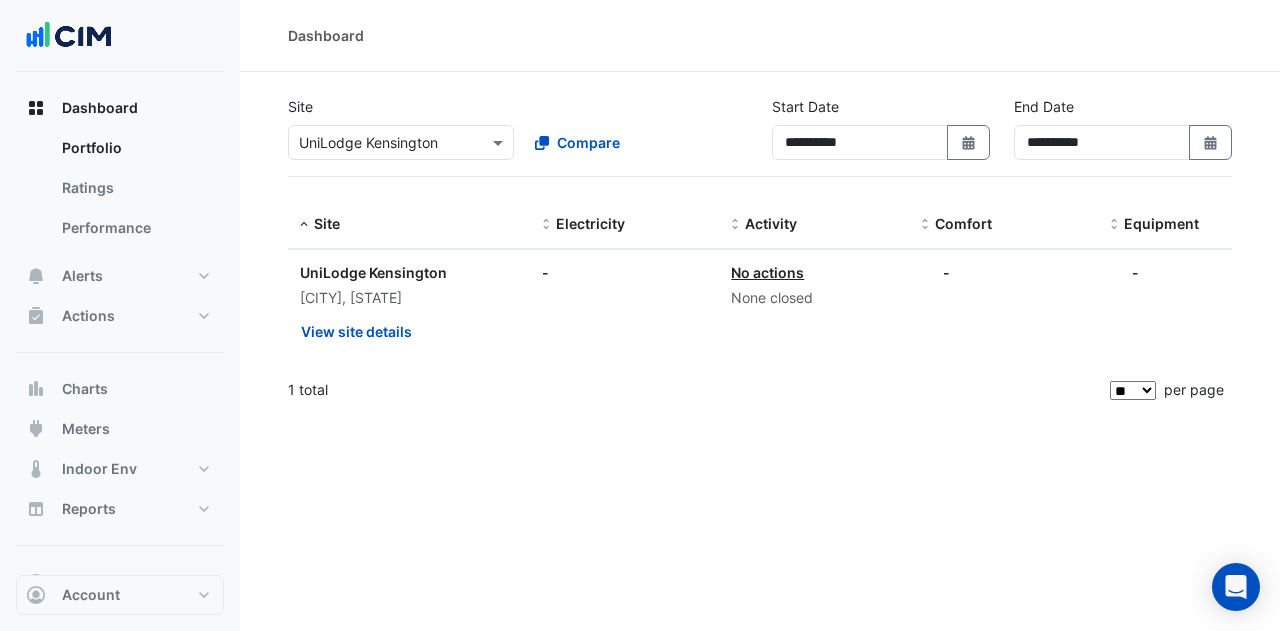 drag, startPoint x: 805, startPoint y: 379, endPoint x: 810, endPoint y: 357, distance: 22.561028 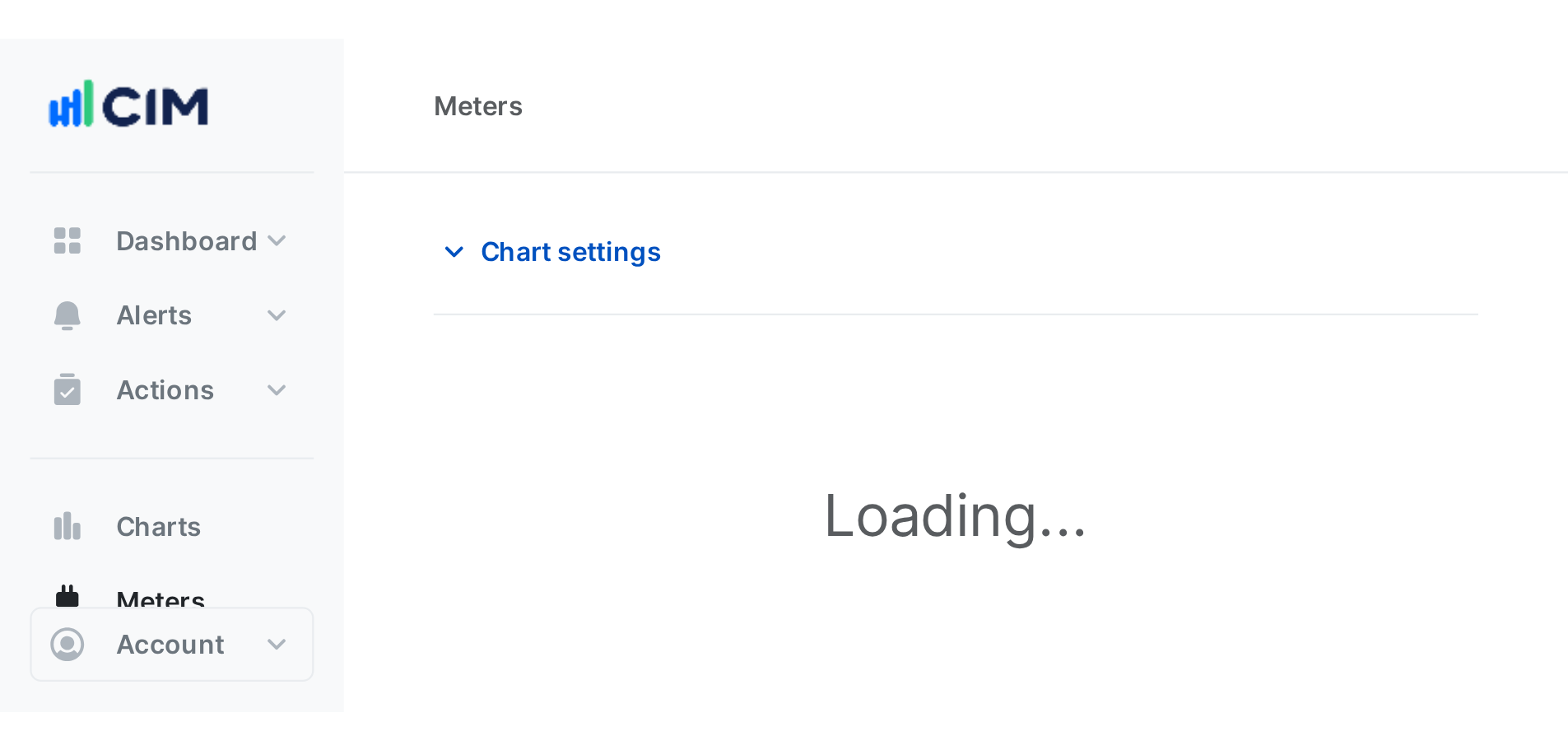 scroll, scrollTop: 0, scrollLeft: 0, axis: both 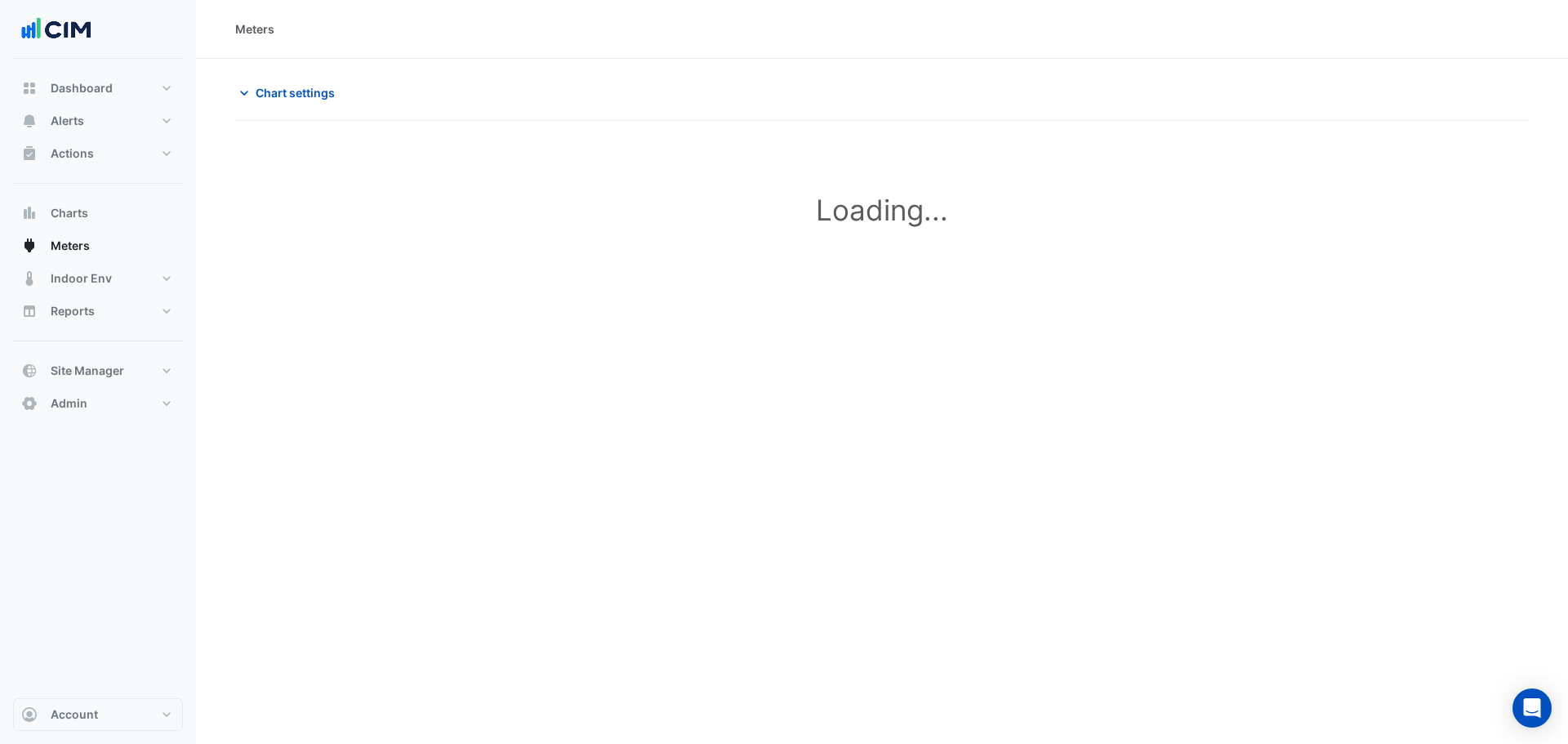 drag, startPoint x: 557, startPoint y: 323, endPoint x: 528, endPoint y: 42, distance: 282.49248 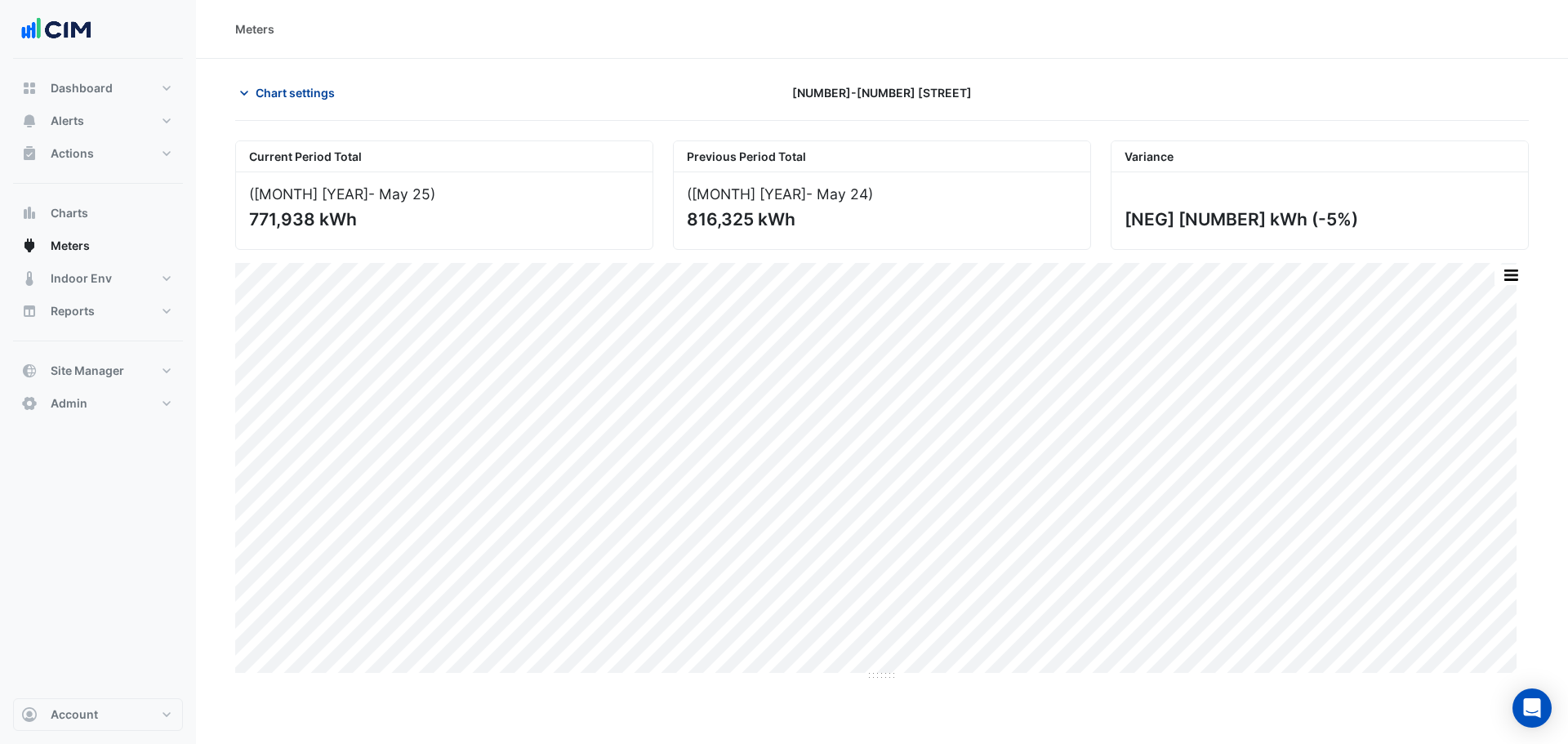 click on "Chart settings" at bounding box center [295, 92] 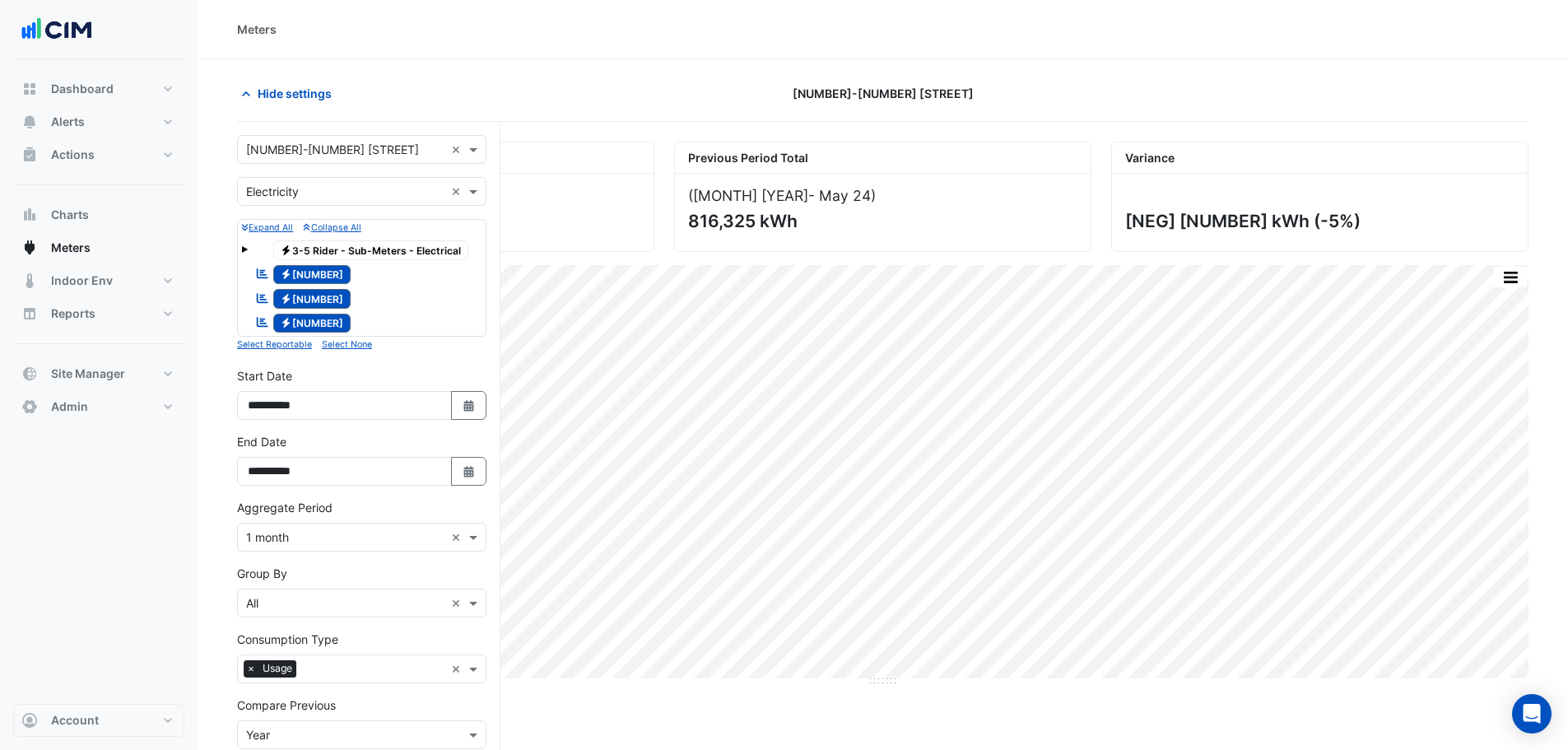 click at bounding box center [345, 150] 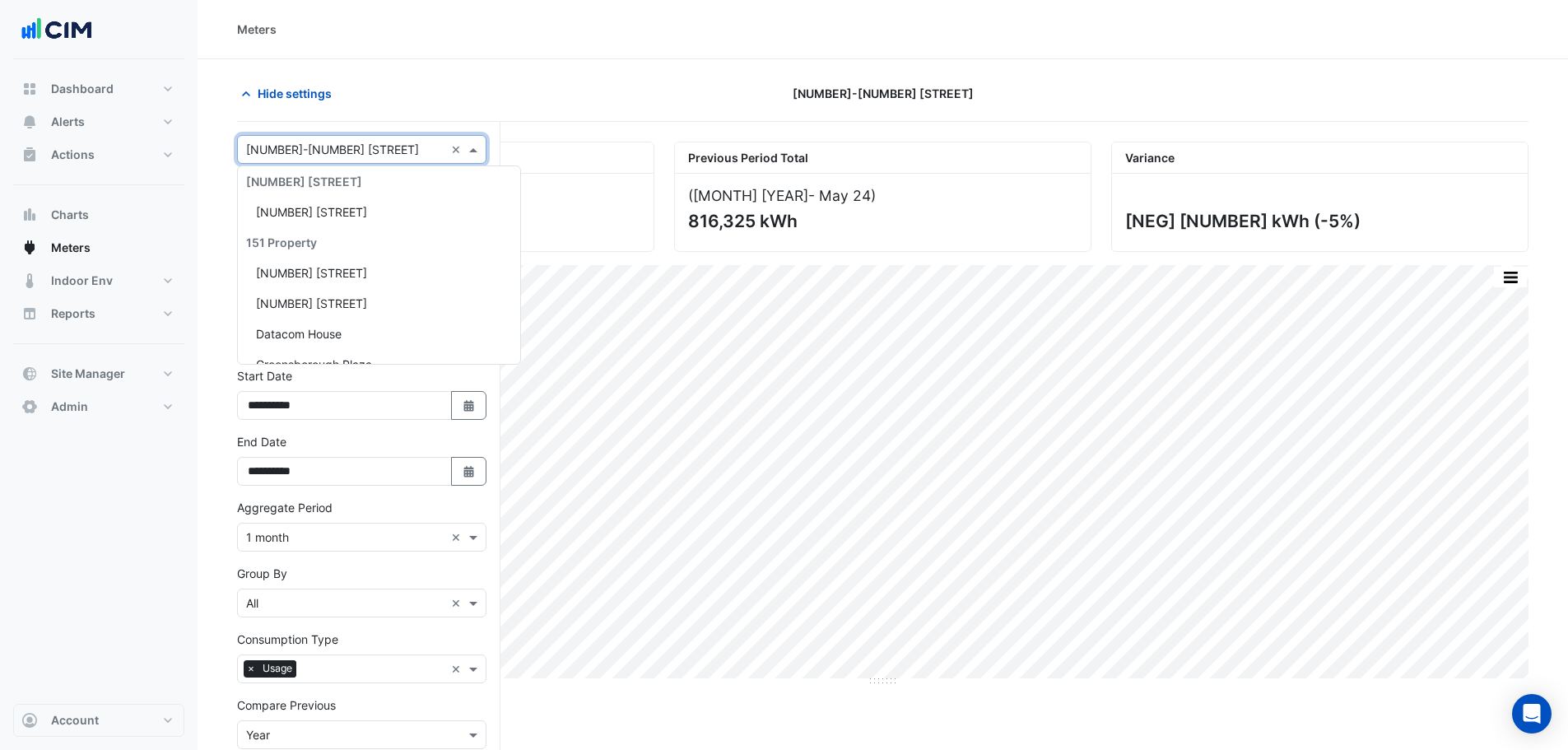 scroll, scrollTop: 2193, scrollLeft: 0, axis: vertical 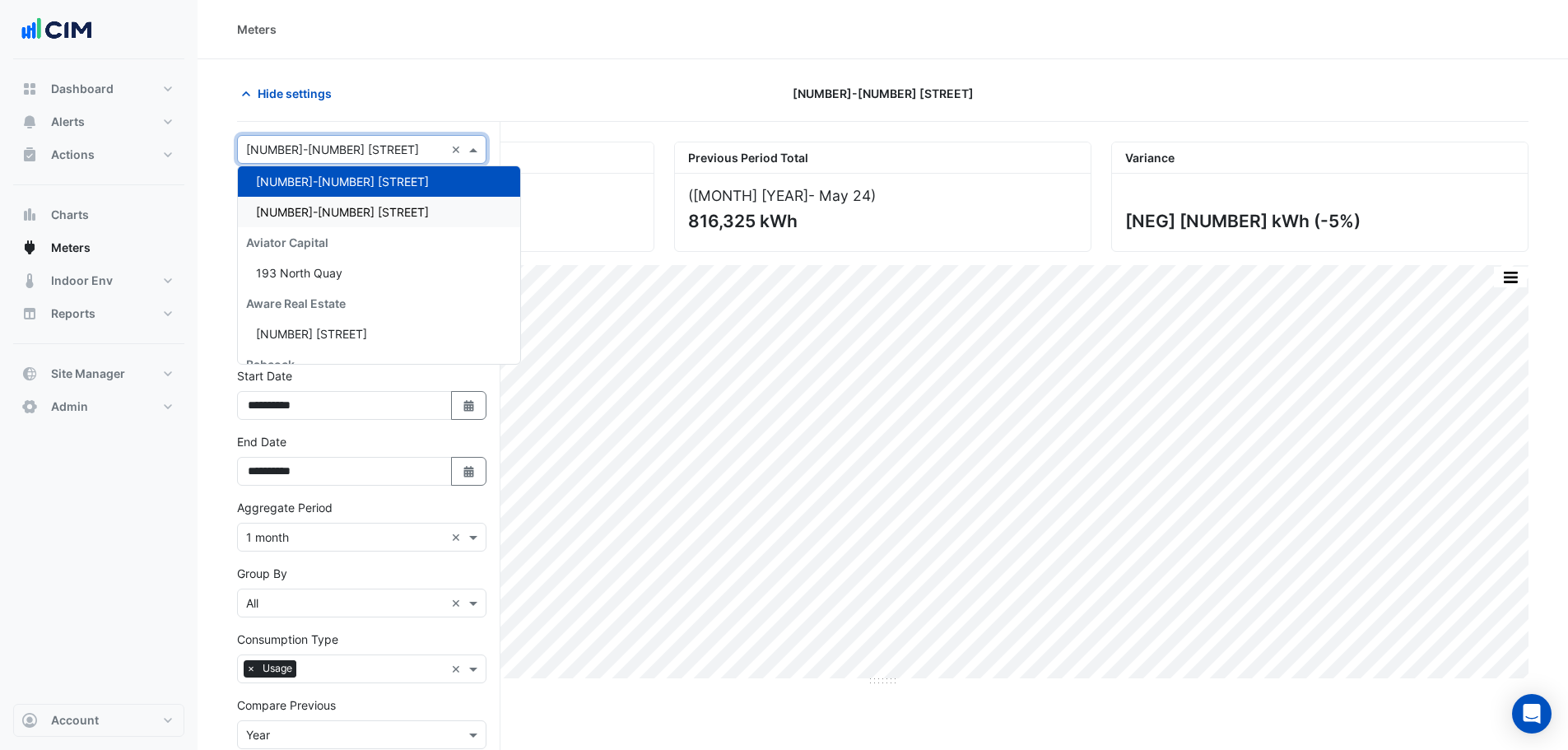 click on "[NUMBER]-[NUMBER] [STREET]" at bounding box center (342, 212) 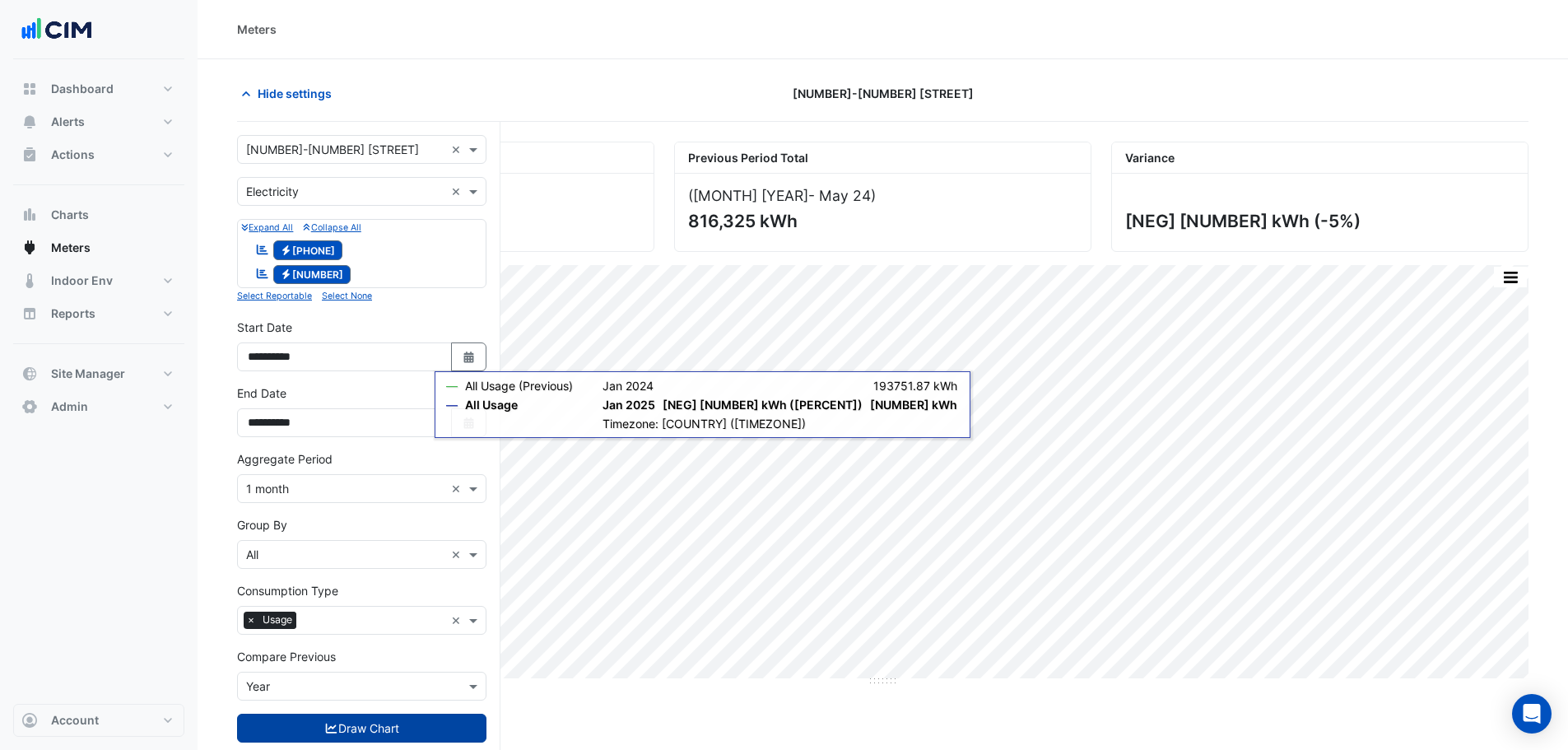 click on "Draw Chart" at bounding box center [361, 728] 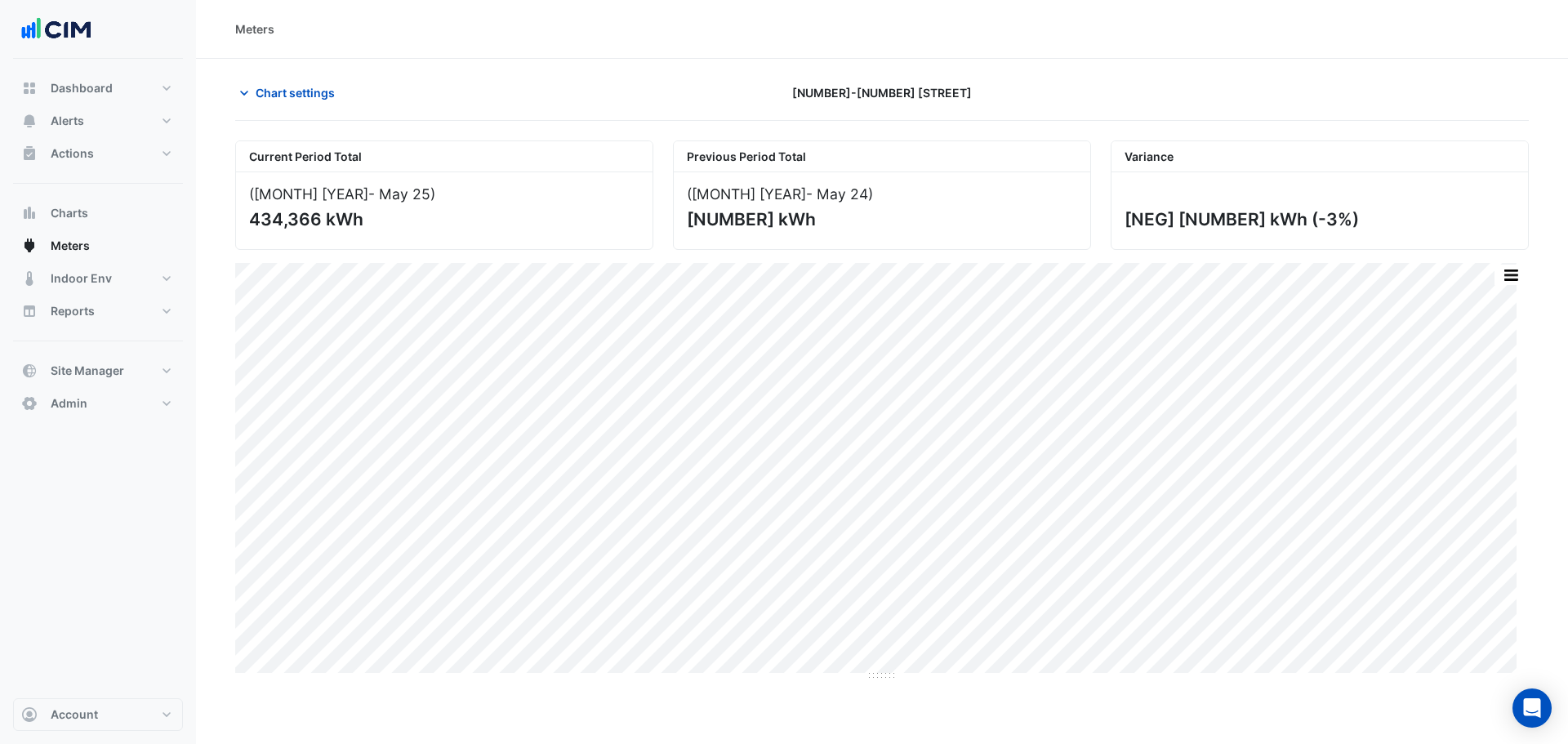drag, startPoint x: 685, startPoint y: 217, endPoint x: 758, endPoint y: 221, distance: 73.10951 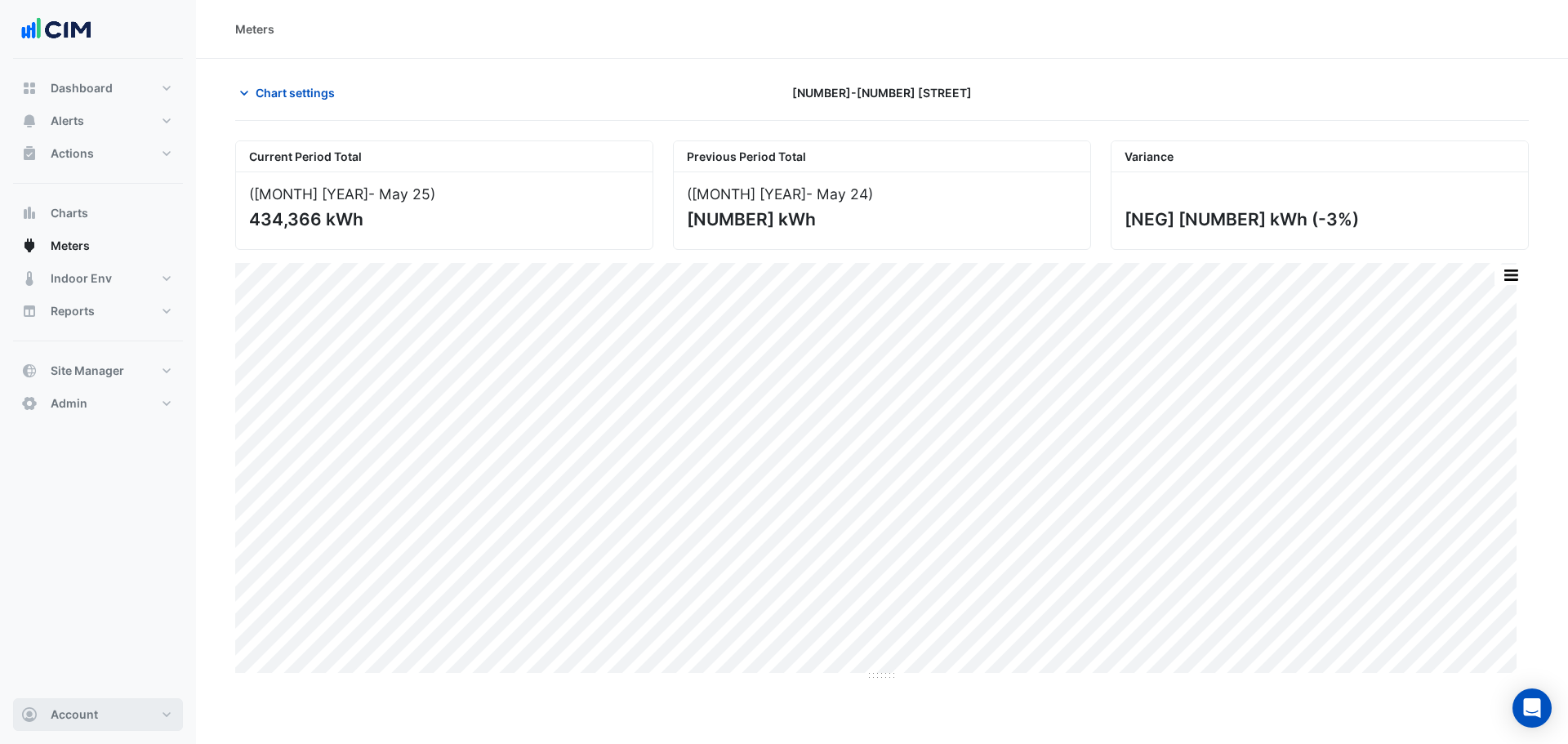 copy on "[NUMBER]" 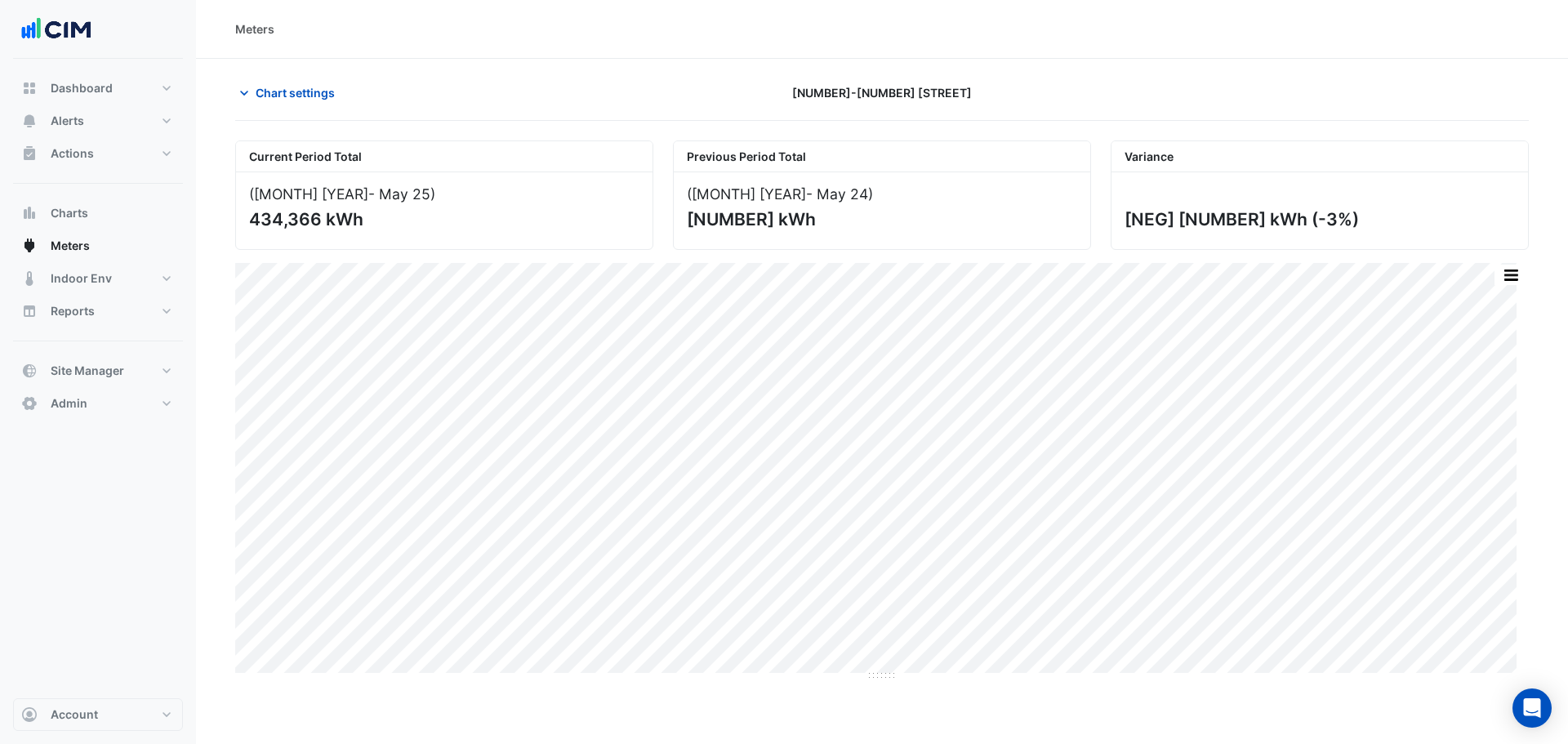 drag, startPoint x: 248, startPoint y: 223, endPoint x: 320, endPoint y: 232, distance: 72.56032 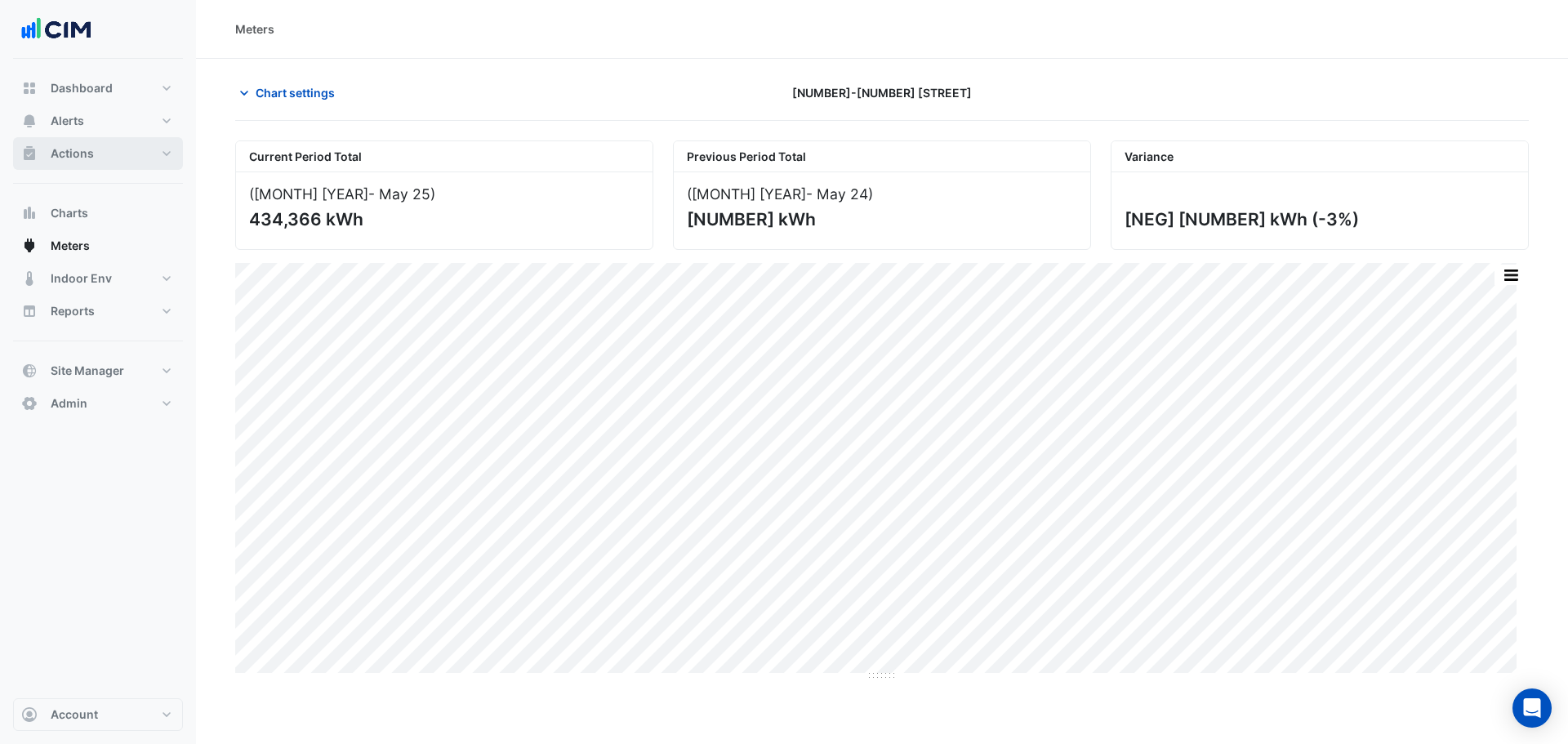click on "Actions" at bounding box center (98, 154) 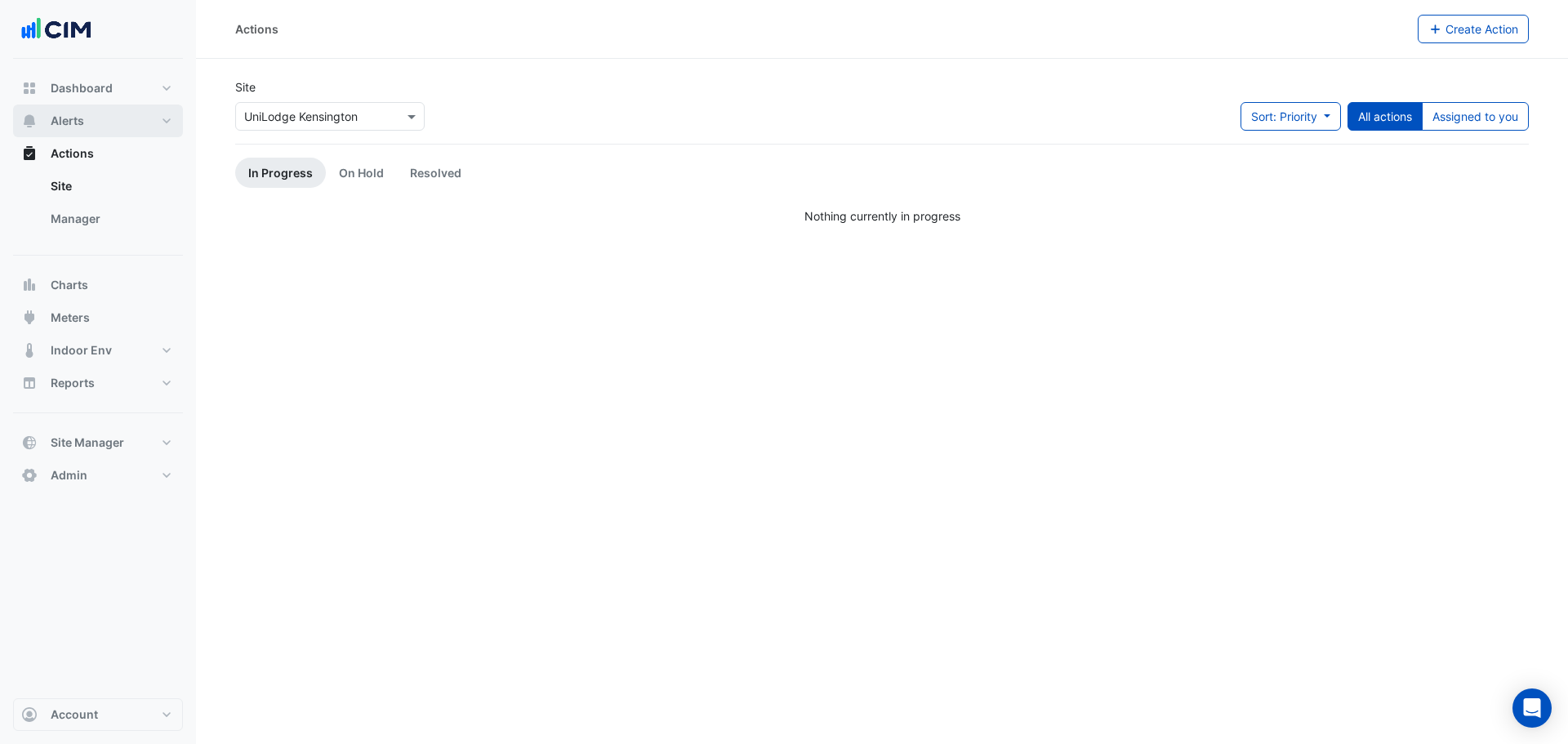 click on "Alerts" at bounding box center (98, 121) 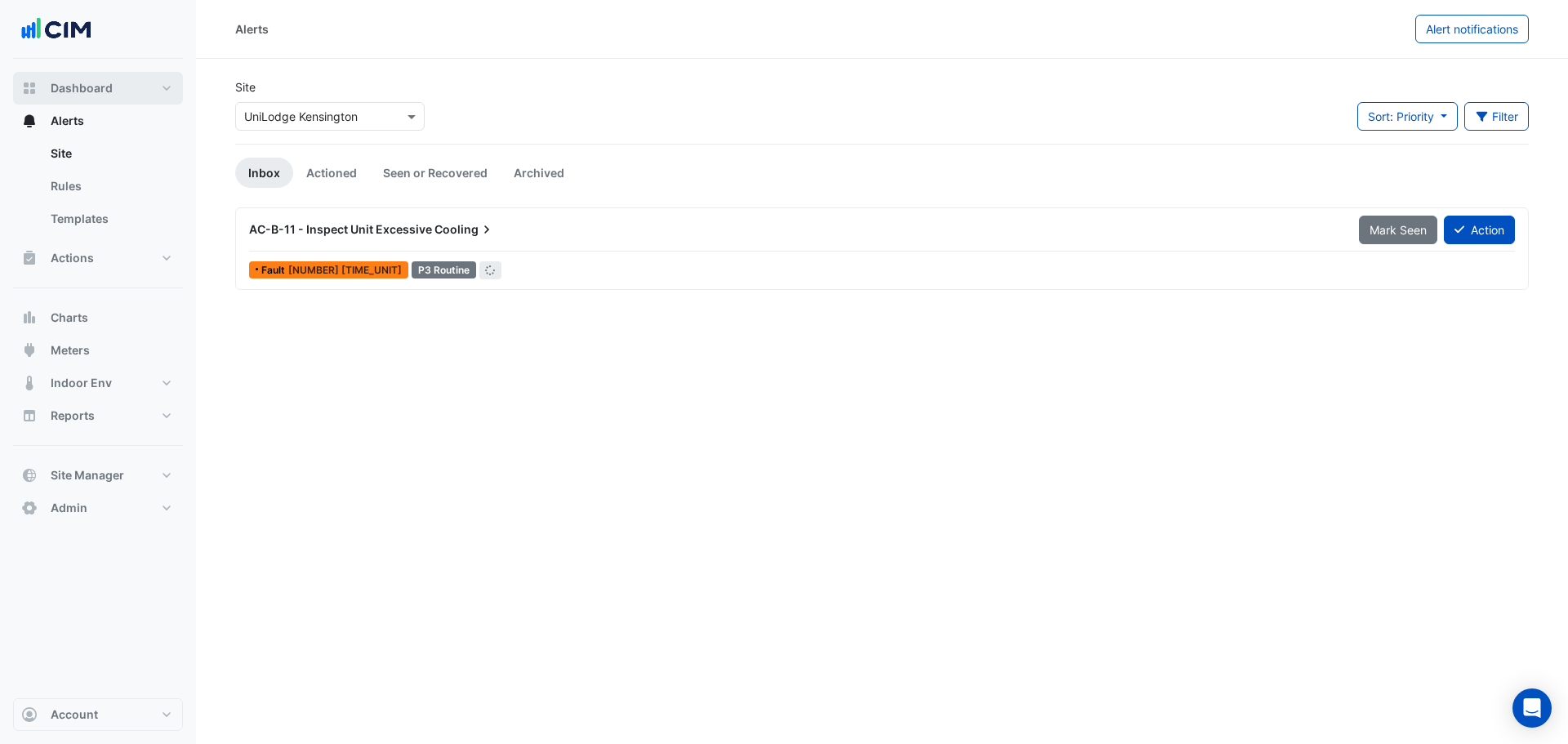 click on "Dashboard" at bounding box center [98, 88] 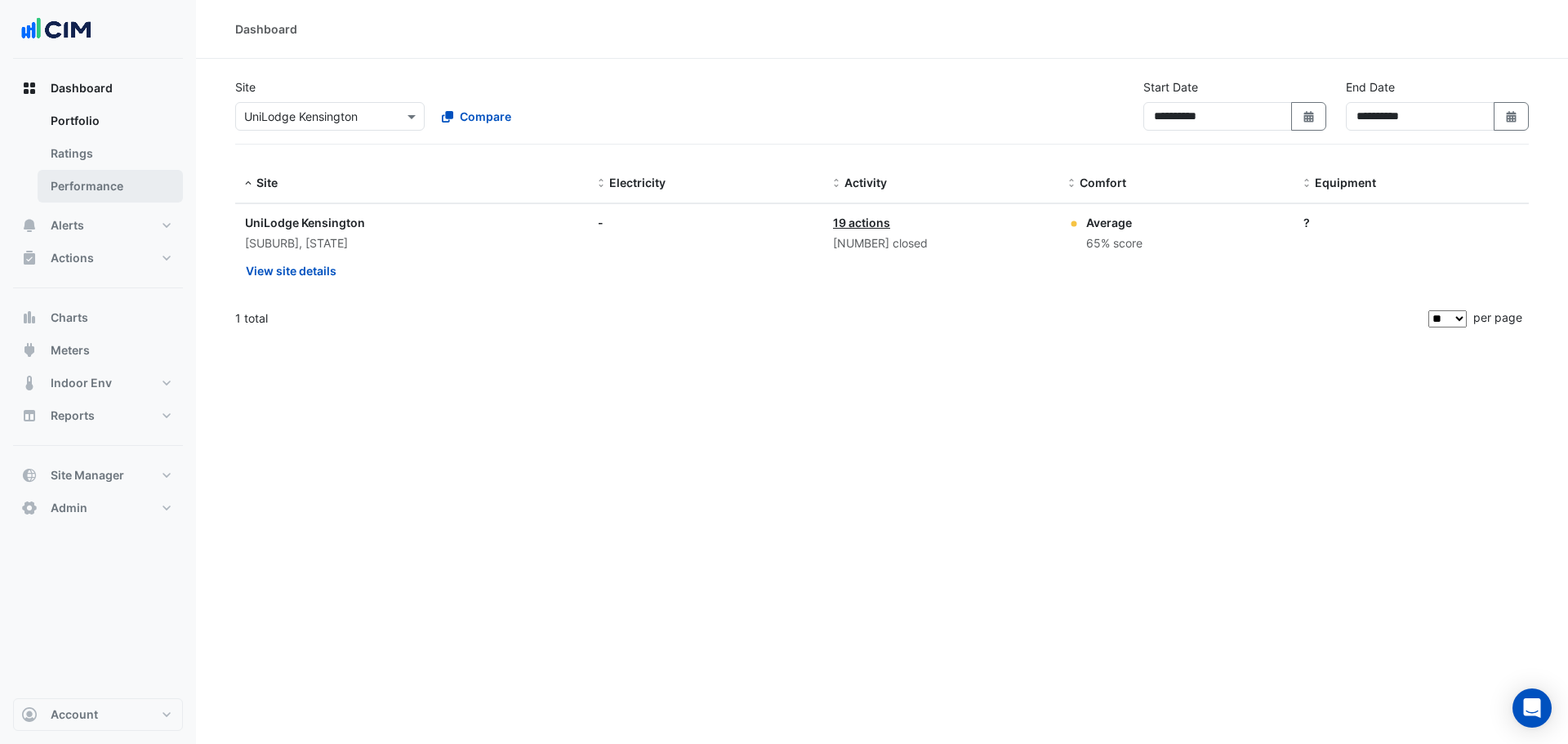 click on "Performance" at bounding box center (110, 121) 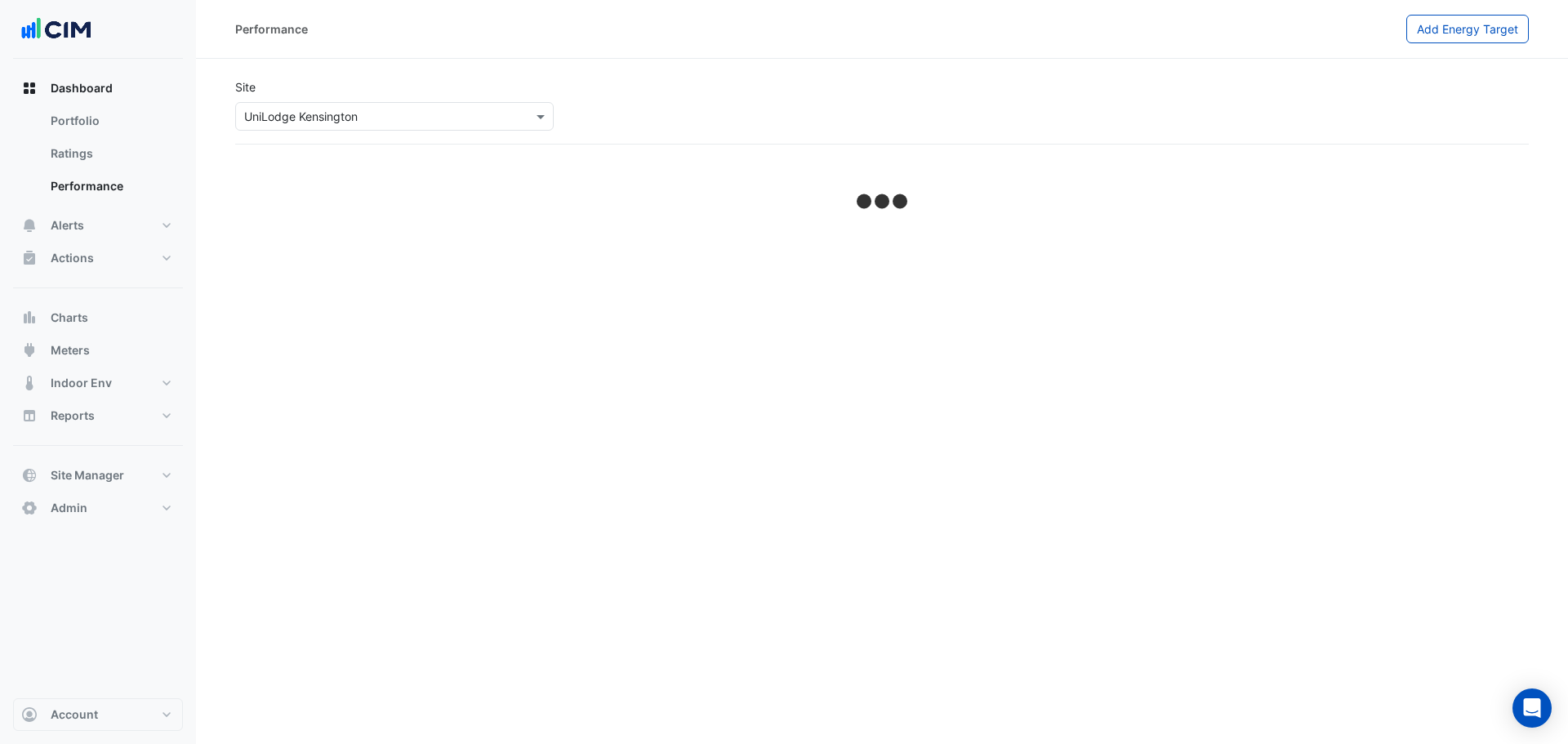 click at bounding box center [378, 117] 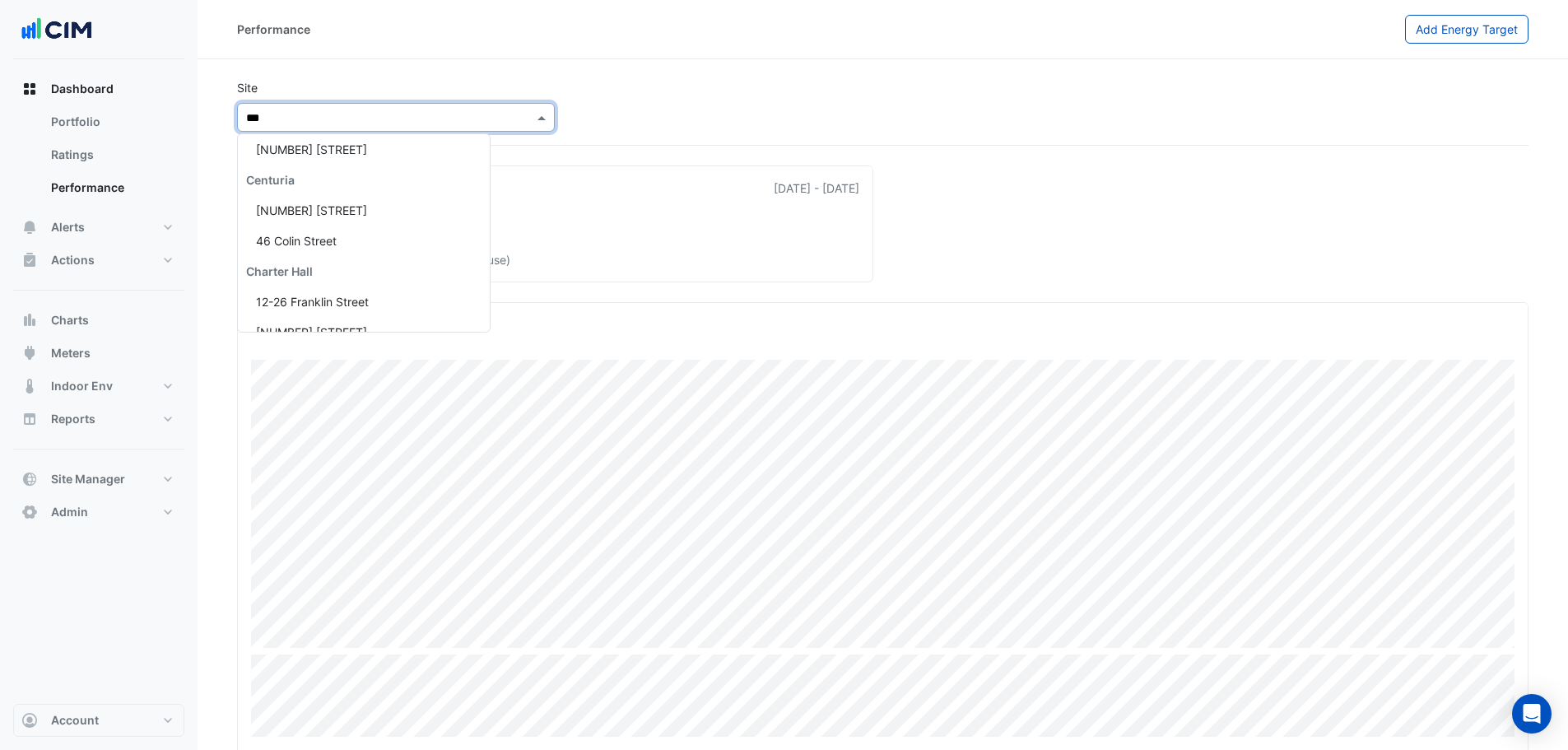 scroll, scrollTop: 0, scrollLeft: 0, axis: both 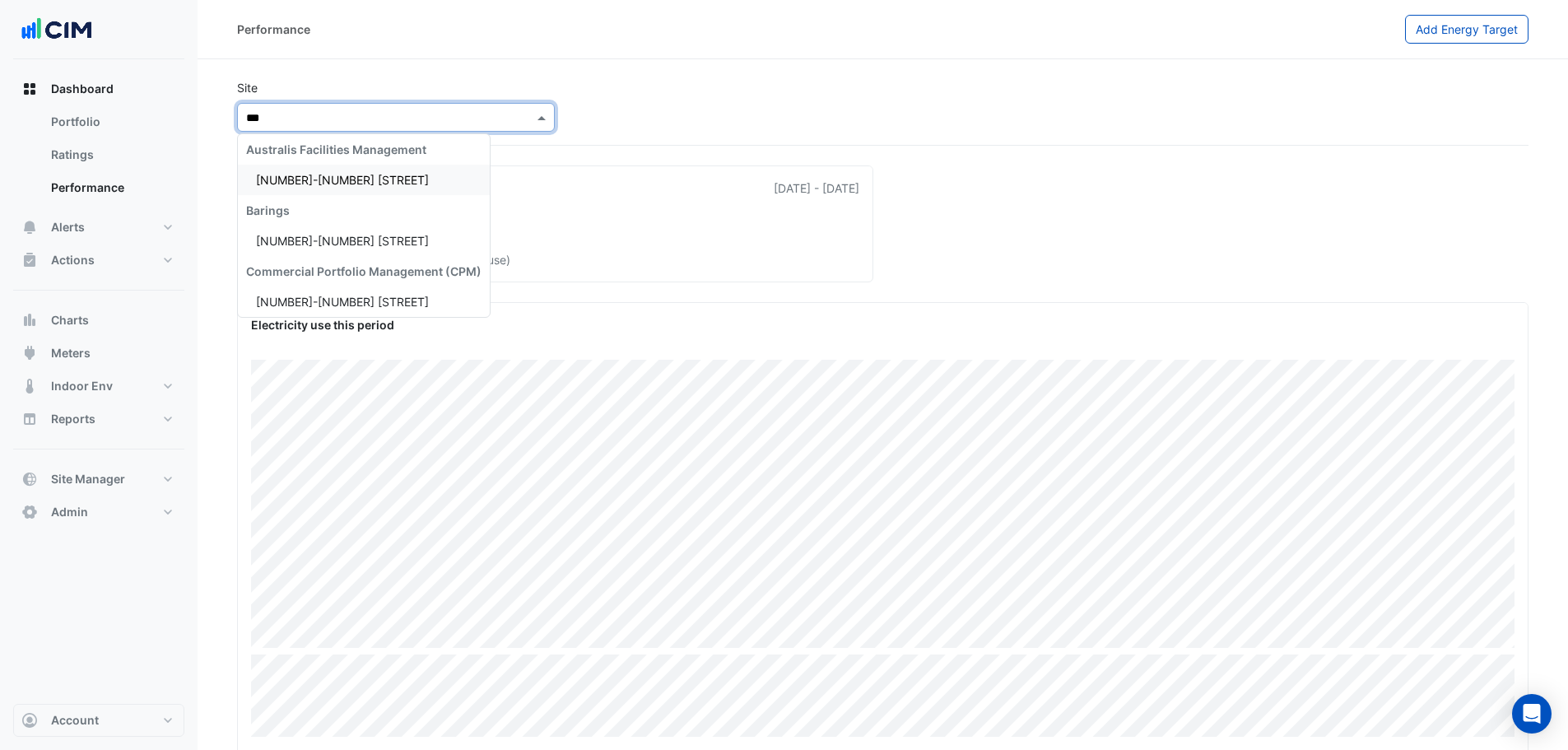 click on "[NUMBER]-[NUMBER] [STREET]" at bounding box center (342, 179) 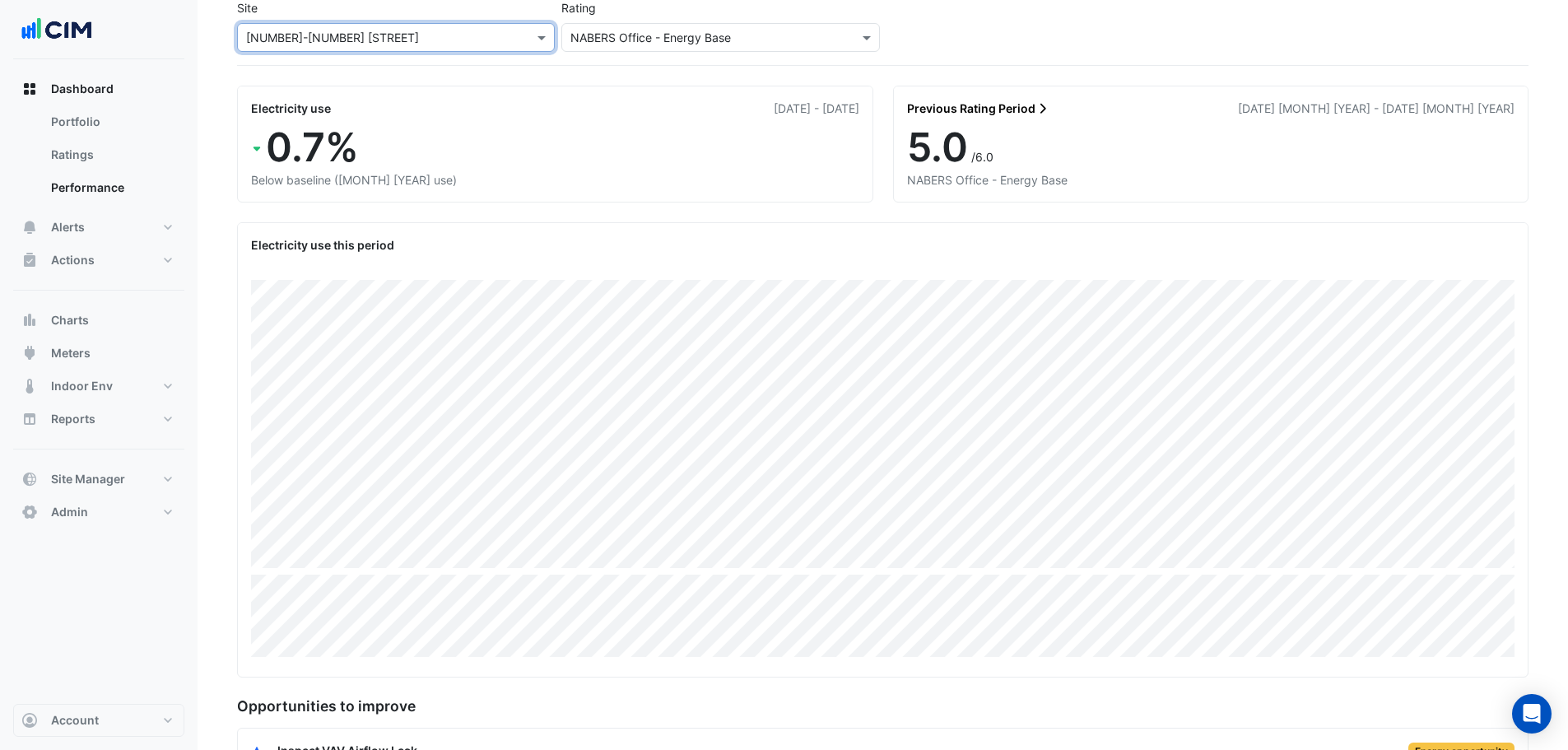 scroll, scrollTop: 0, scrollLeft: 0, axis: both 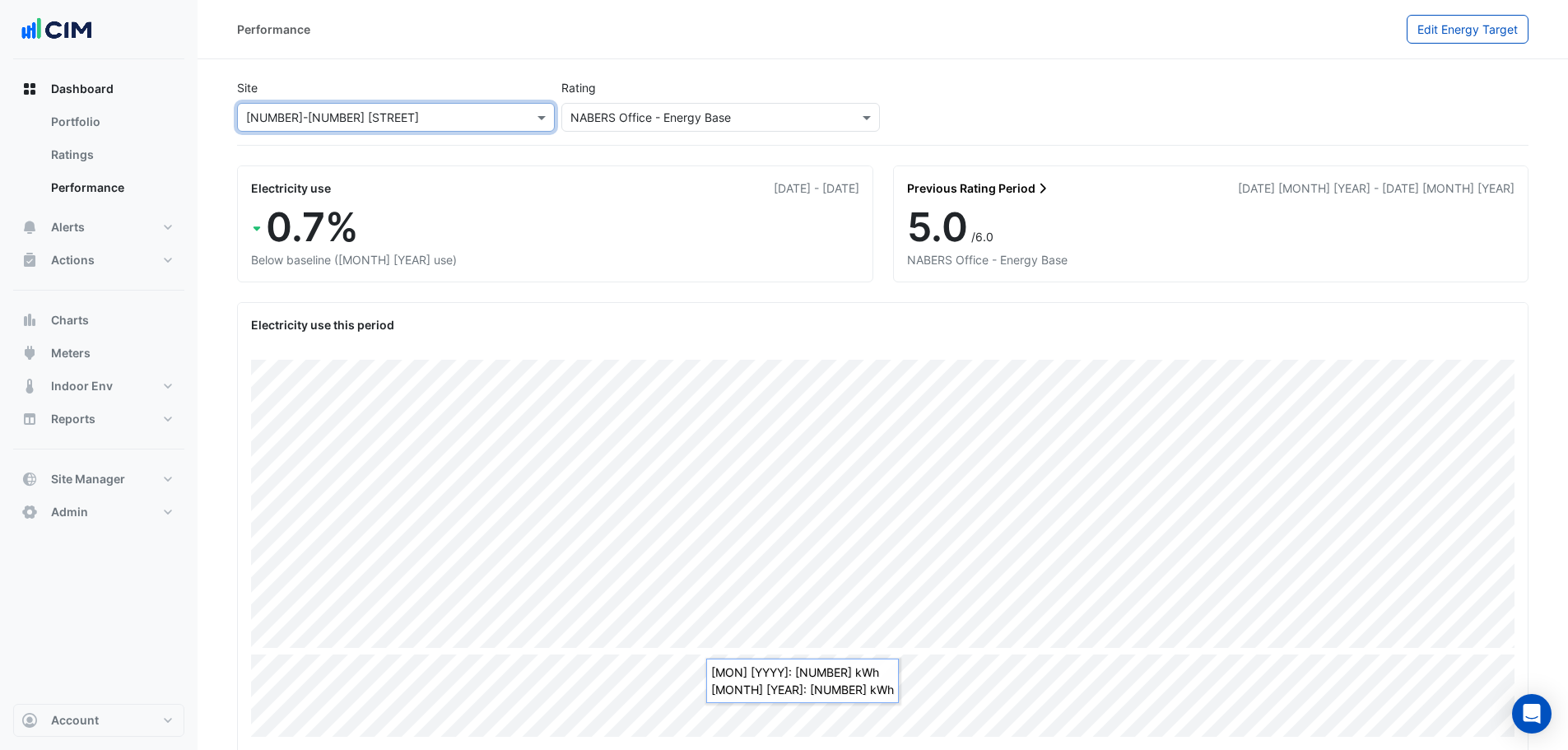 click on "Actions
Site
Manager" at bounding box center [99, 267] 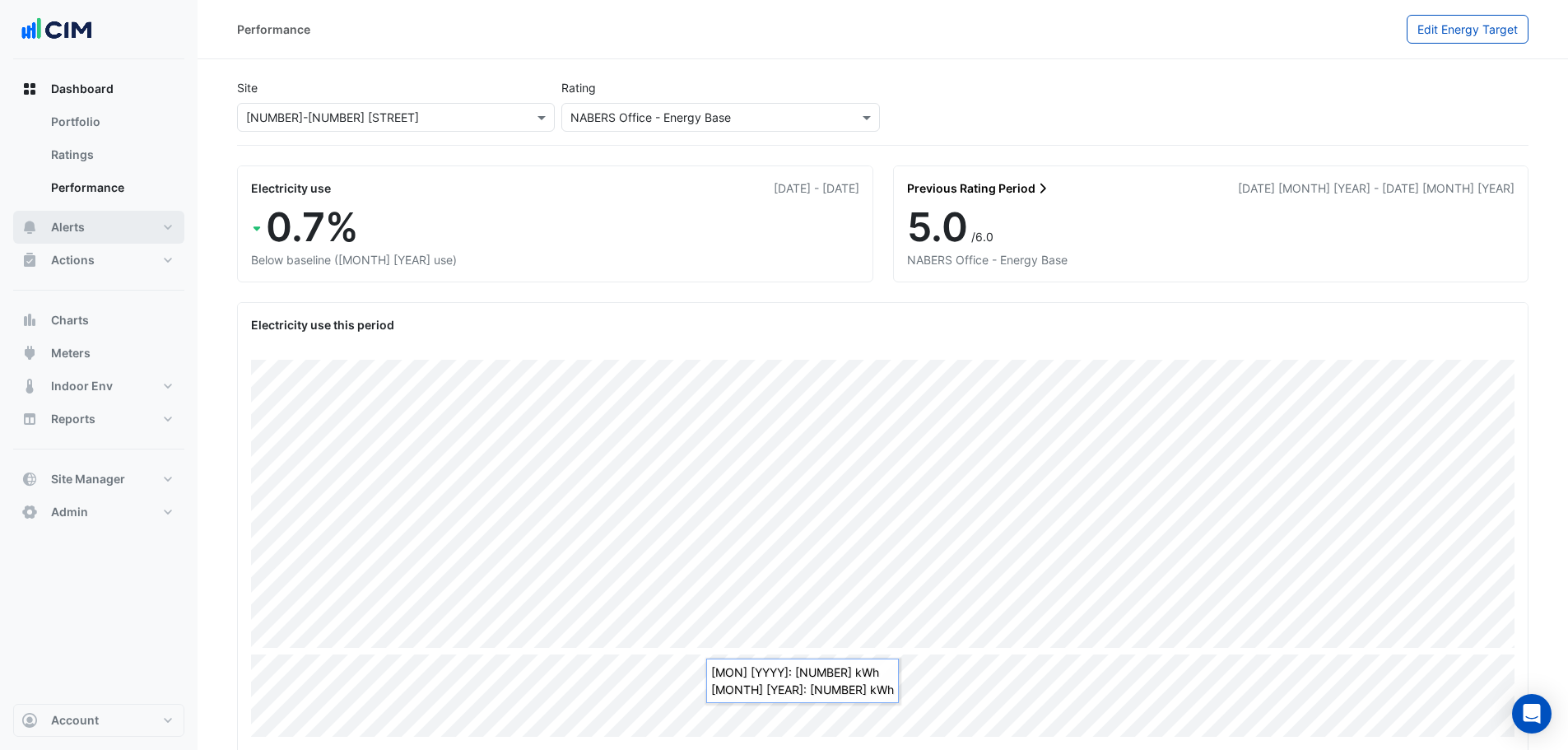 click on "Alerts" at bounding box center (67, 227) 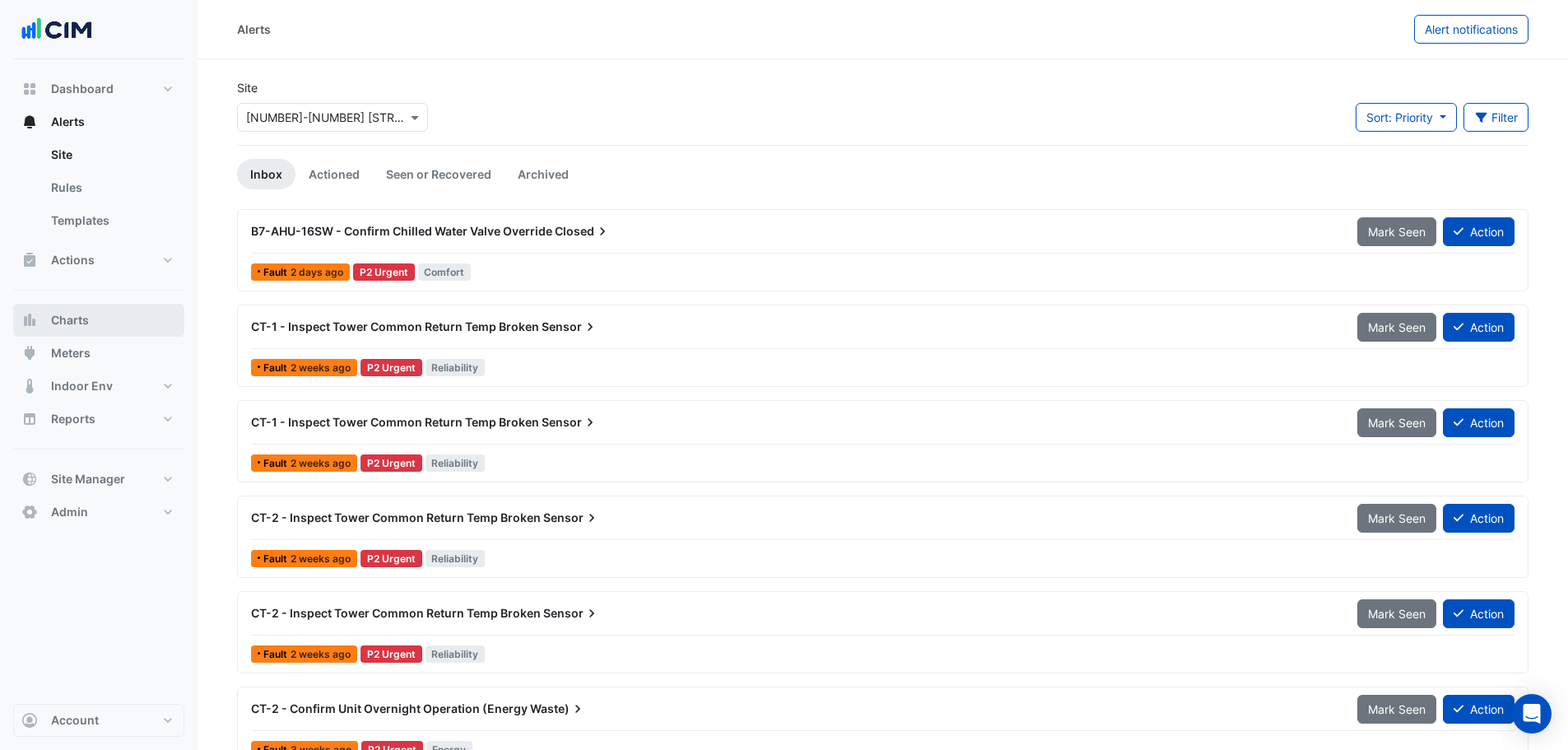 click on "Charts" at bounding box center (70, 320) 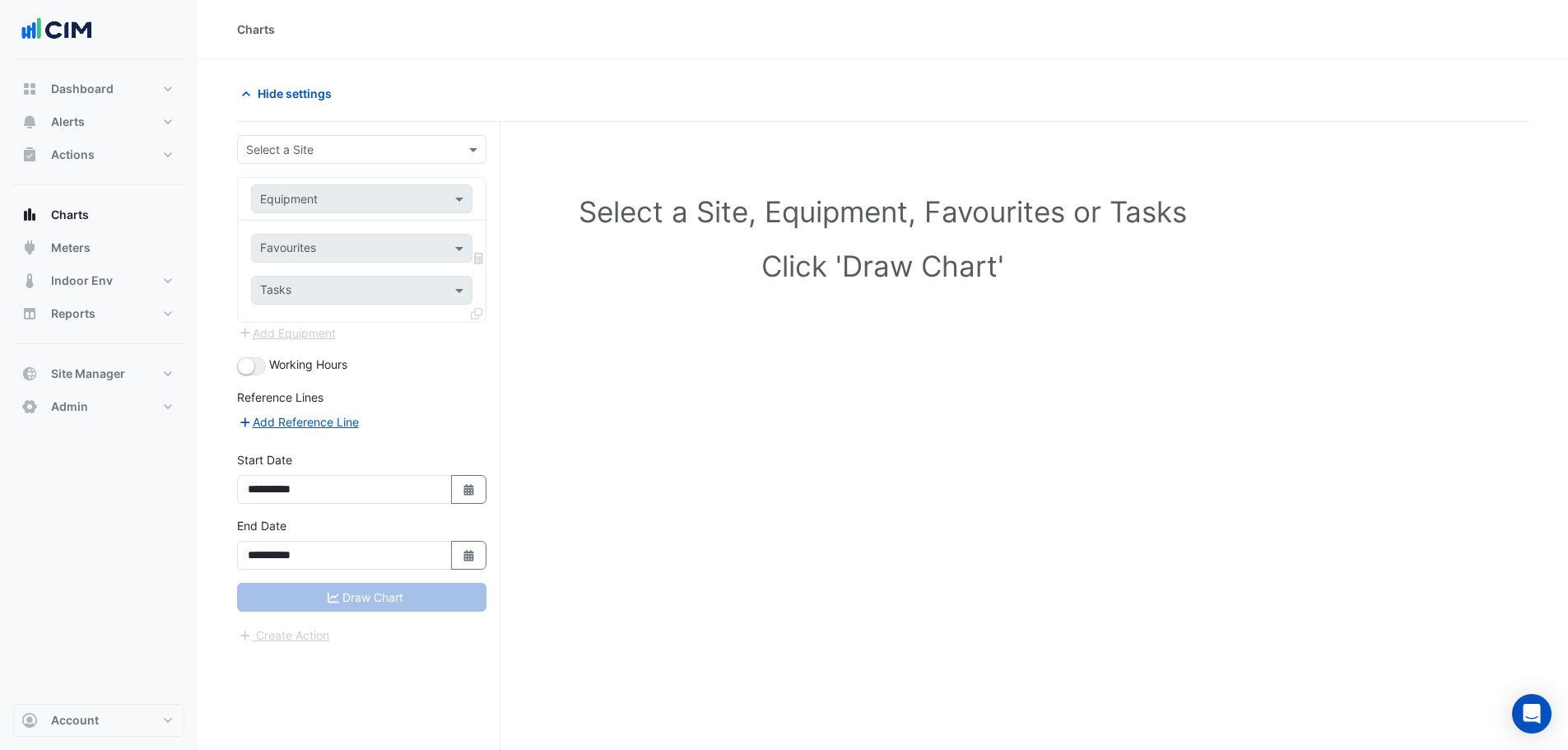 click on "Actions
Site
Manager" at bounding box center [99, 161] 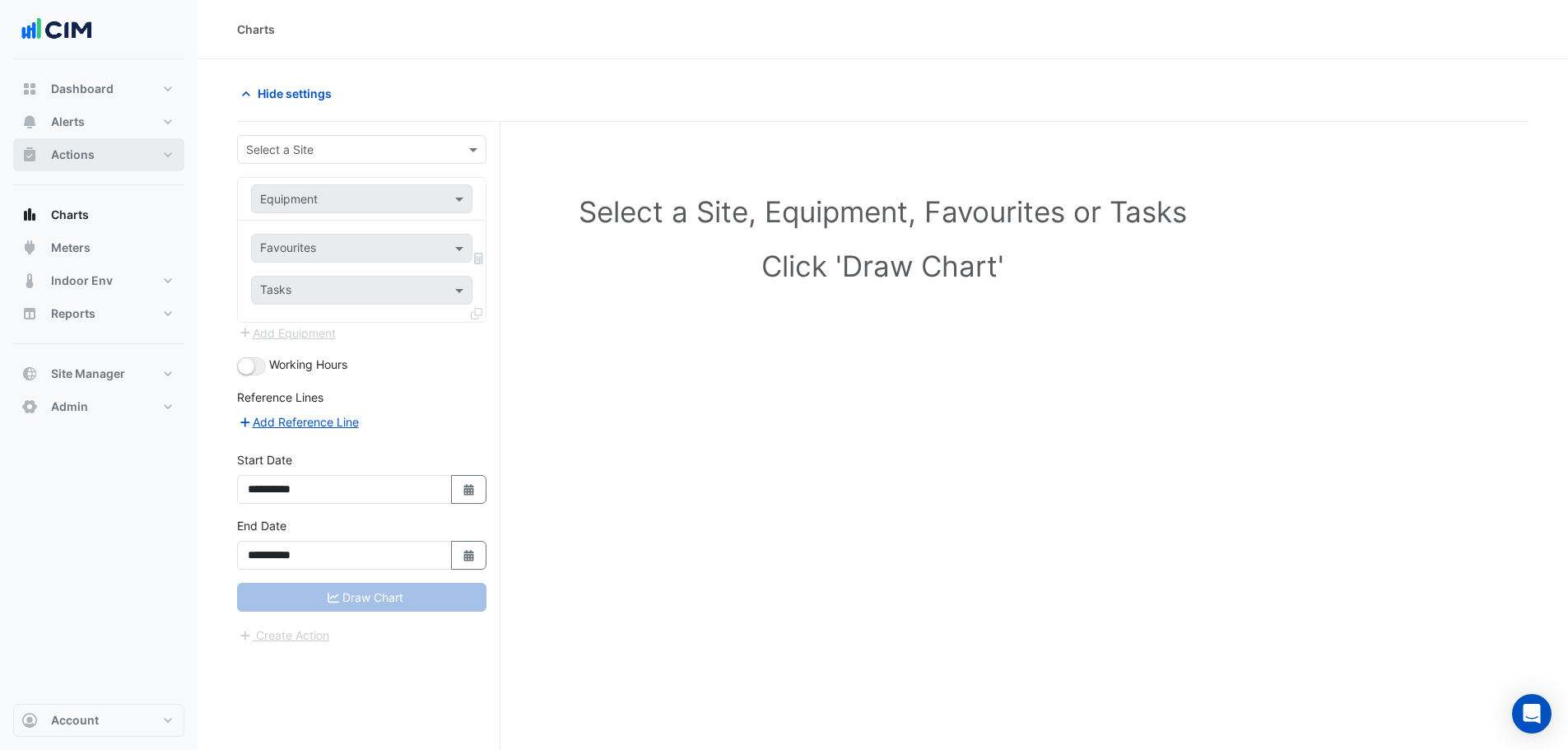 click on "Actions" at bounding box center (99, 155) 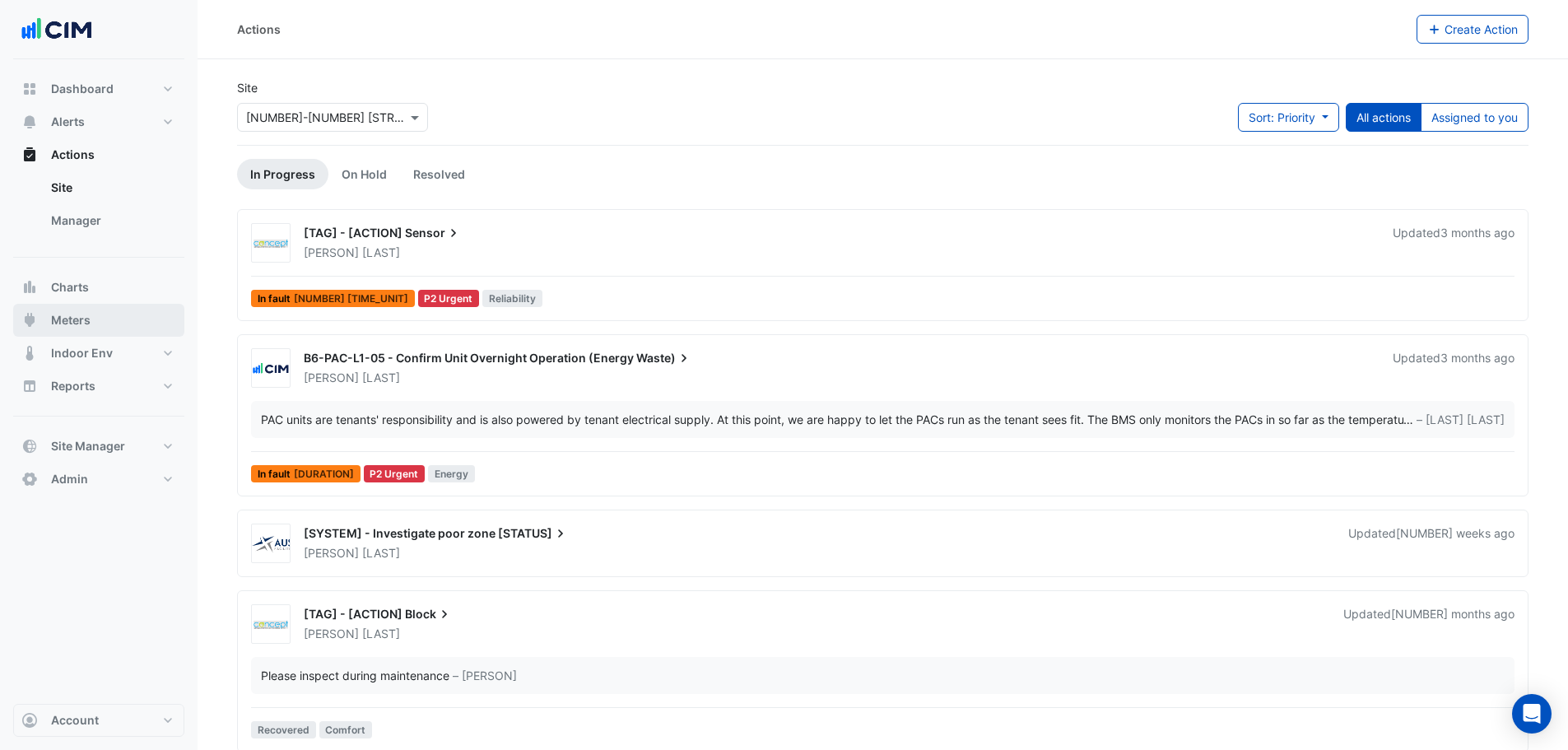 click on "Meters" at bounding box center [71, 320] 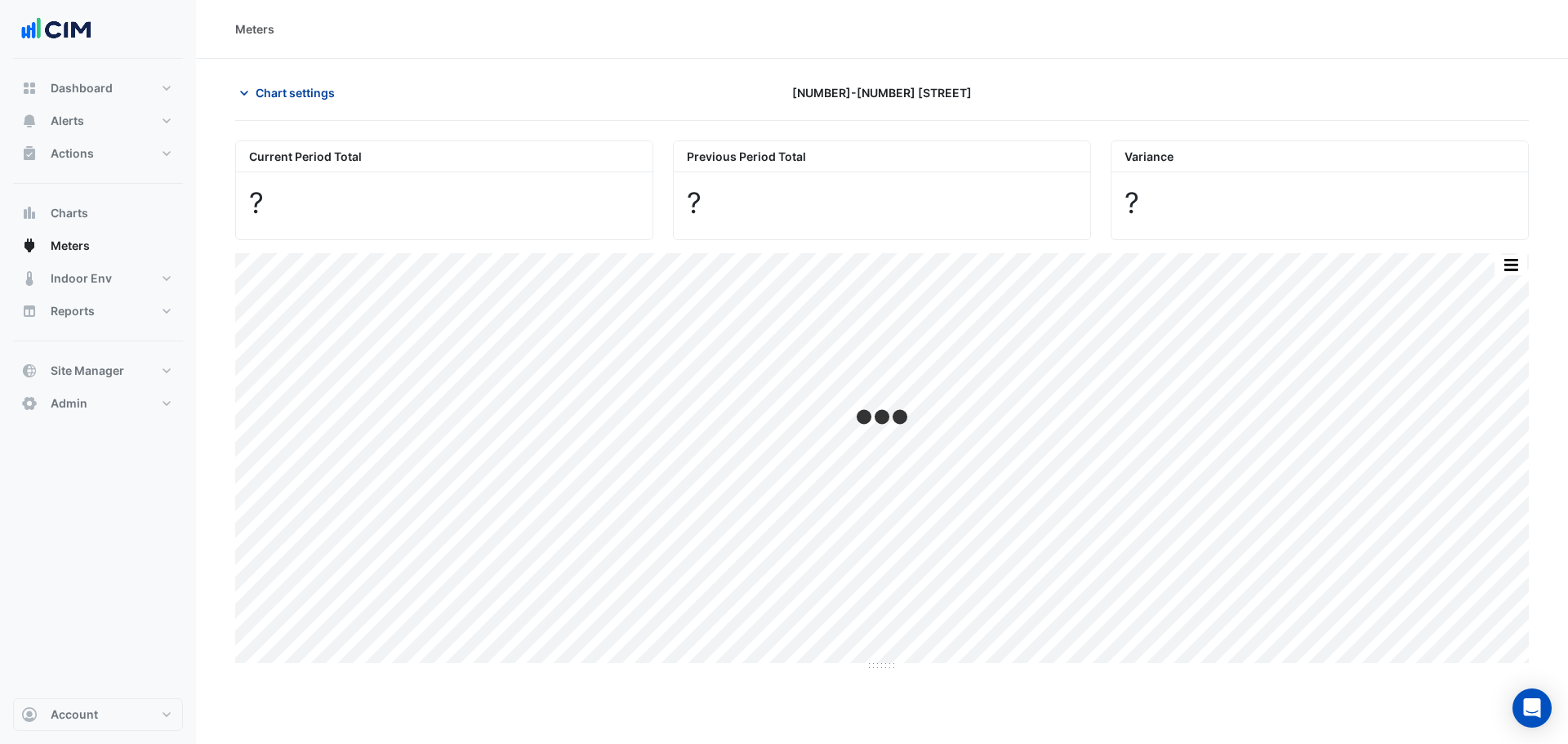 click on "Chart settings" at bounding box center (295, 92) 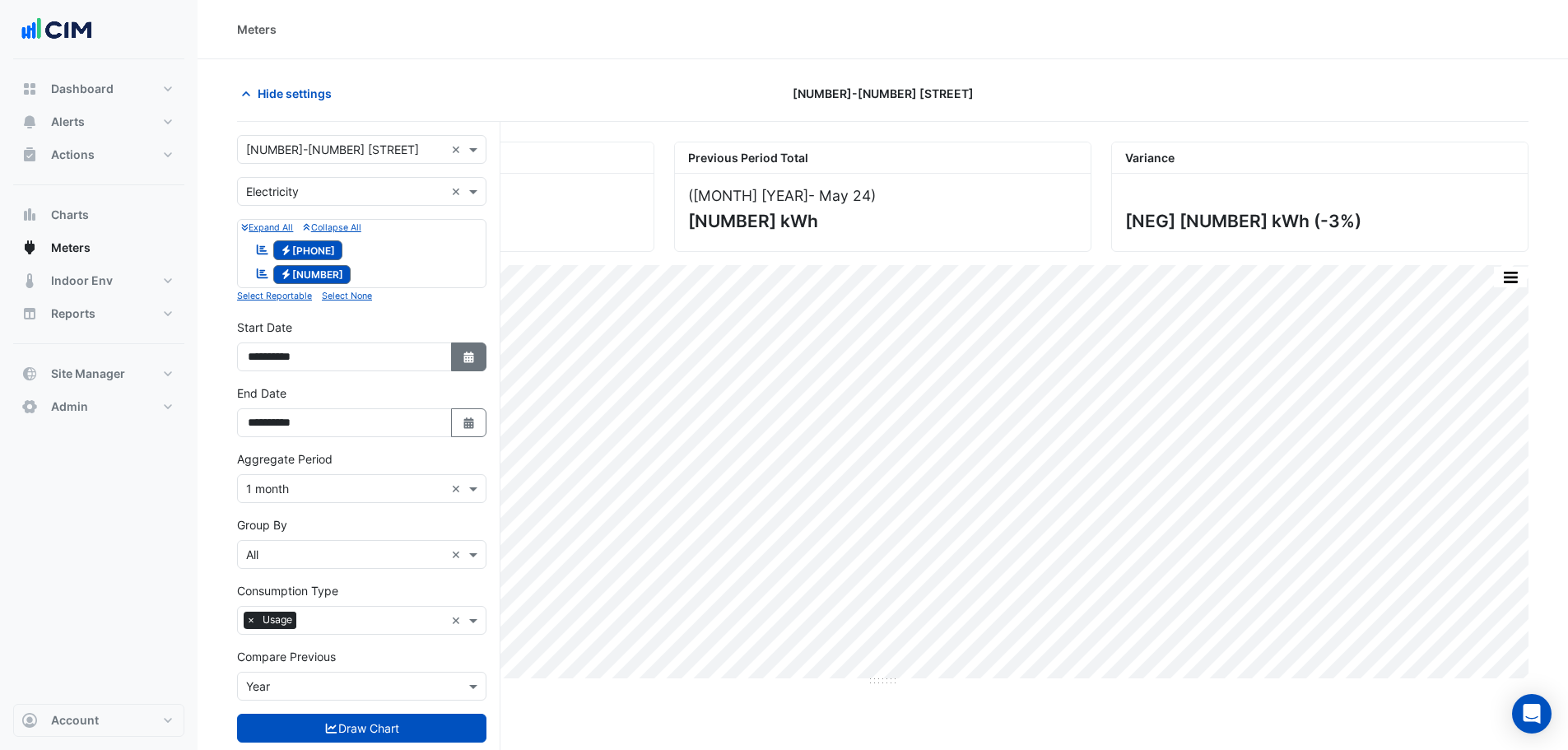click on "Select Date" at bounding box center (469, 356) 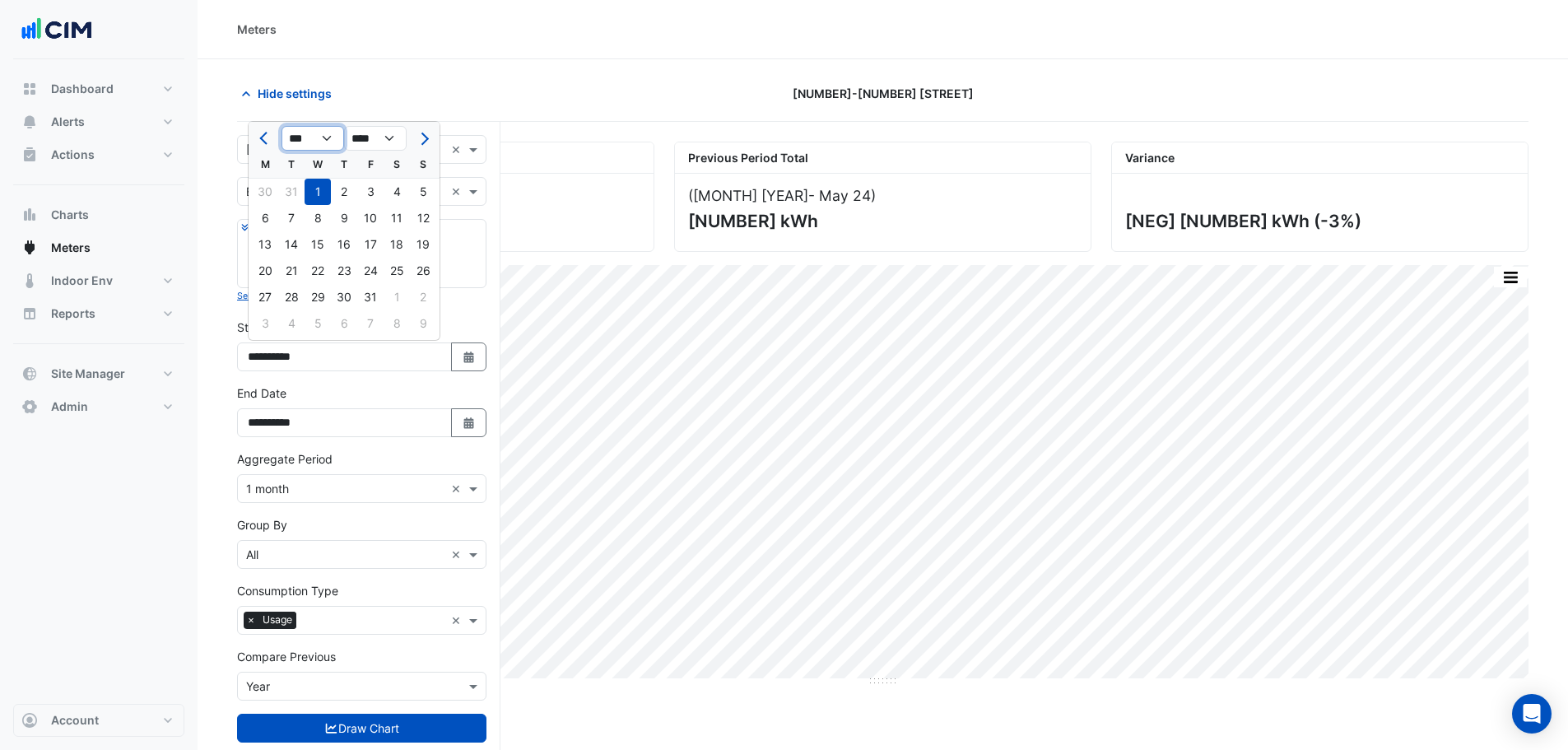 click on "*** *** *** *** ***" at bounding box center [313, 138] 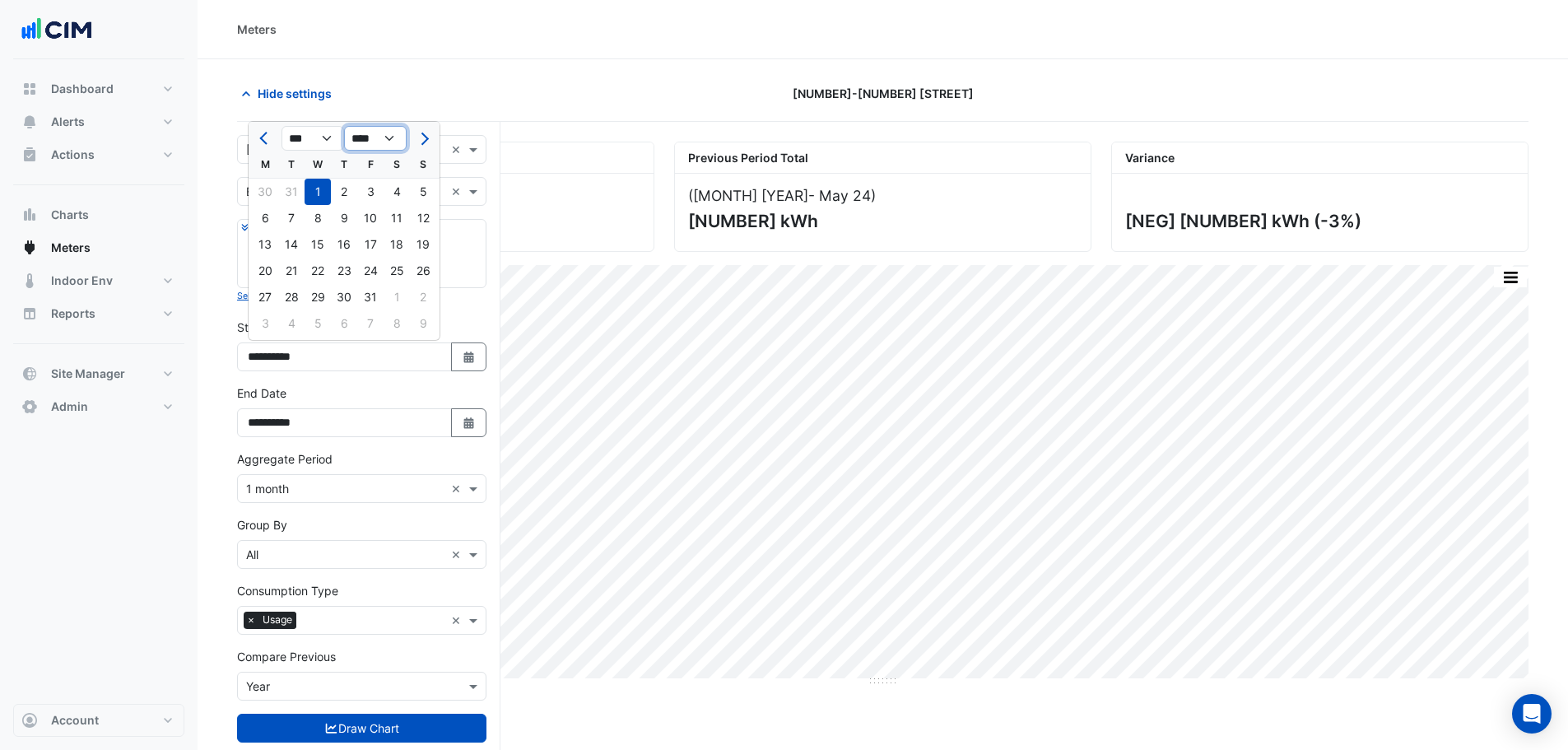 click on "**** **** **** **** **** **** **** **** **** **** ****" at bounding box center [375, 138] 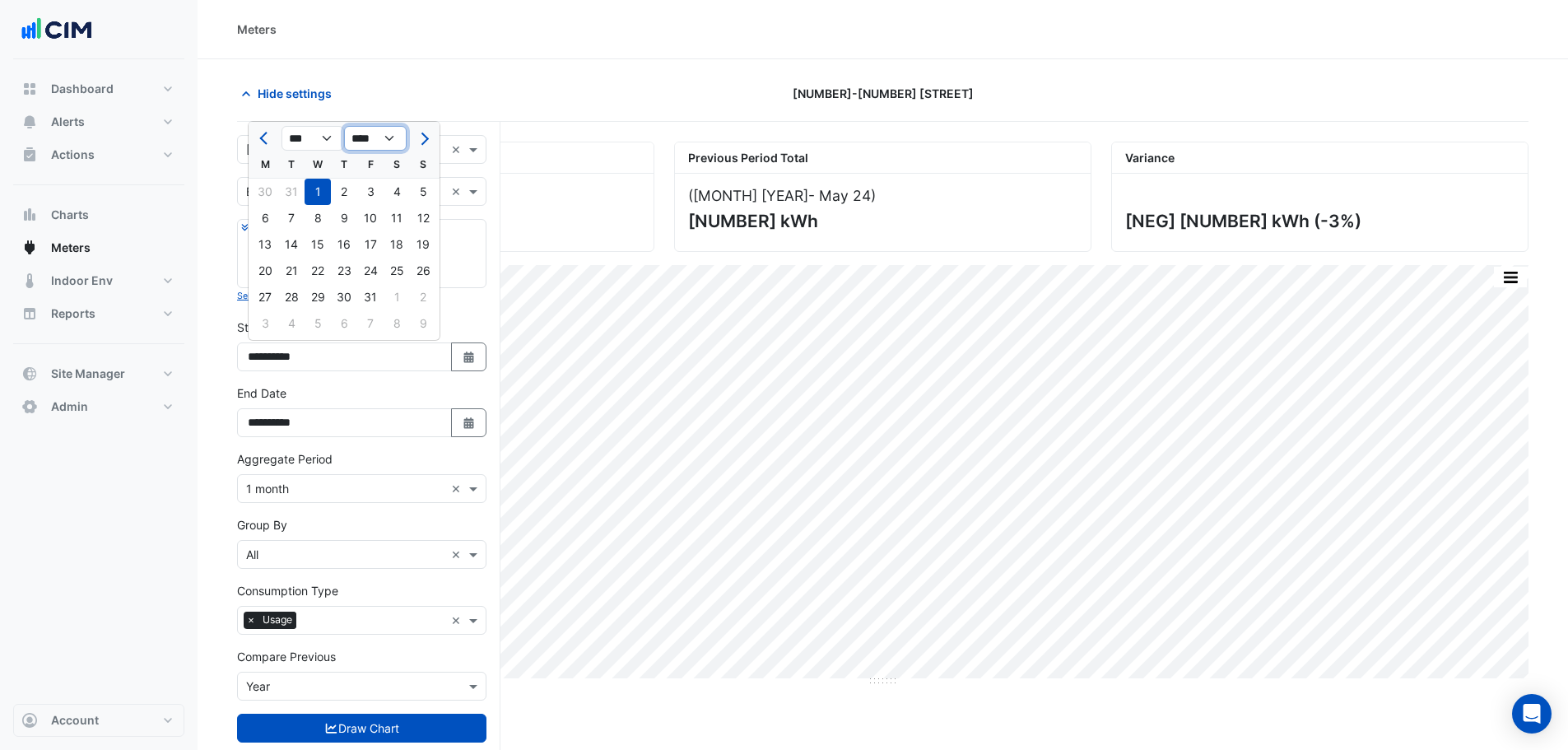 select on "****" 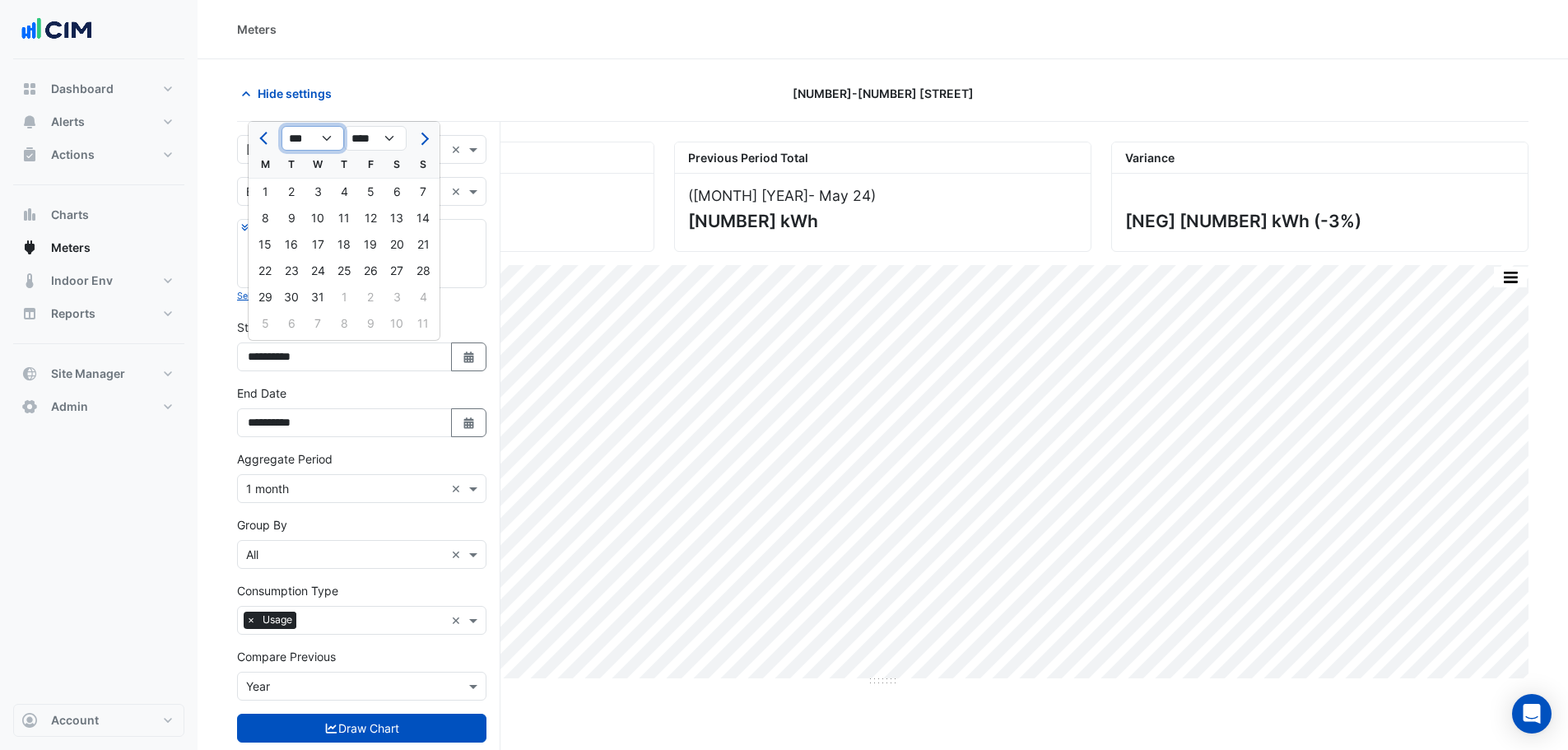 click on "*** *** *** *** *** *** *** *** *** *** *** ***" at bounding box center [313, 138] 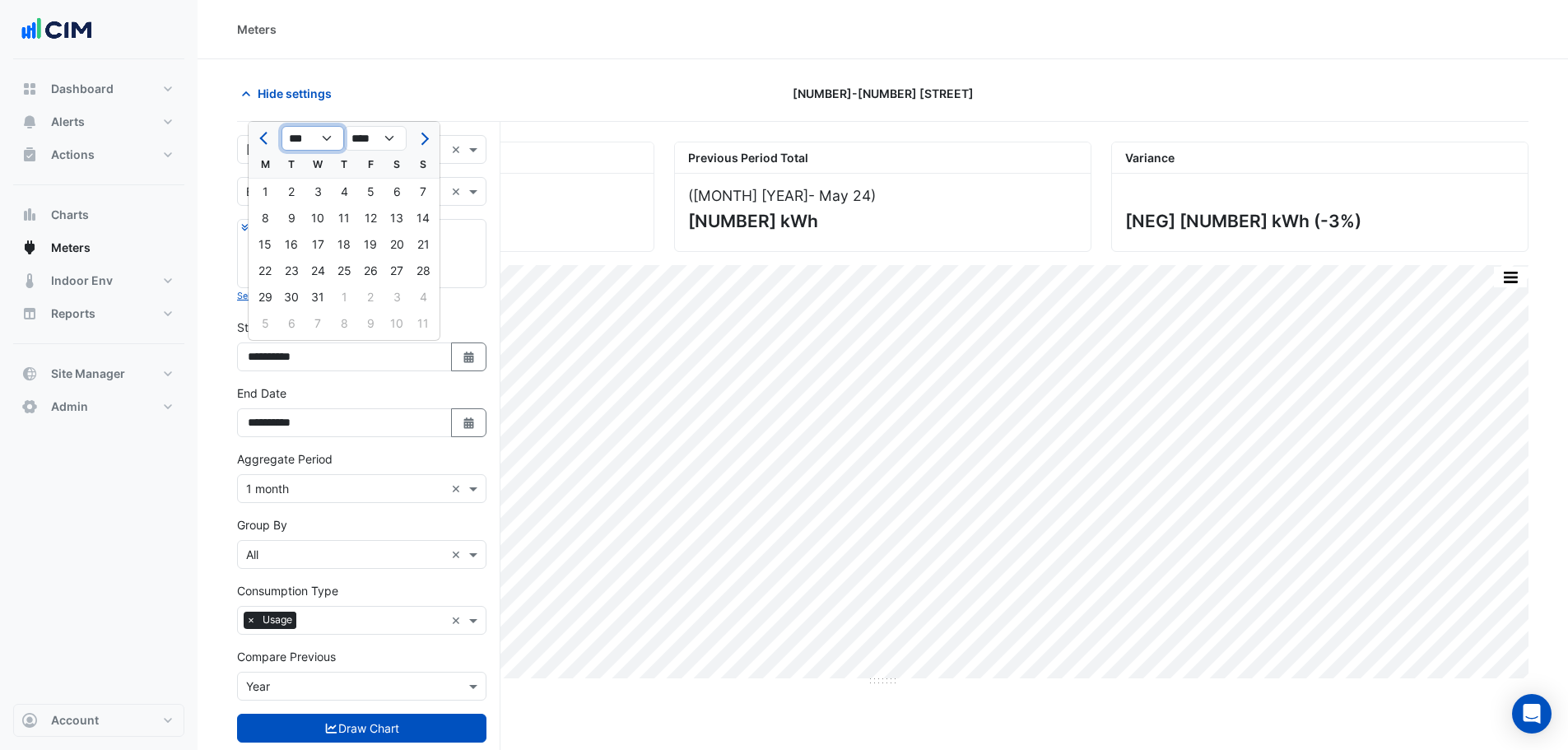 select on "*" 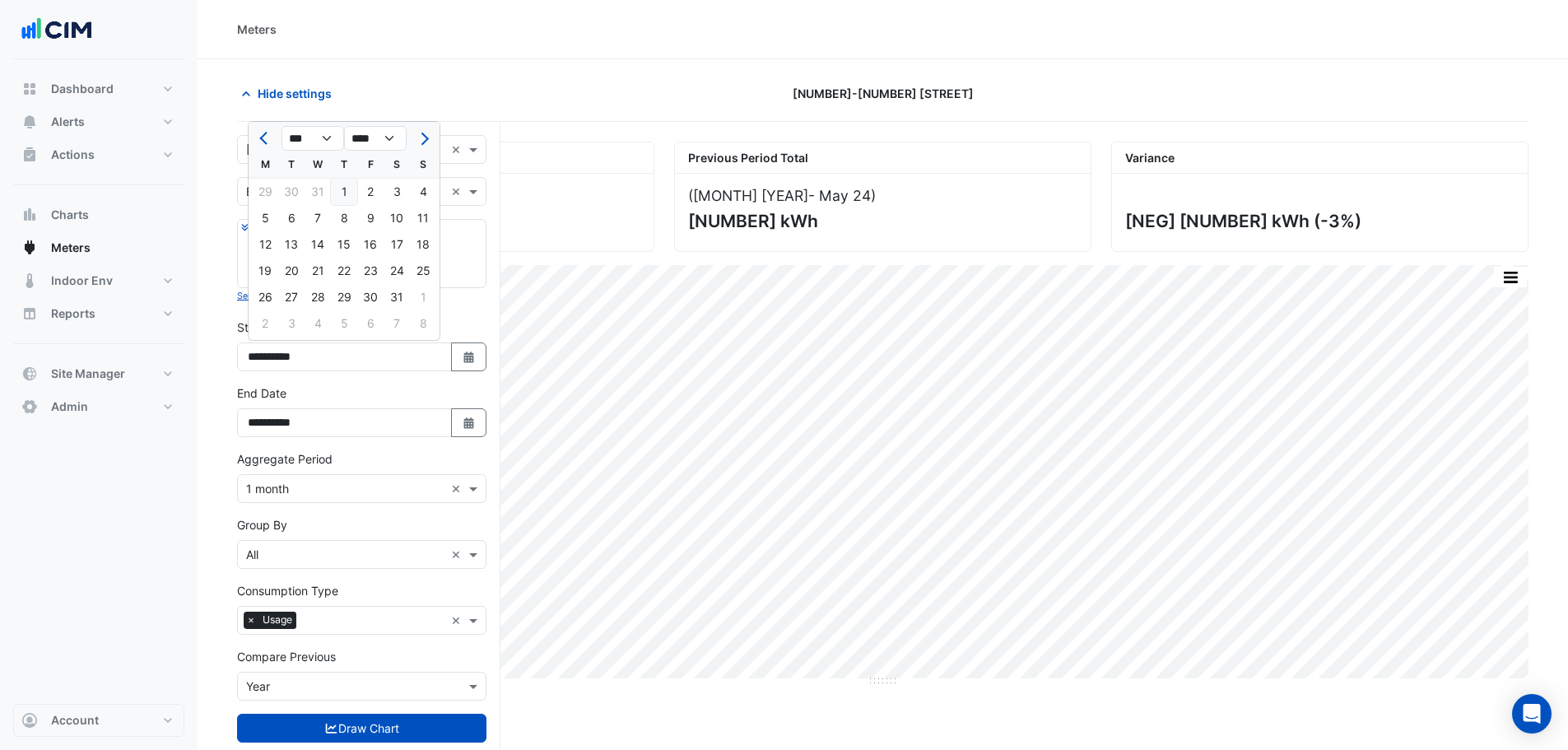 click on "1" at bounding box center [344, 192] 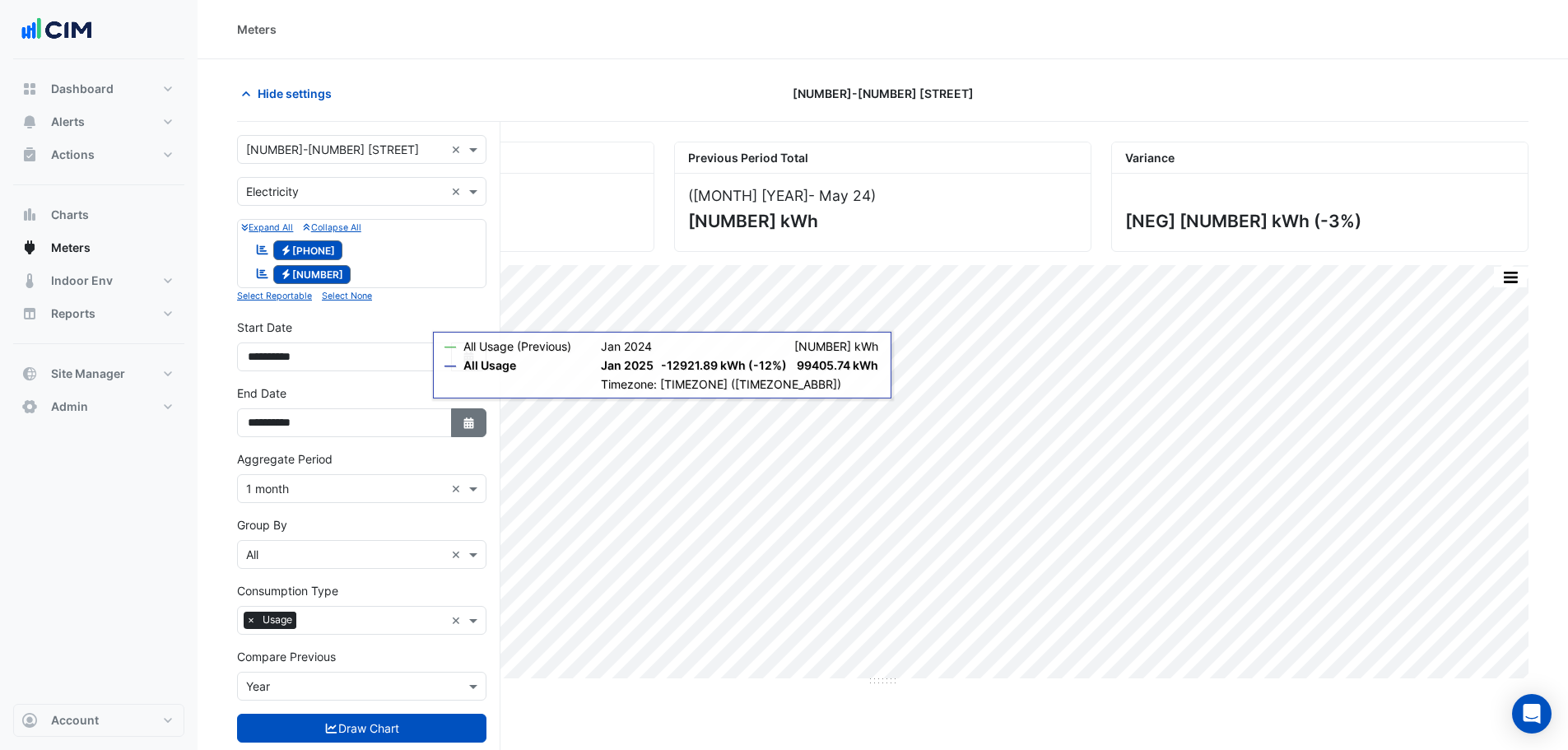 click at bounding box center (468, 423) 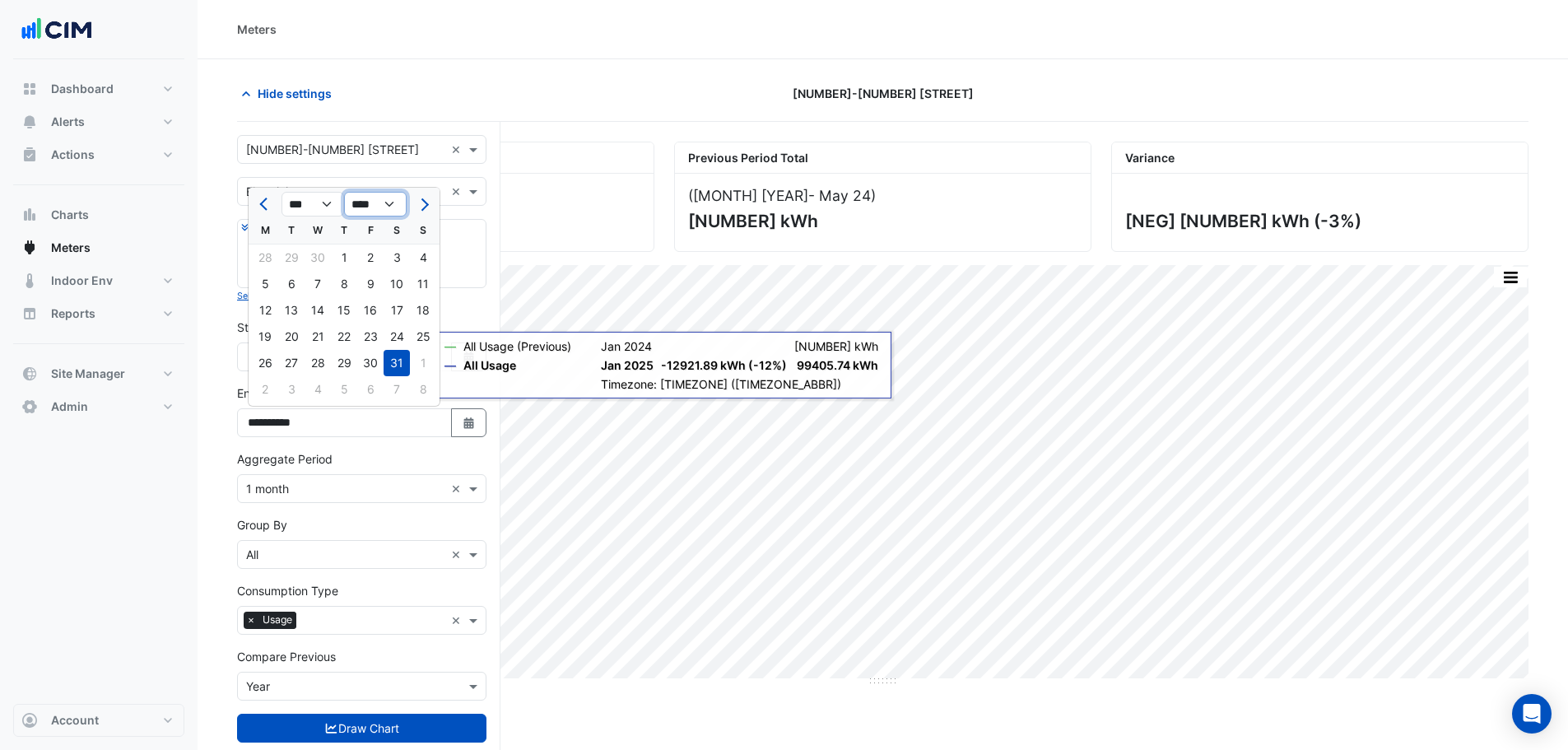 click on "**** **** **** **** **** **** **** **** **** **** **** ****" at bounding box center (375, 204) 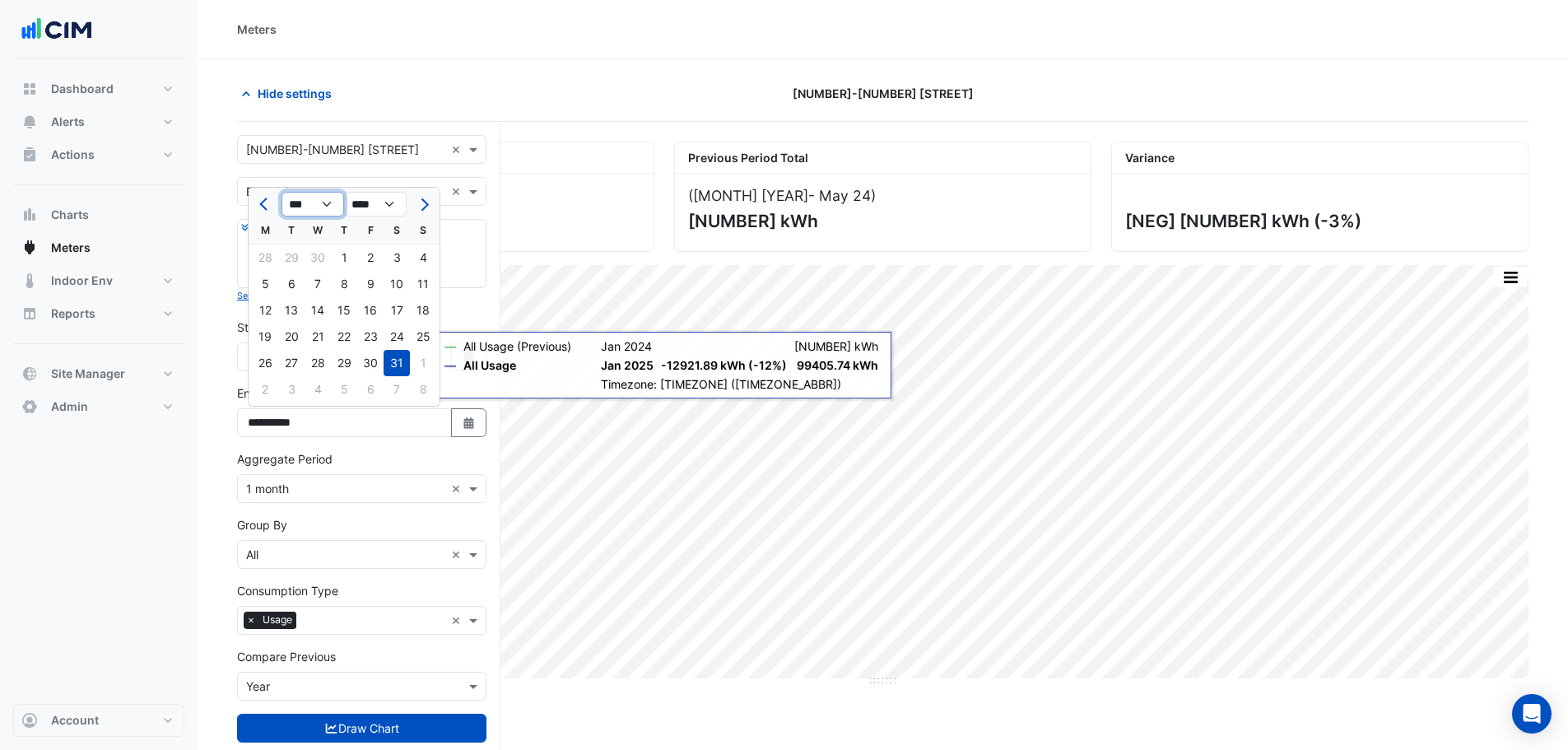 click on "*** *** *** *** *** *** *** *** *** *** *** ***" at bounding box center [313, 204] 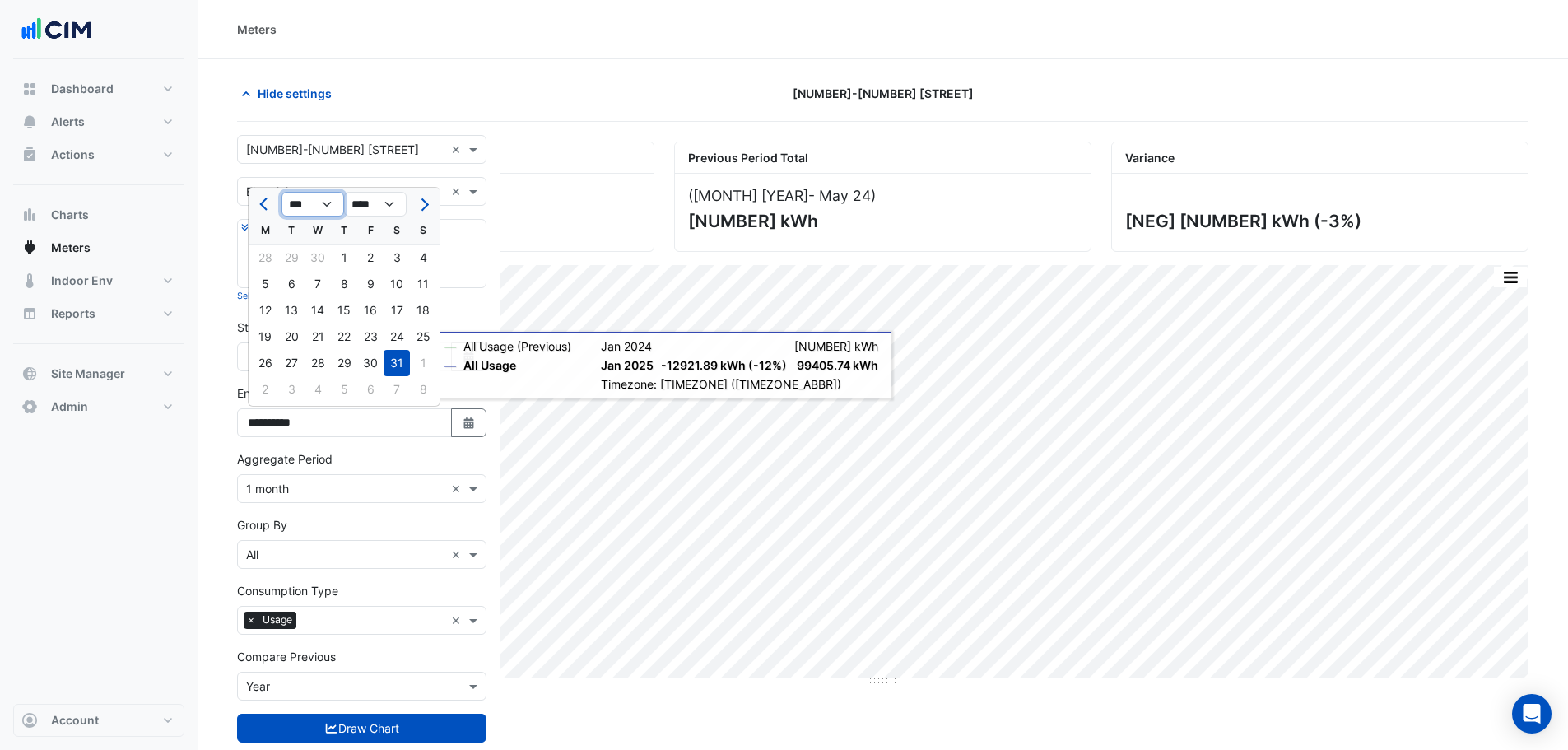 select on "*" 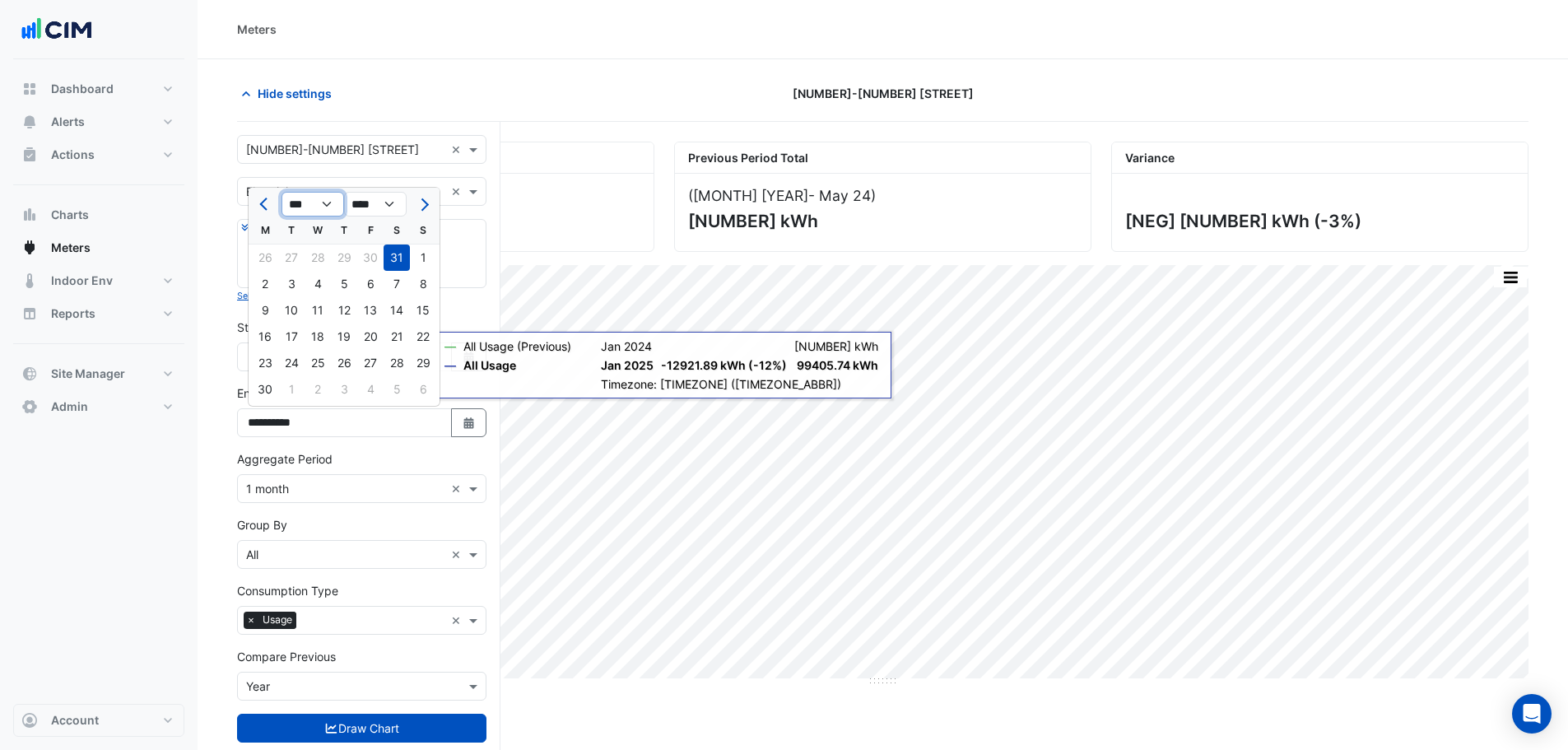 click on "*** *** *** *** *** *** *** *** *** *** *** ***" at bounding box center (313, 204) 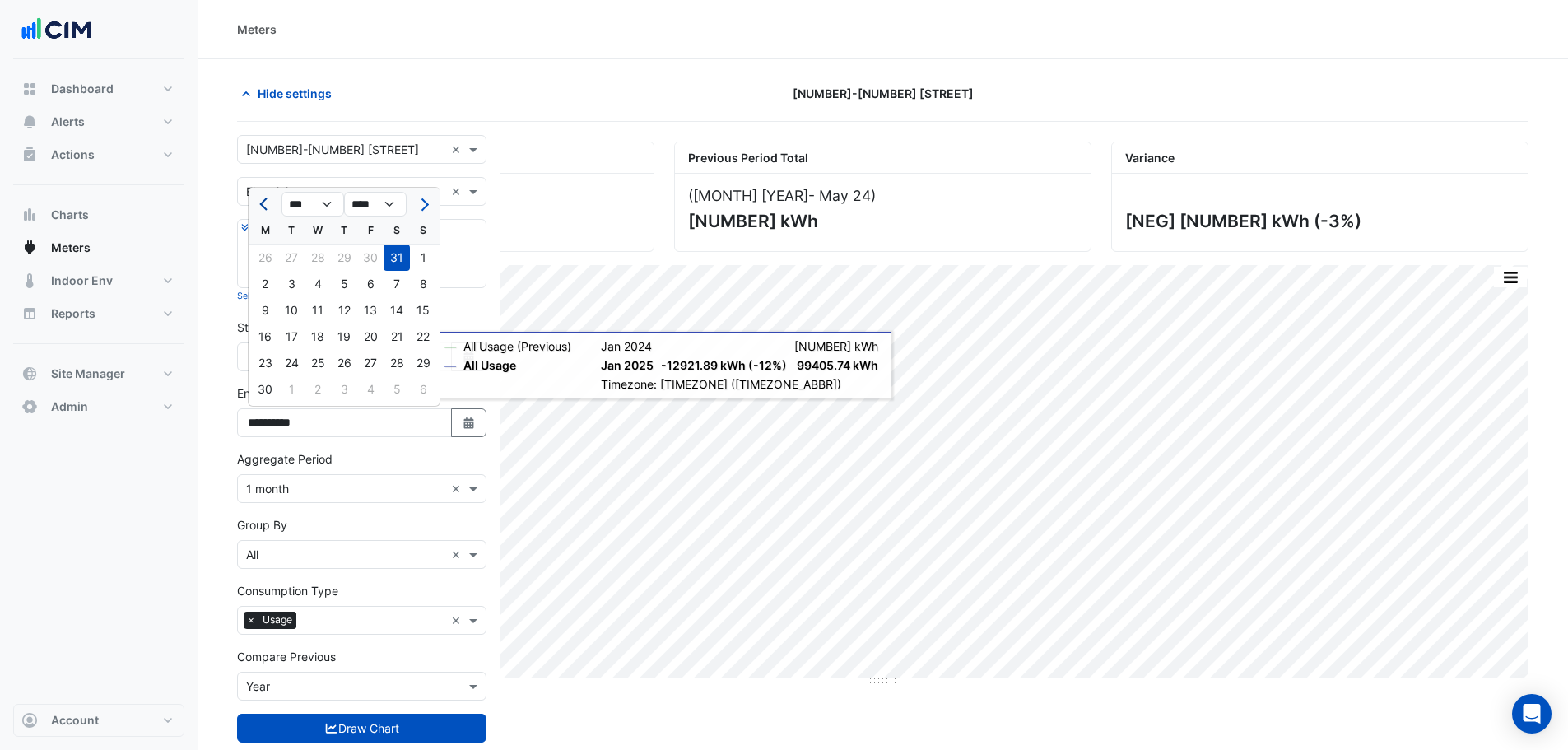 click at bounding box center [265, 204] 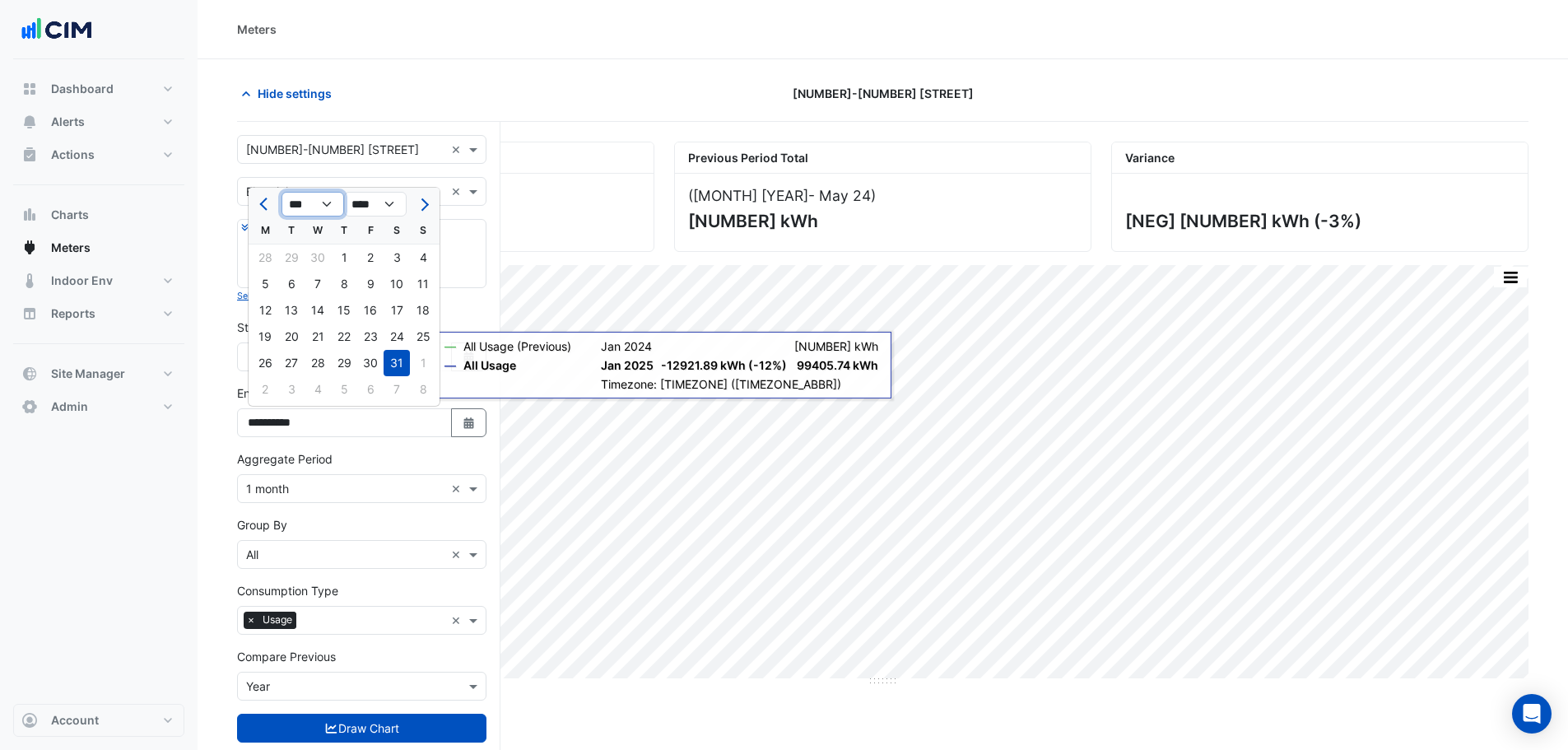 click on "*** *** *** *** *** *** *** *** *** *** *** ***" at bounding box center (313, 204) 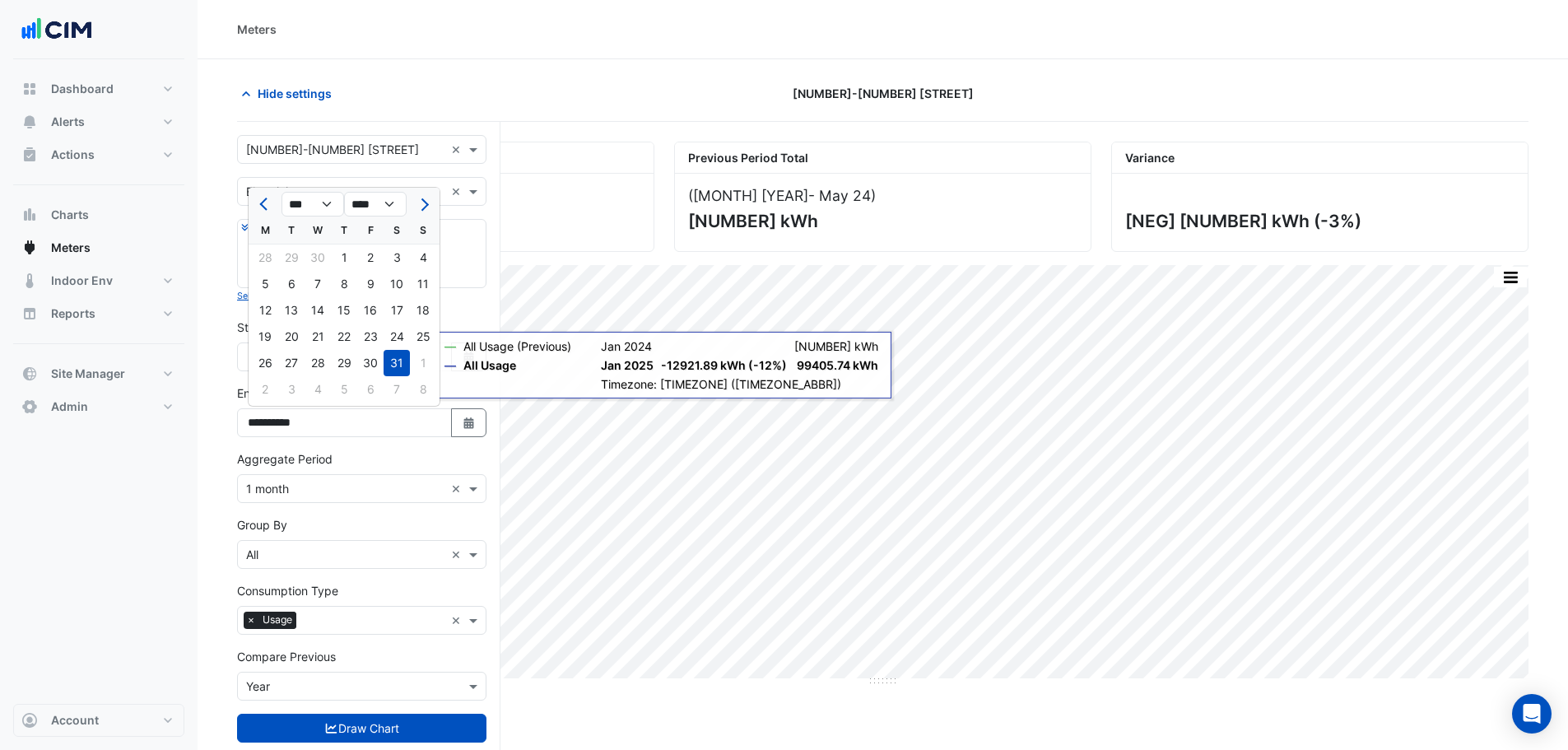 click on "31" at bounding box center [397, 363] 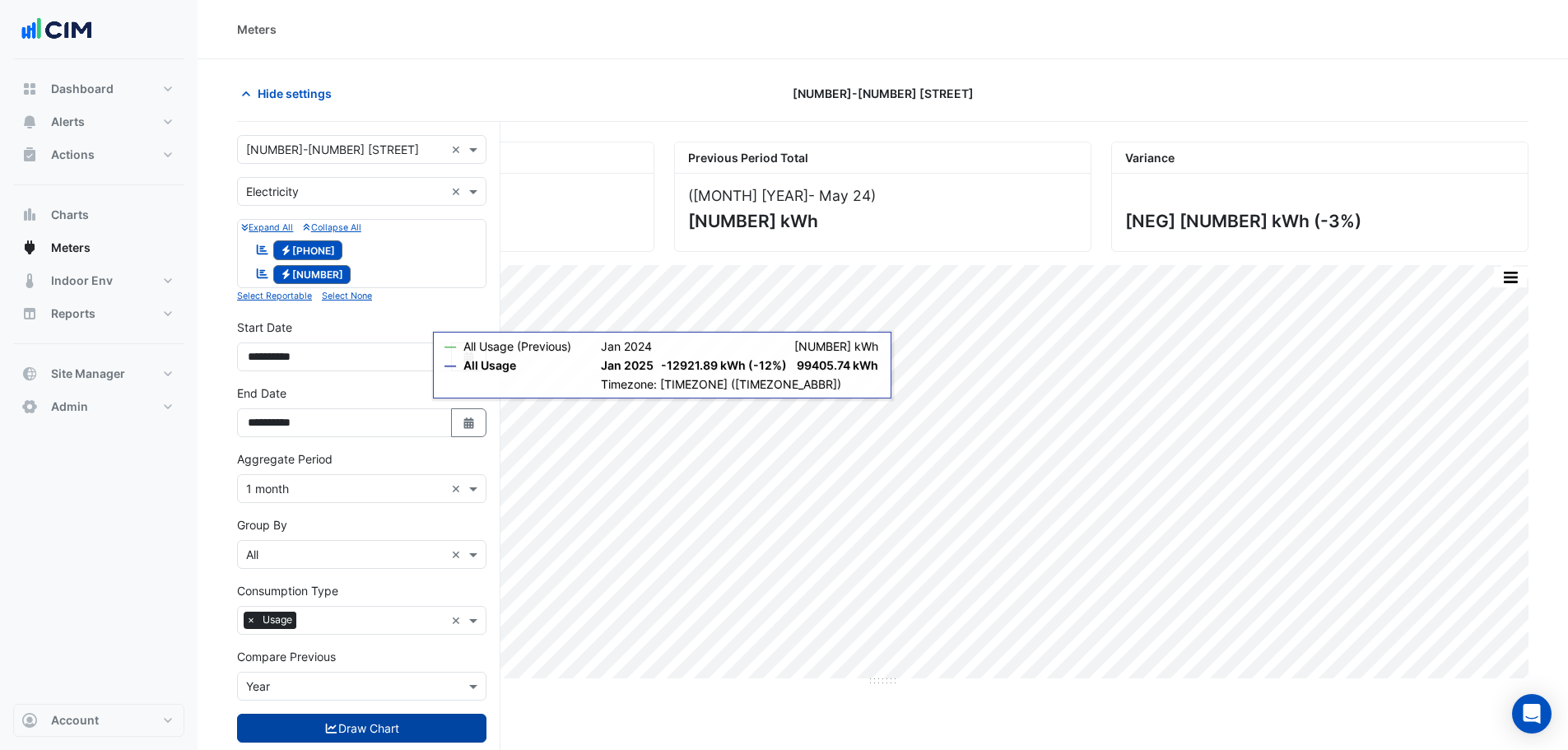 click on "Draw Chart" at bounding box center (361, 728) 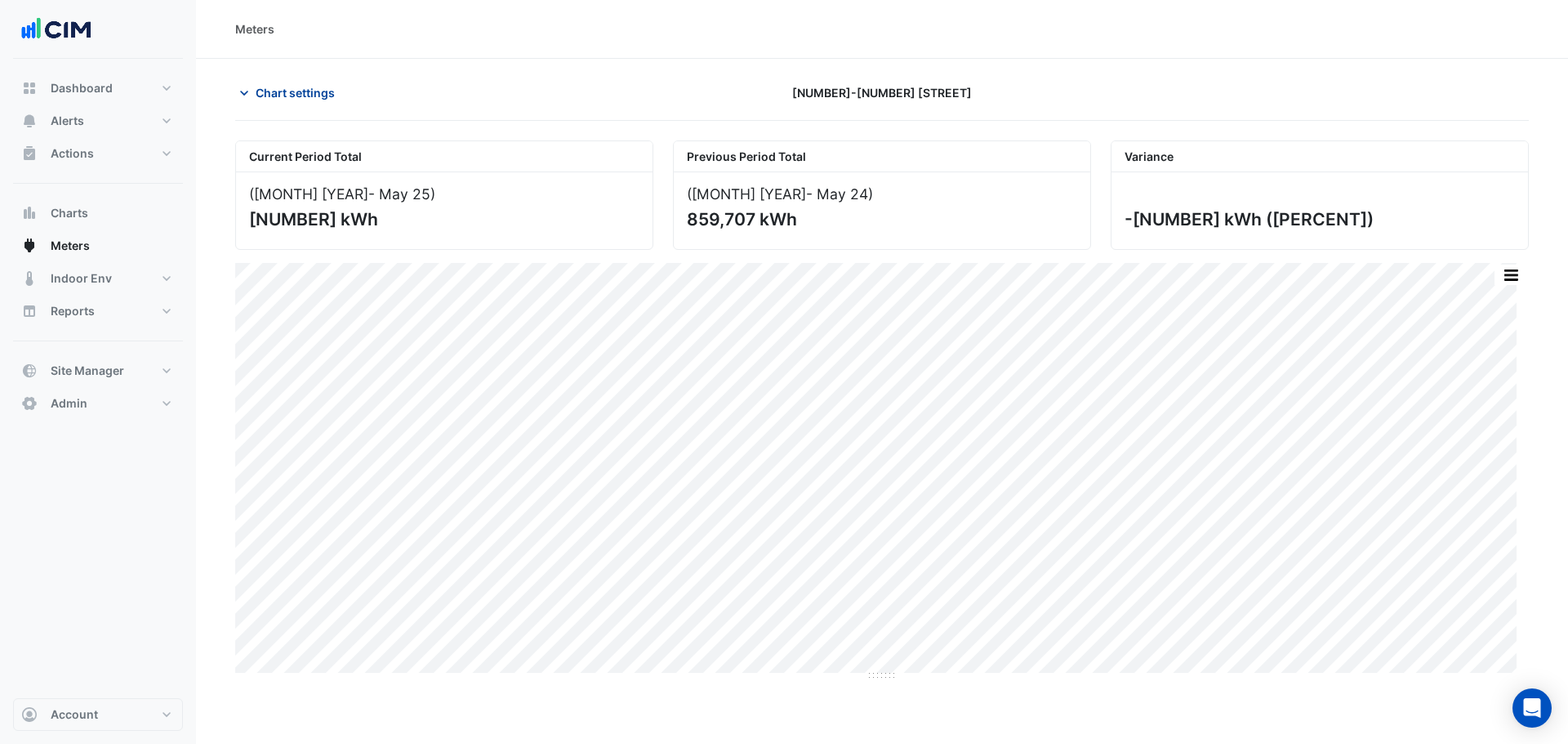 click on "Chart settings" at bounding box center [295, 92] 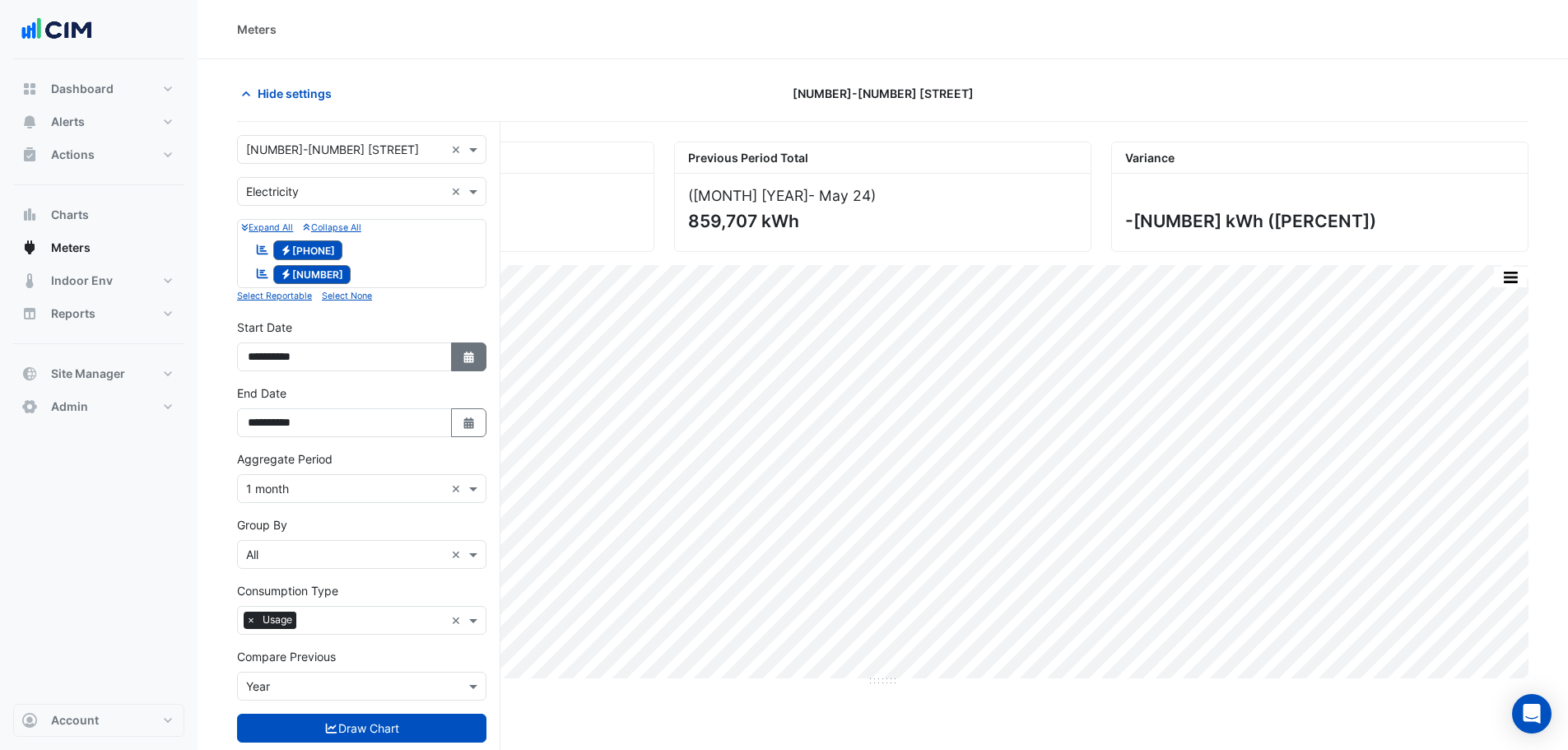 click on "Select Date" at bounding box center [469, 357] 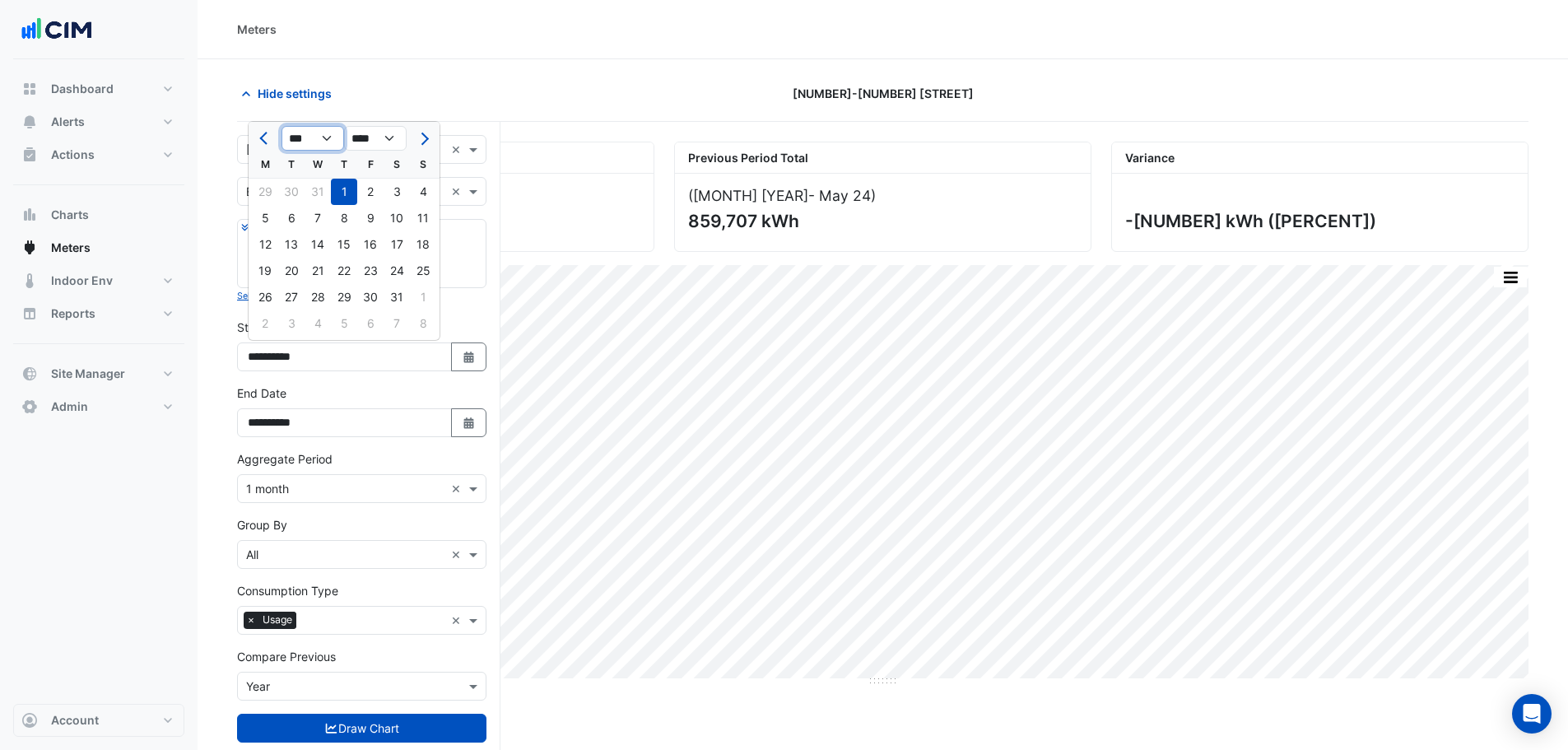 click on "*** *** *** *** *** *** *** *** *** *** *** ***" at bounding box center [313, 138] 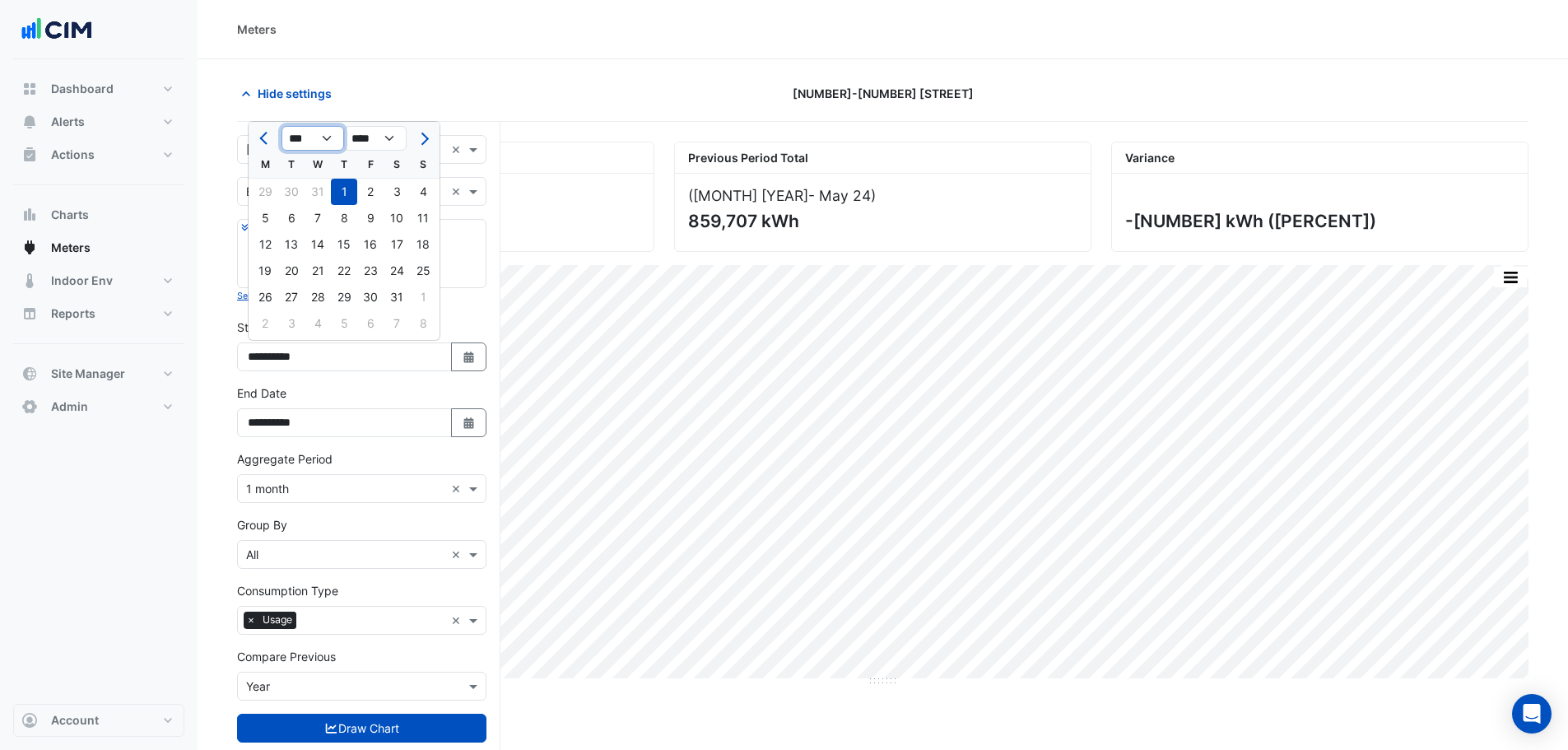 select on "*" 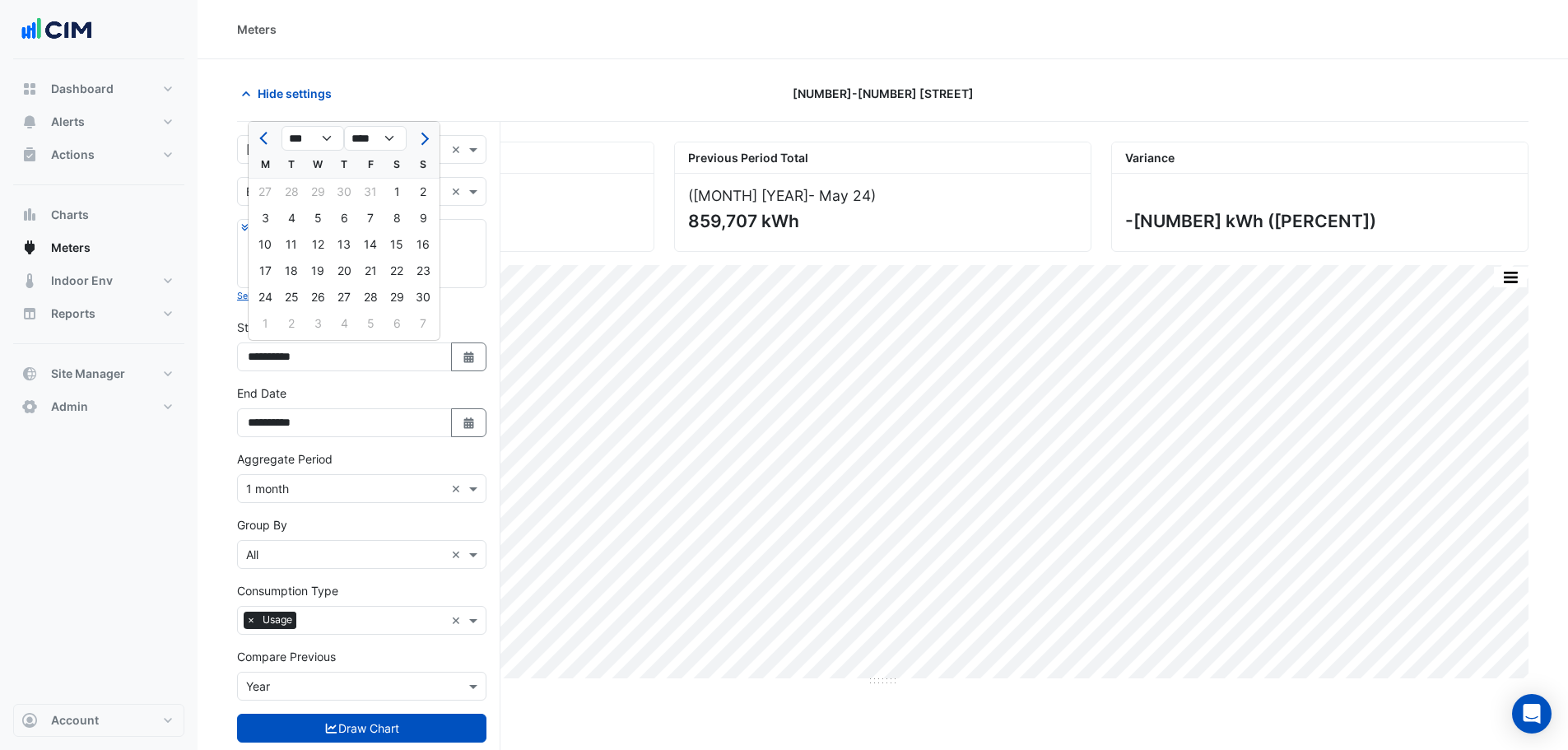 drag, startPoint x: 400, startPoint y: 189, endPoint x: 398, endPoint y: 241, distance: 52.03845 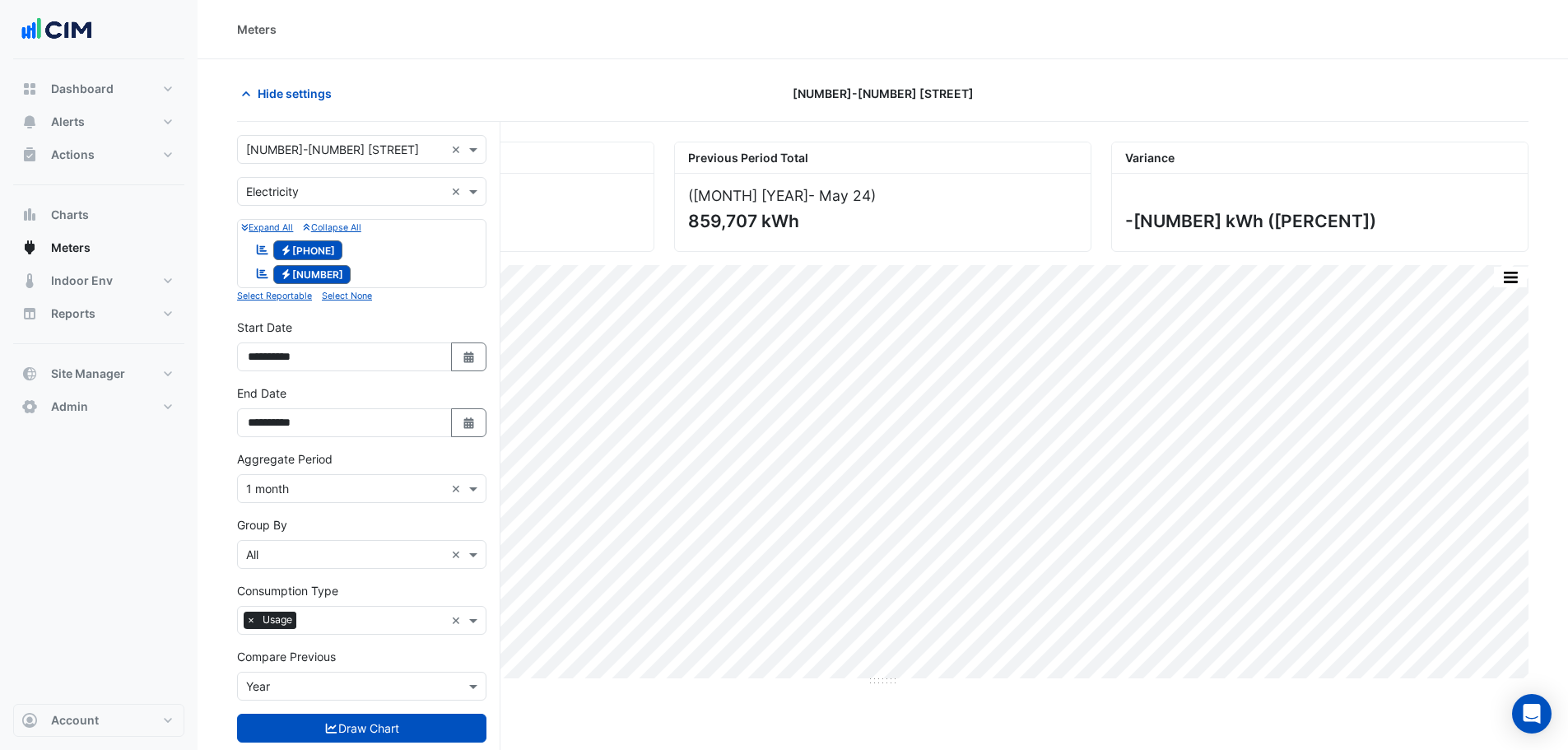 drag, startPoint x: 390, startPoint y: 729, endPoint x: 723, endPoint y: 686, distance: 335.7648 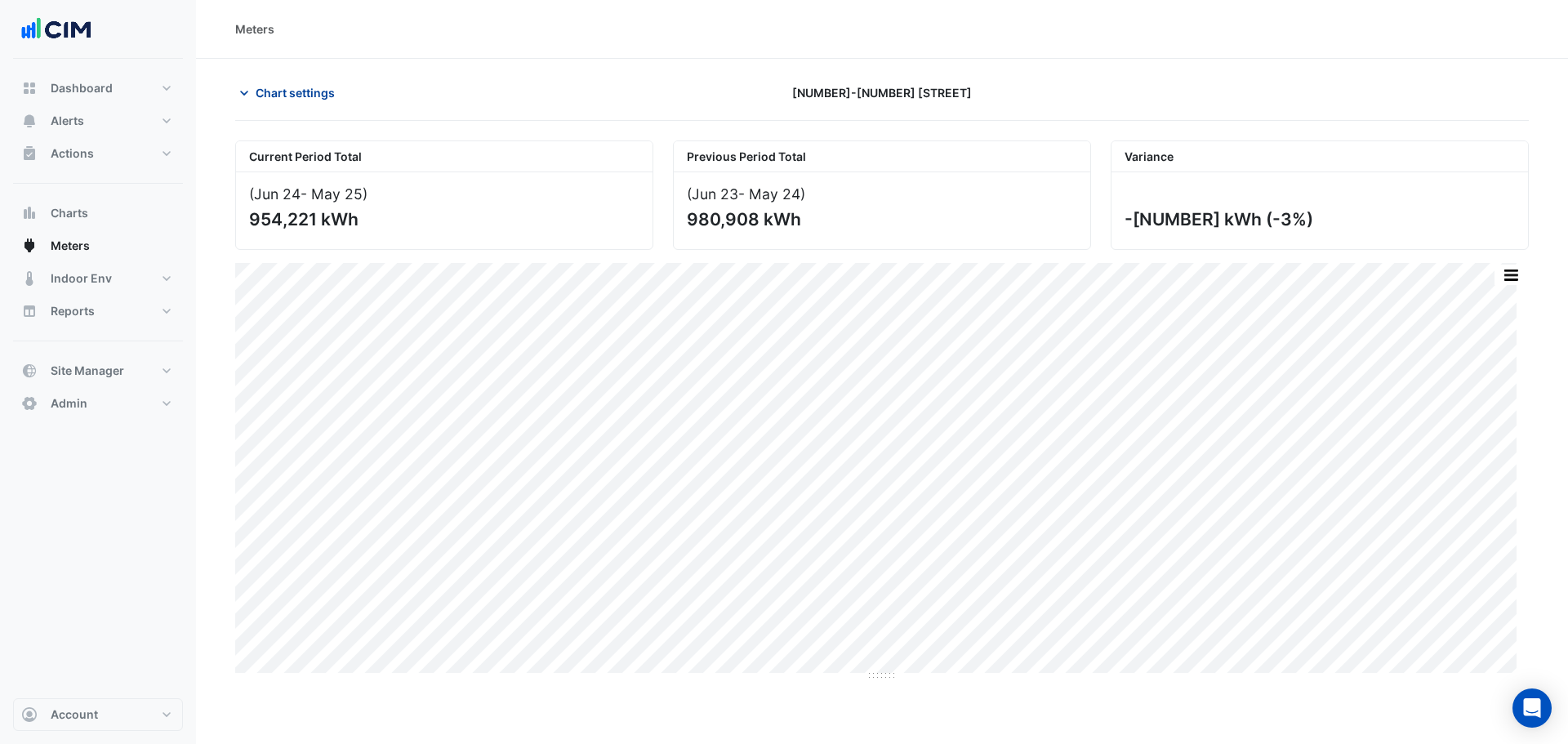 click on "Chart settings" at bounding box center [295, 92] 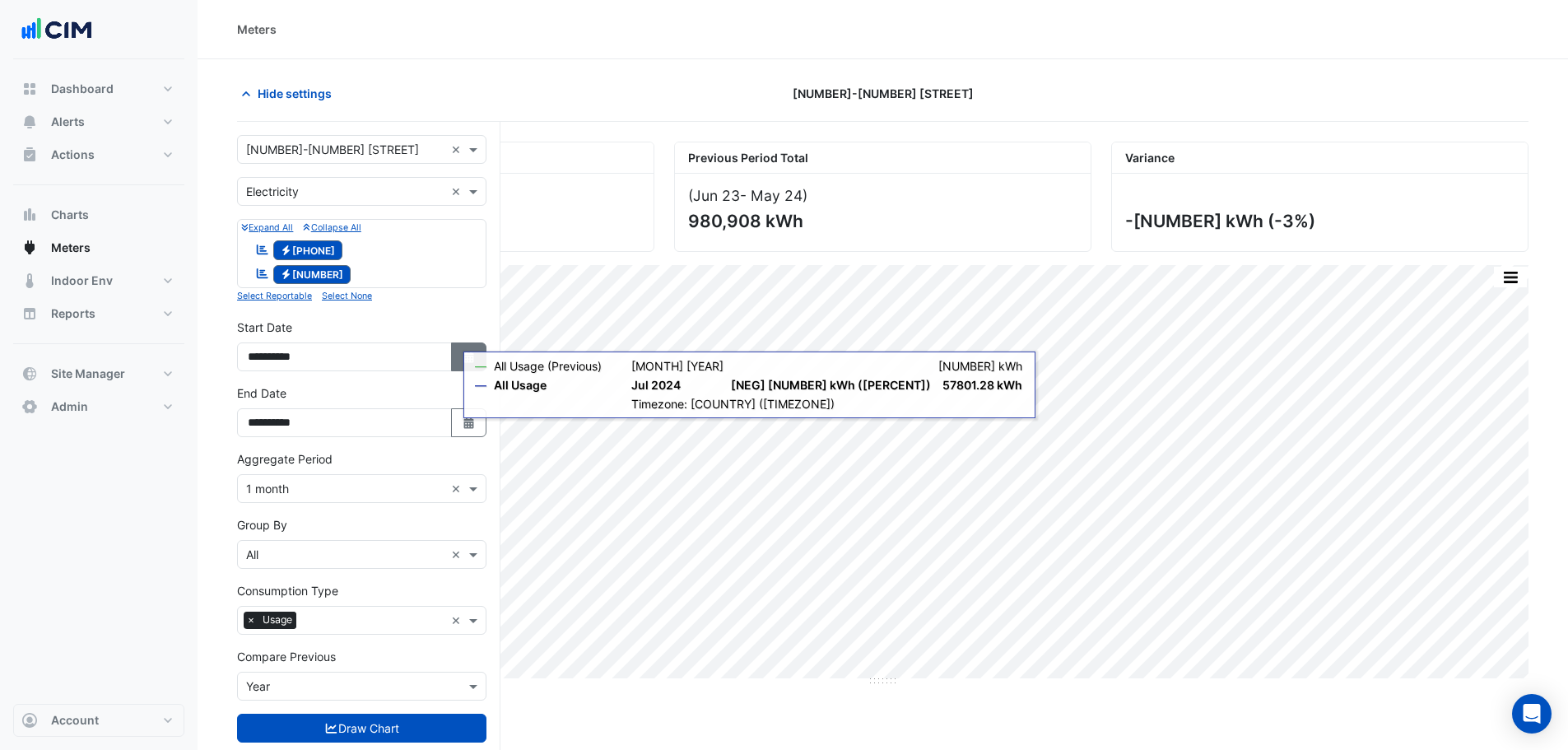 click on "Select Date" at bounding box center [469, 356] 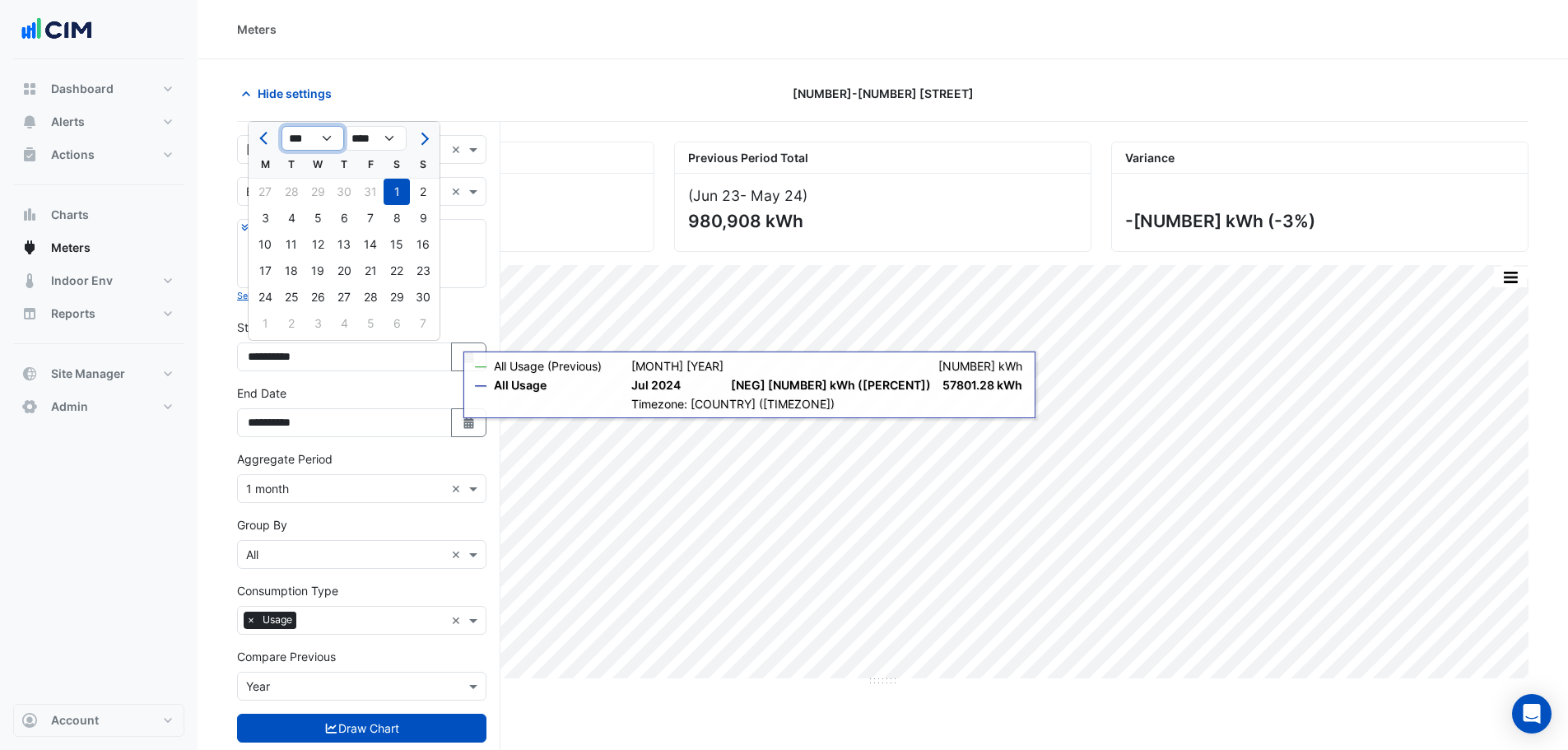 click on "*** *** *** *** *** *** *** *** *** *** *** ***" at bounding box center (313, 138) 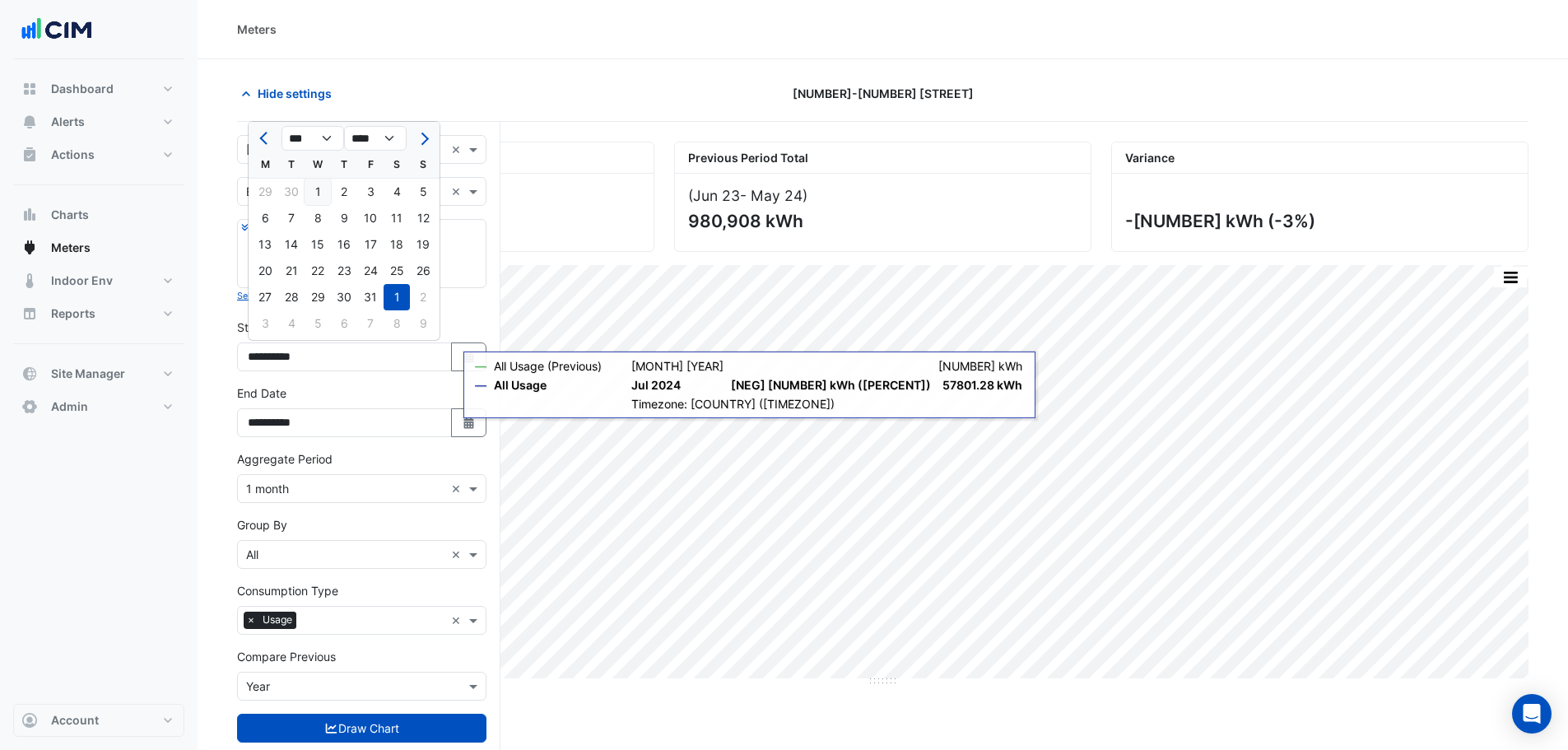 click on "1" at bounding box center [318, 192] 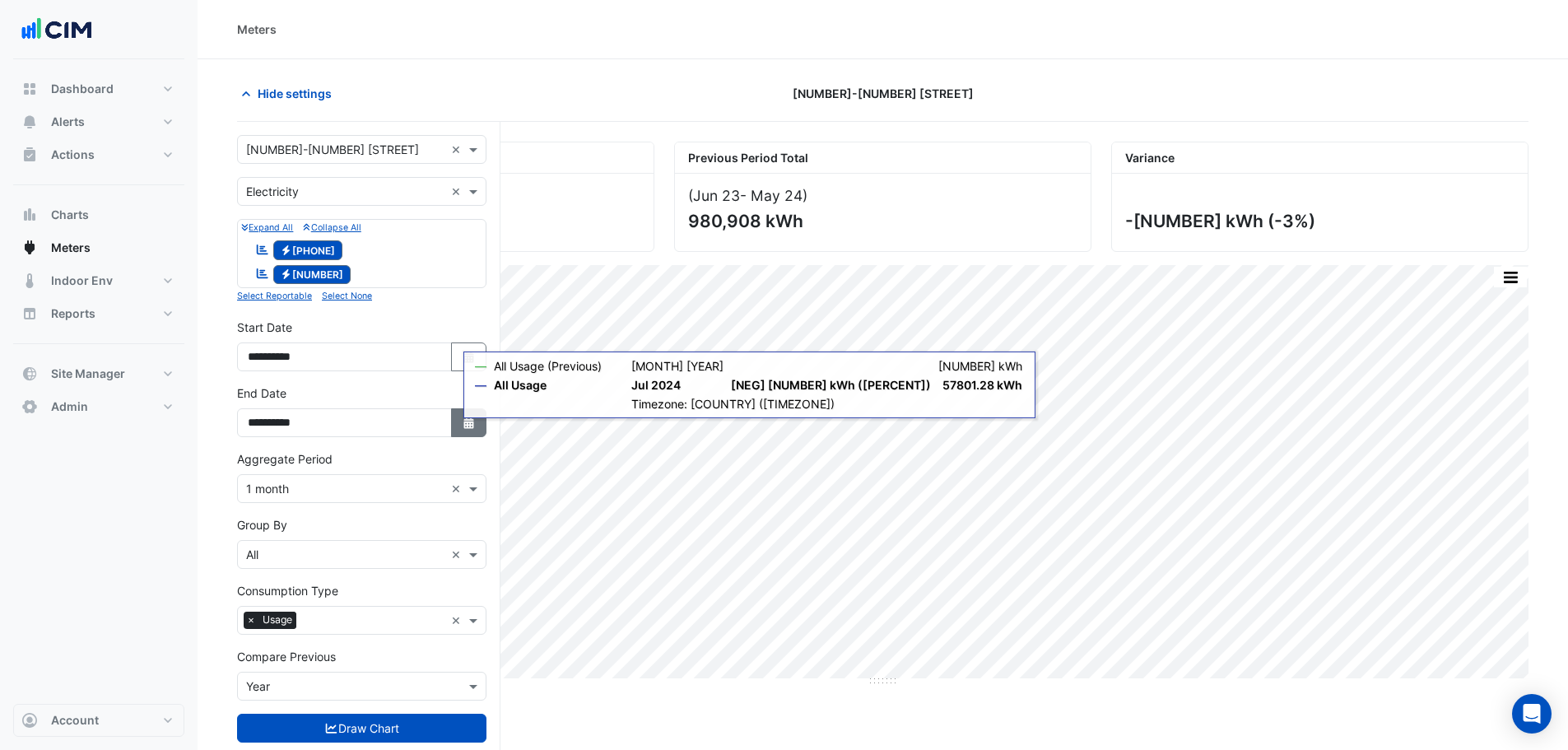 click on "Select Date" at bounding box center [469, 422] 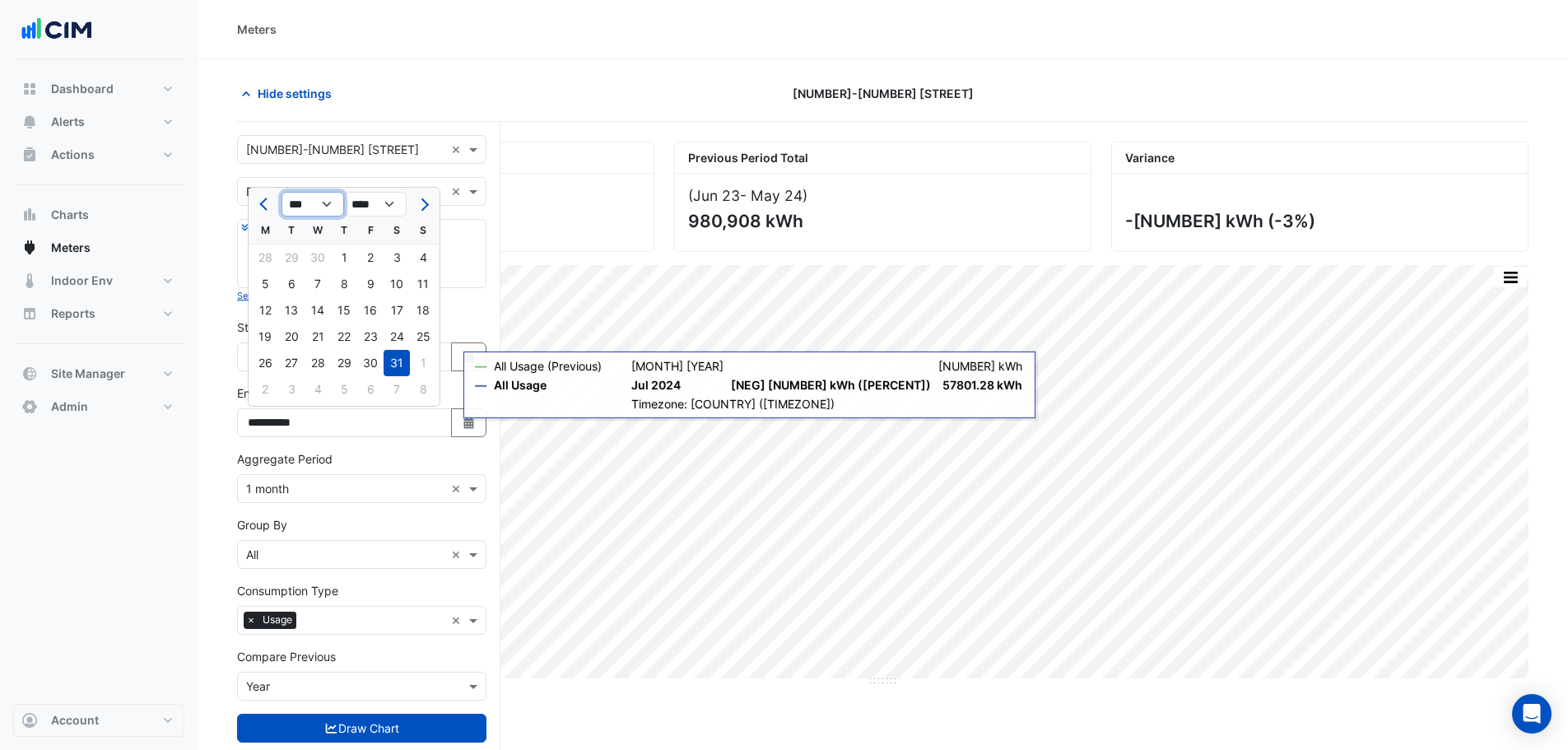click on "*** *** *** *** *** *** *** *** *** *** *** ***" at bounding box center (313, 204) 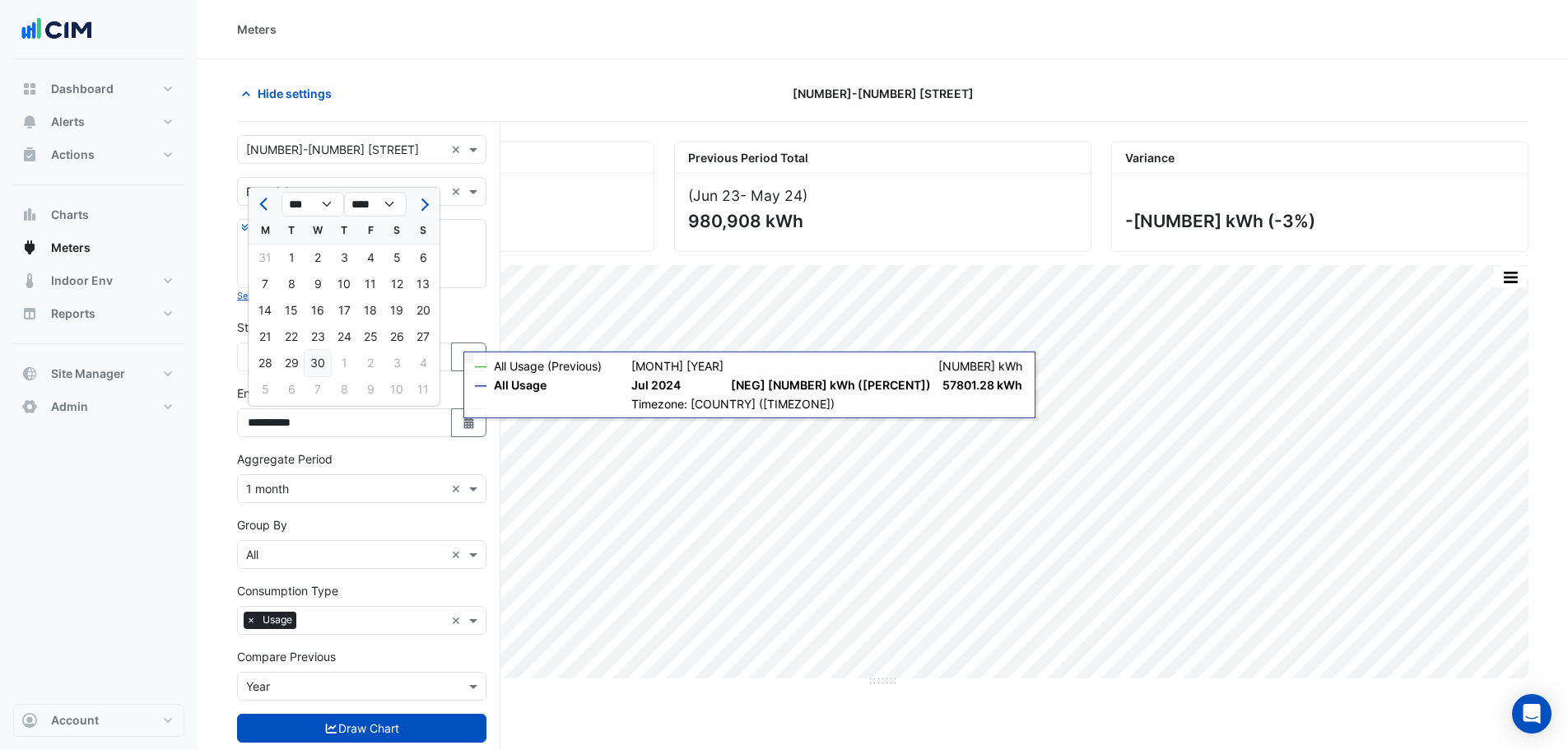 click on "30" at bounding box center (318, 363) 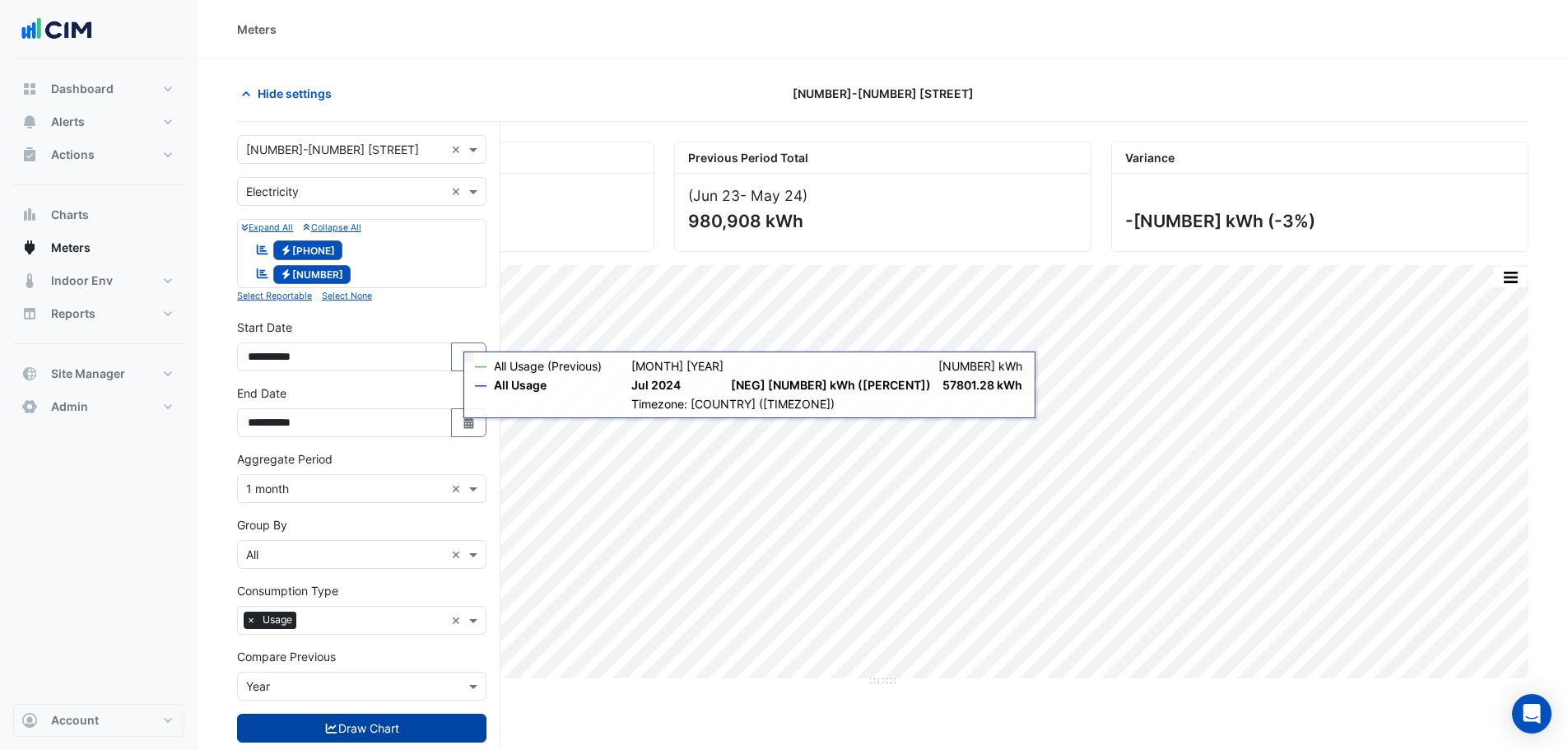 click on "Draw Chart" at bounding box center [361, 728] 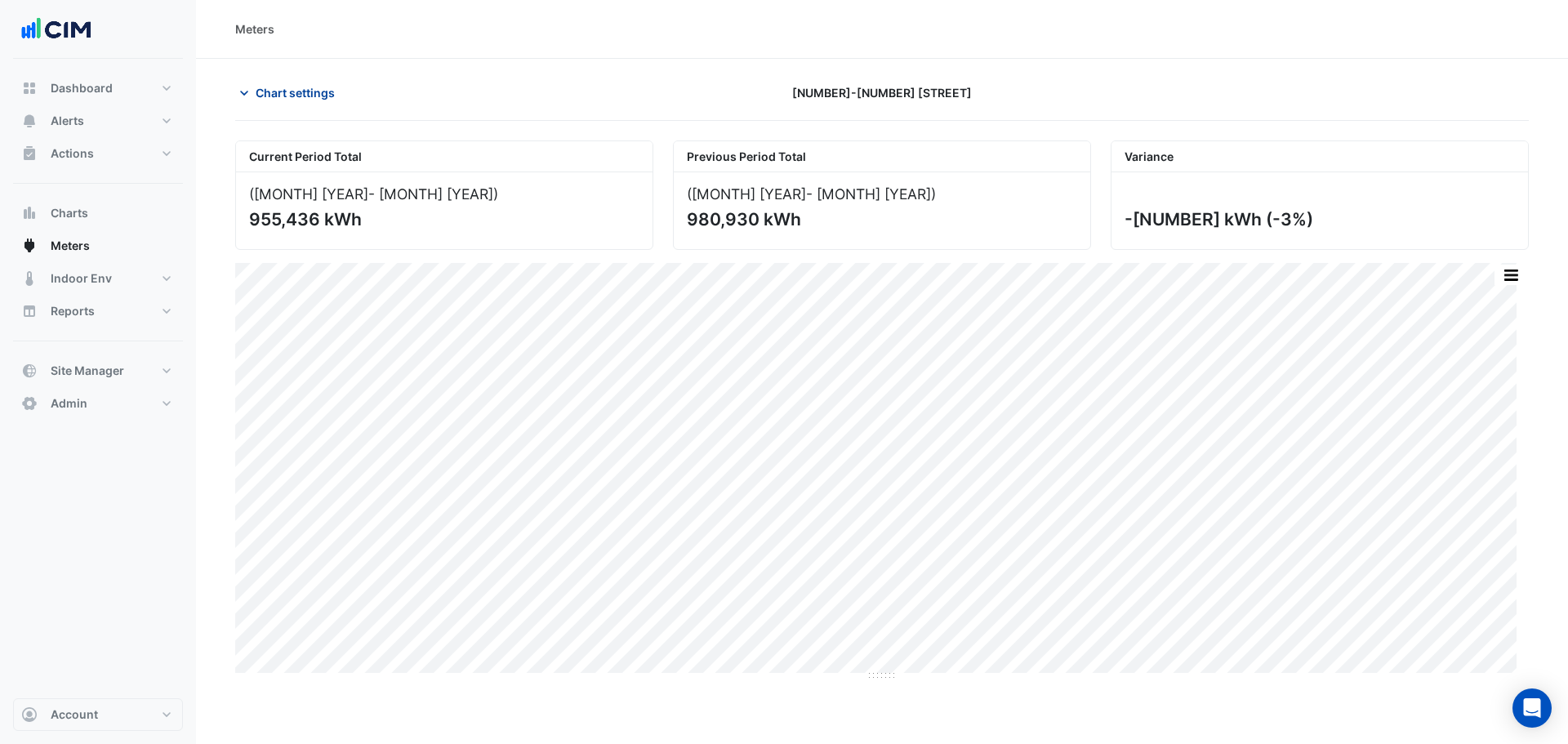click on "Chart settings" at bounding box center (295, 92) 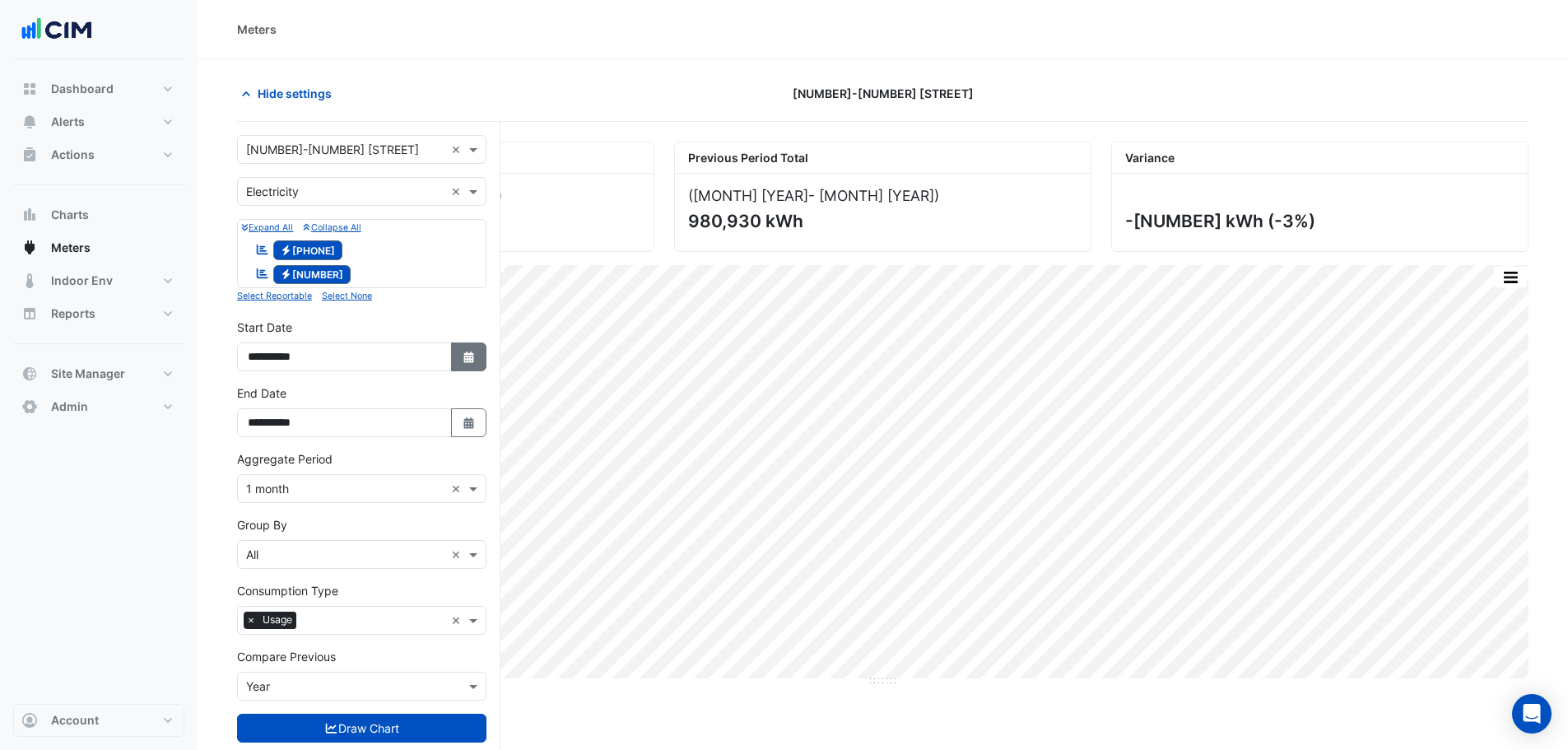 click on "Select Date" at bounding box center (469, 357) 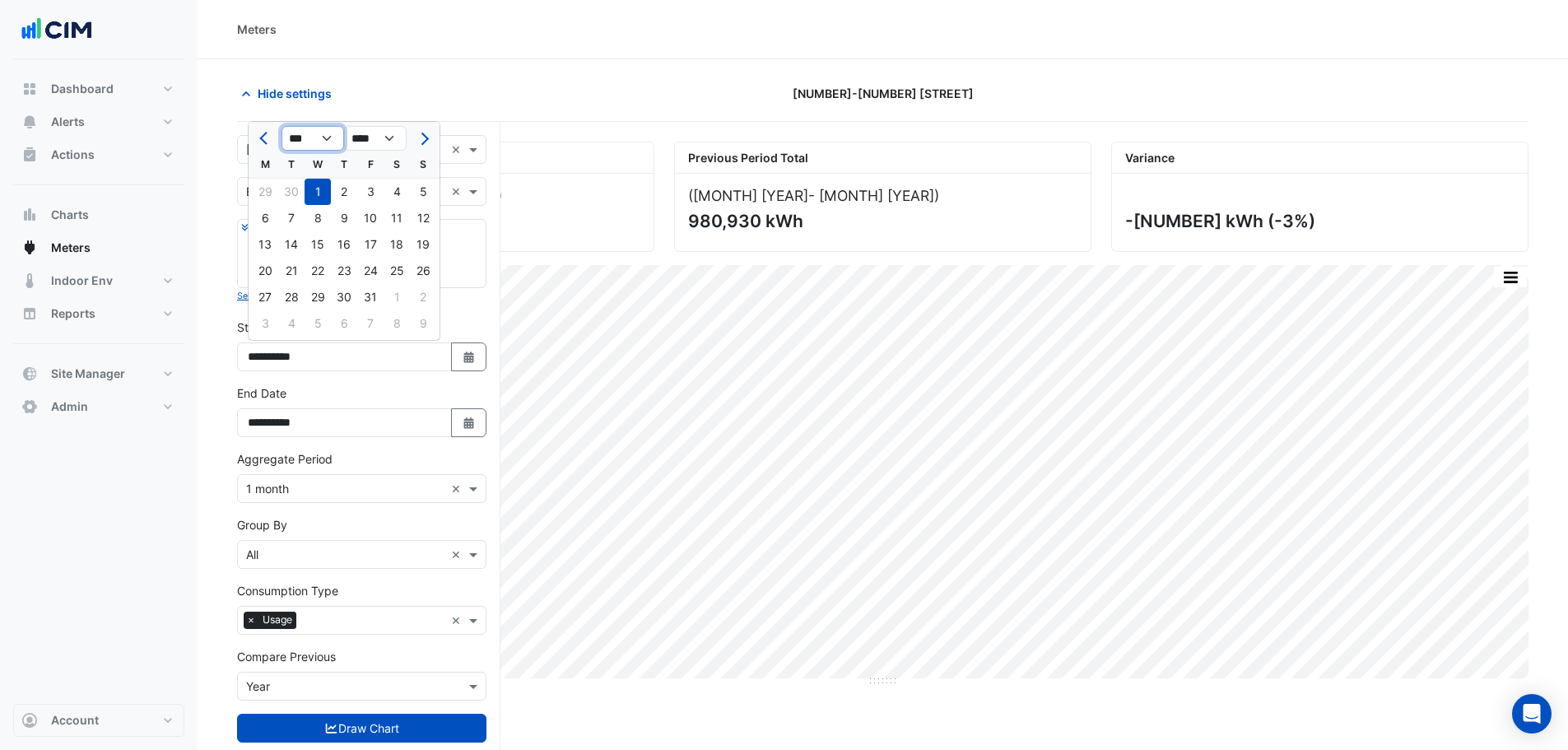 click on "*** *** *** *** *** *** *** *** *** *** *** ***" at bounding box center (313, 138) 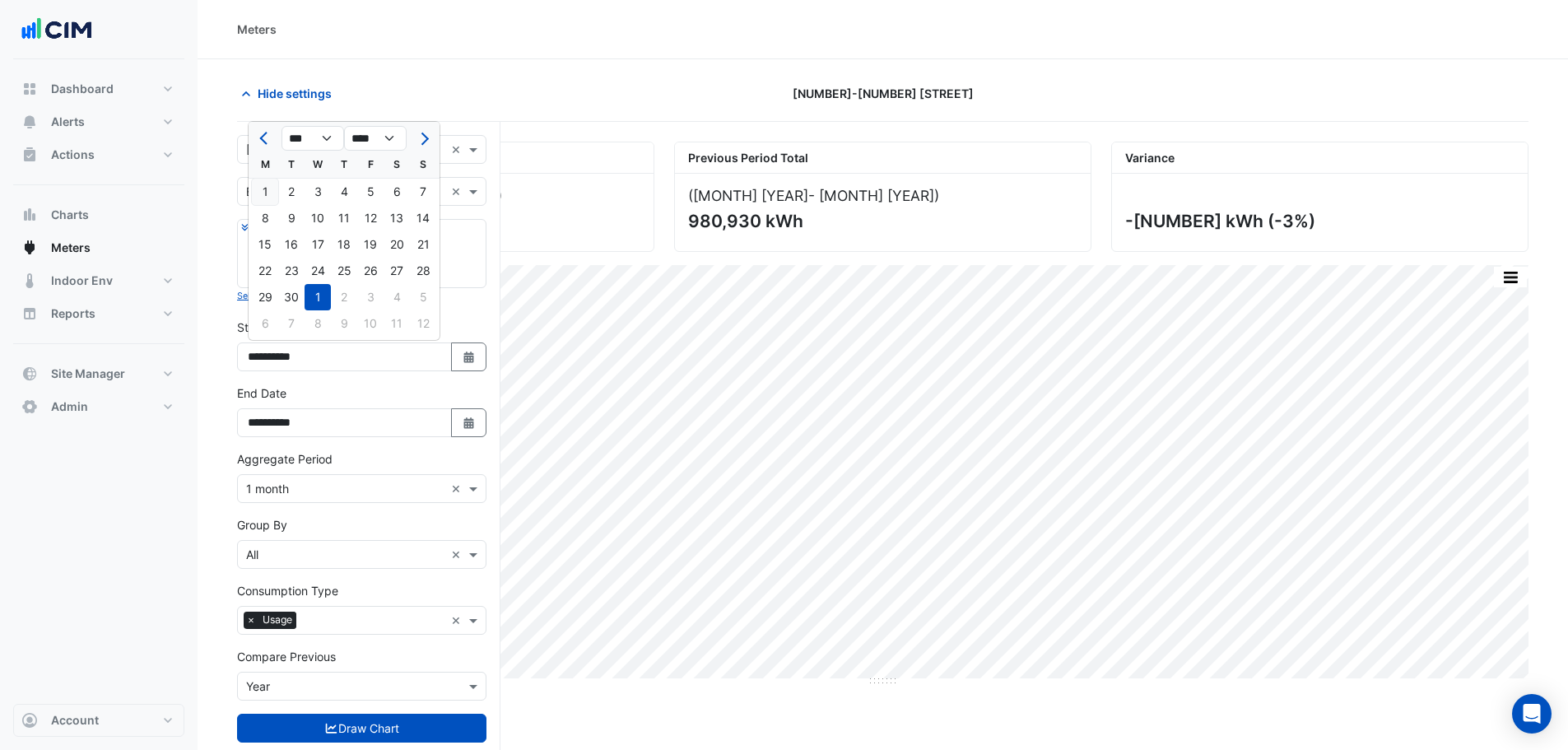 click on "1" at bounding box center (265, 192) 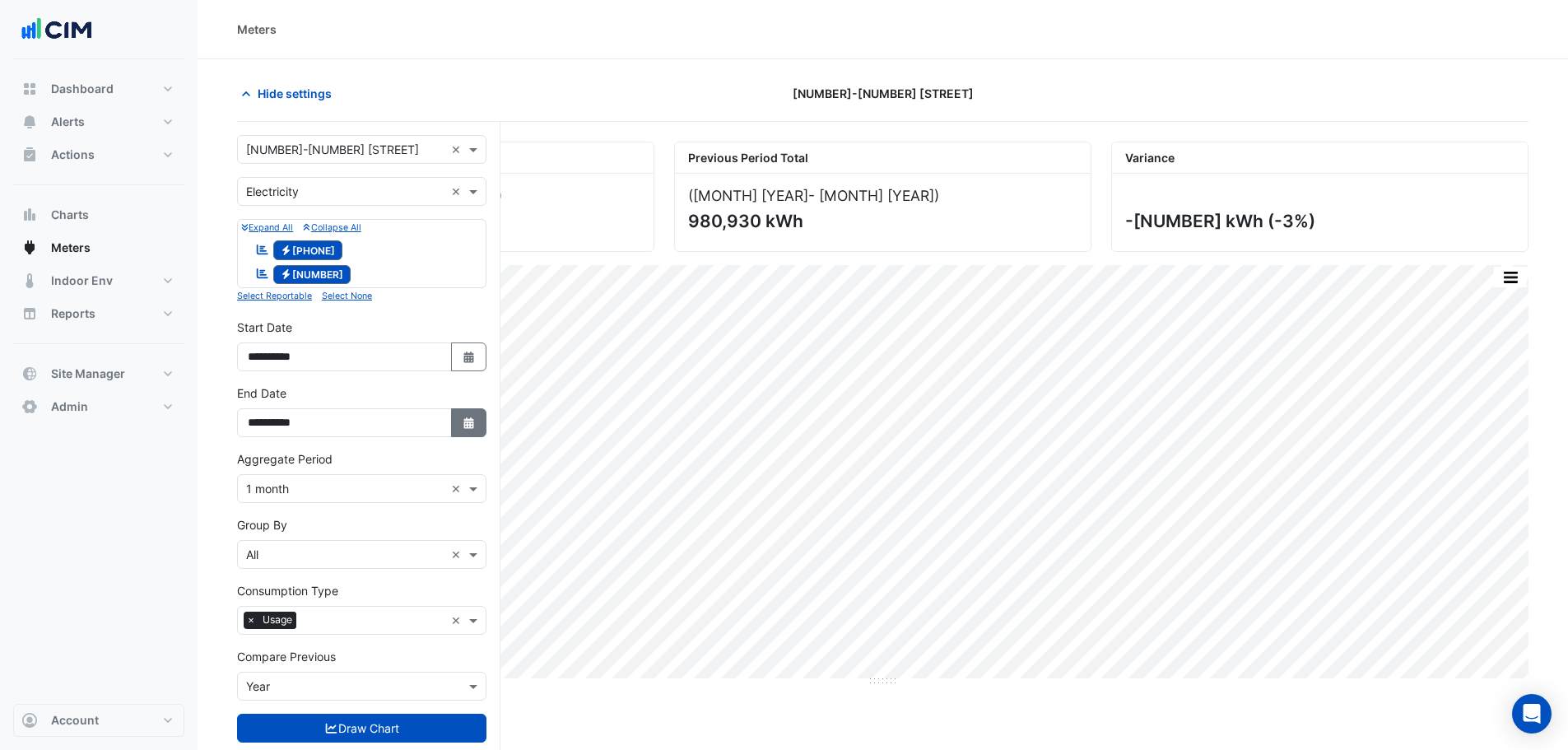 click on "Select Date" at bounding box center (469, 423) 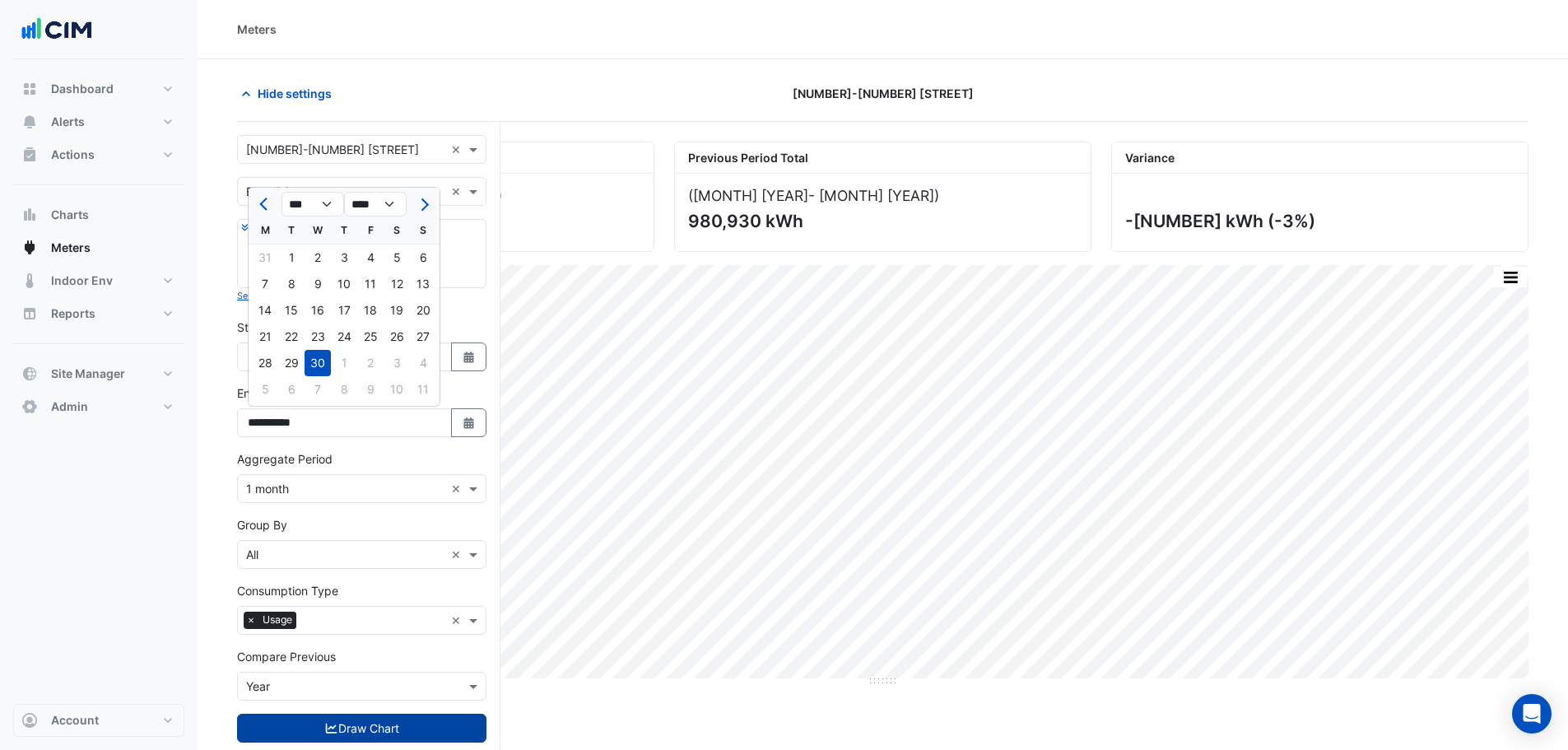 click on "Draw Chart" at bounding box center [361, 728] 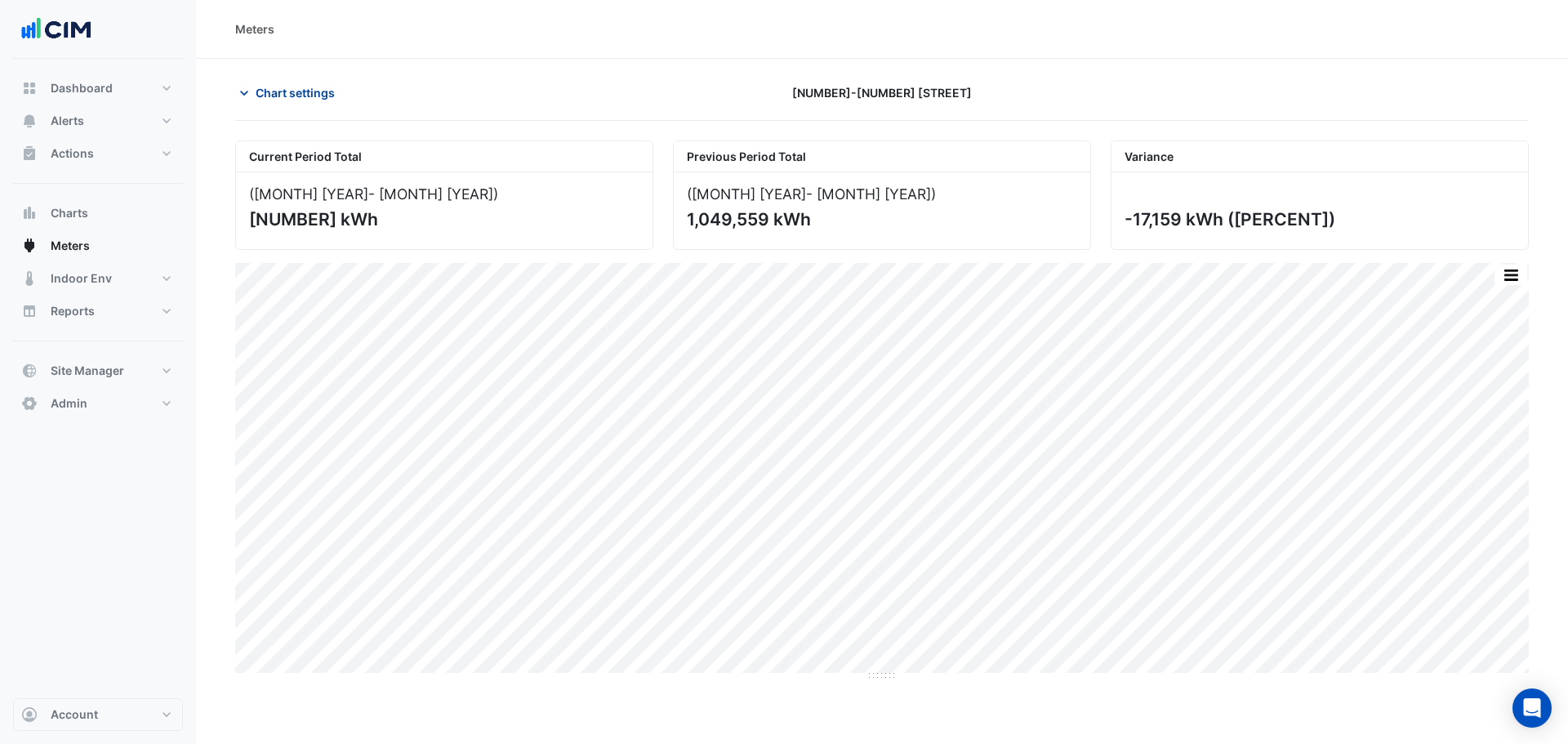 click on "Chart settings" at bounding box center [295, 92] 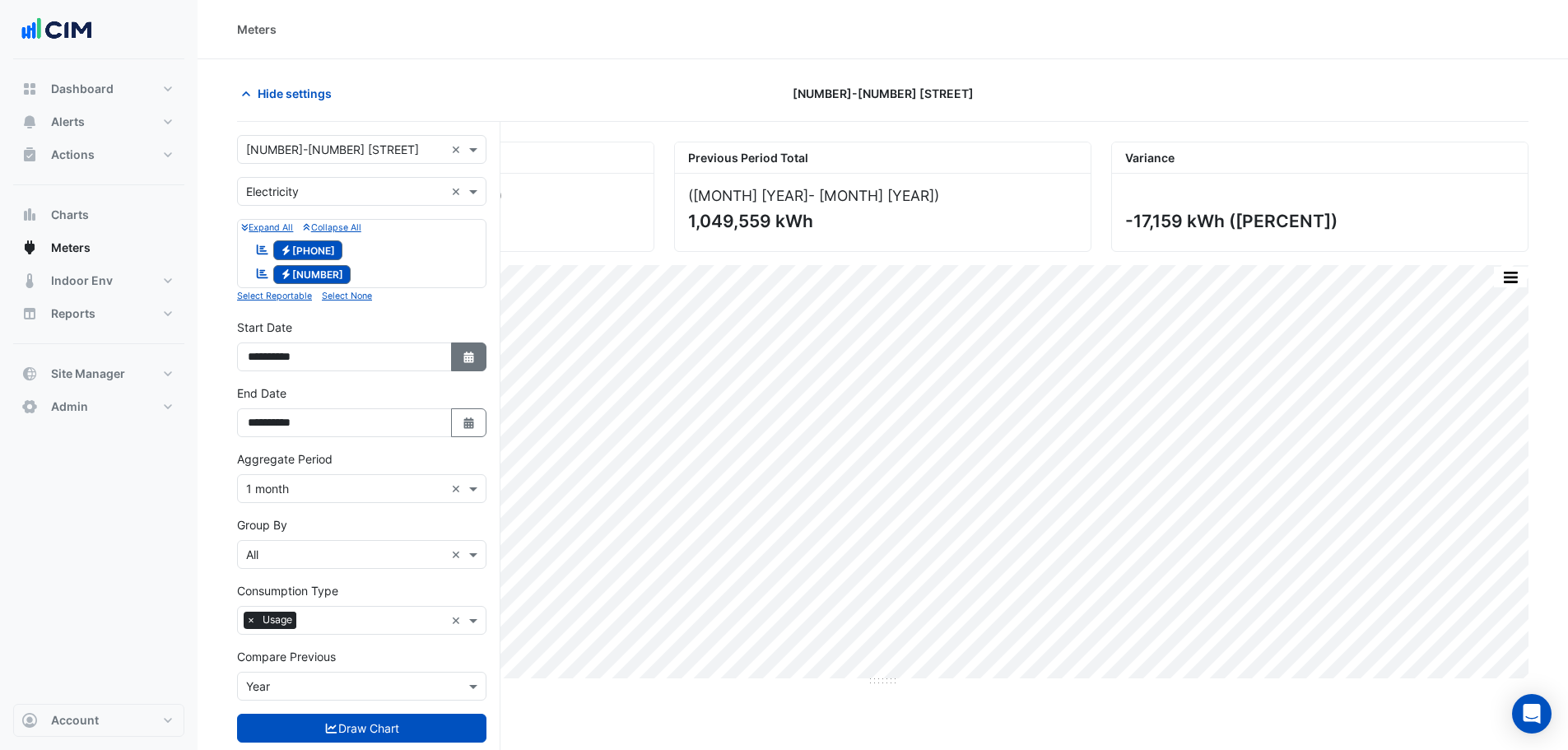 click at bounding box center [468, 357] 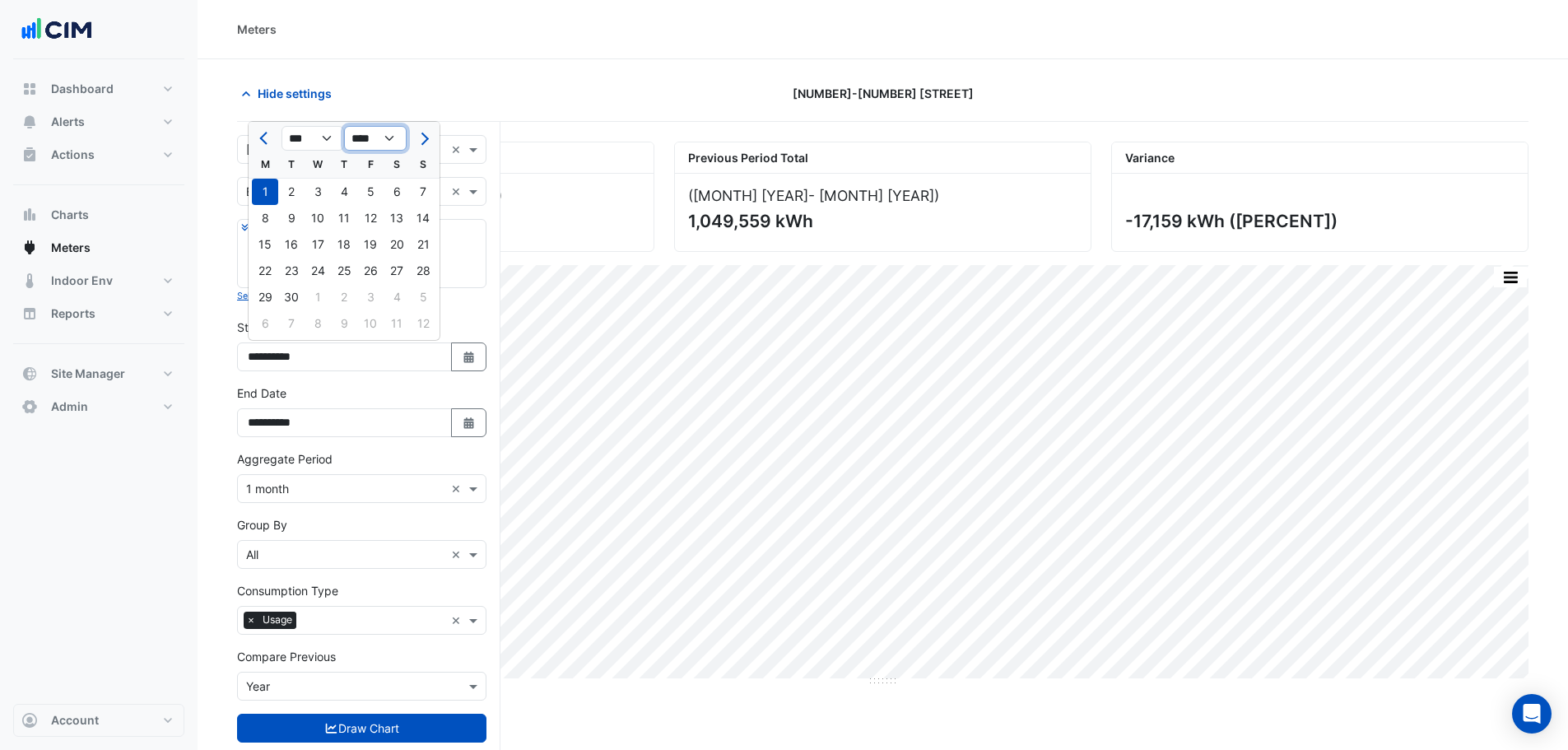 click on "**** **** **** **** **** **** **** **** **** **** **** ****" at bounding box center [375, 138] 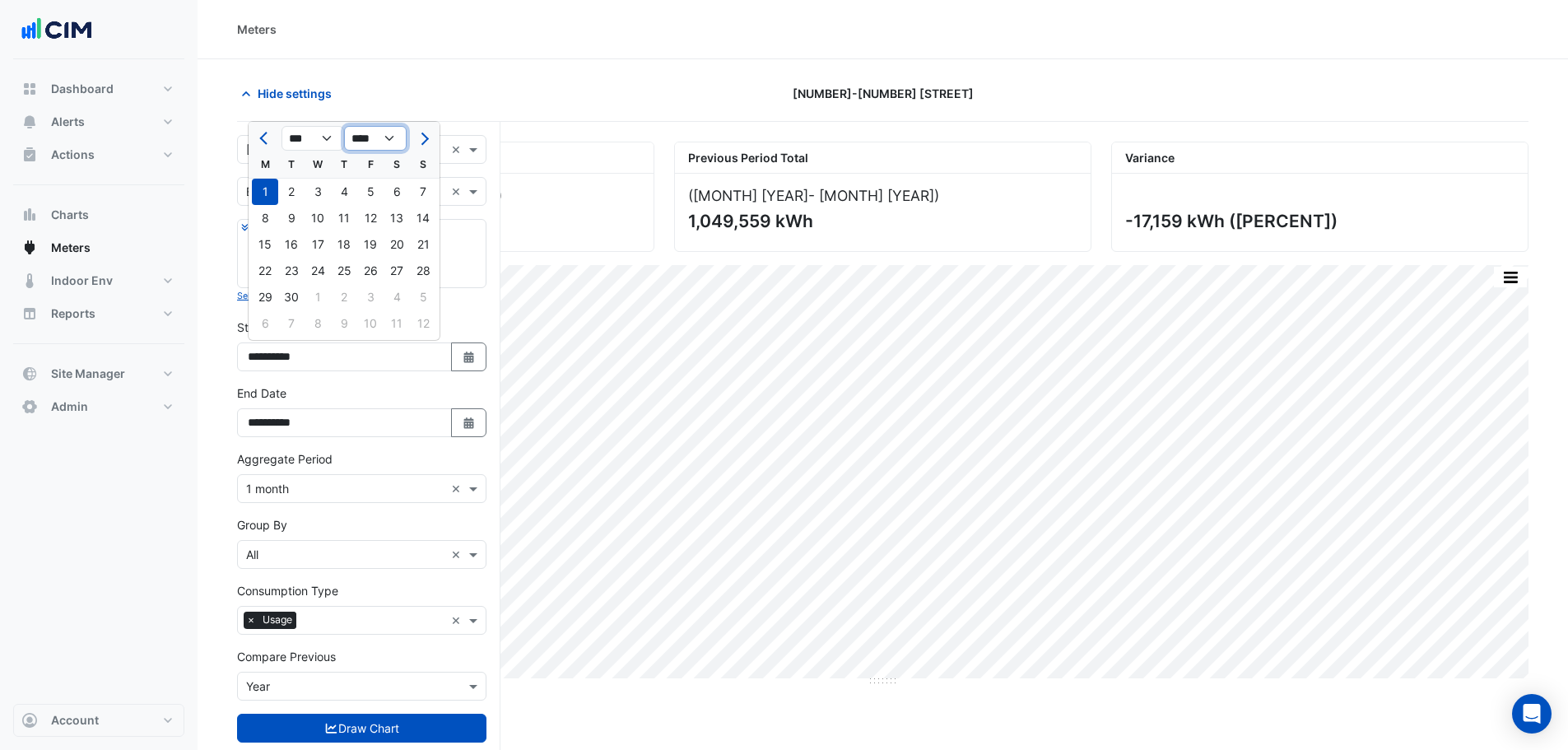 click on "**** **** **** **** **** **** **** **** **** **** **** ****" at bounding box center [375, 138] 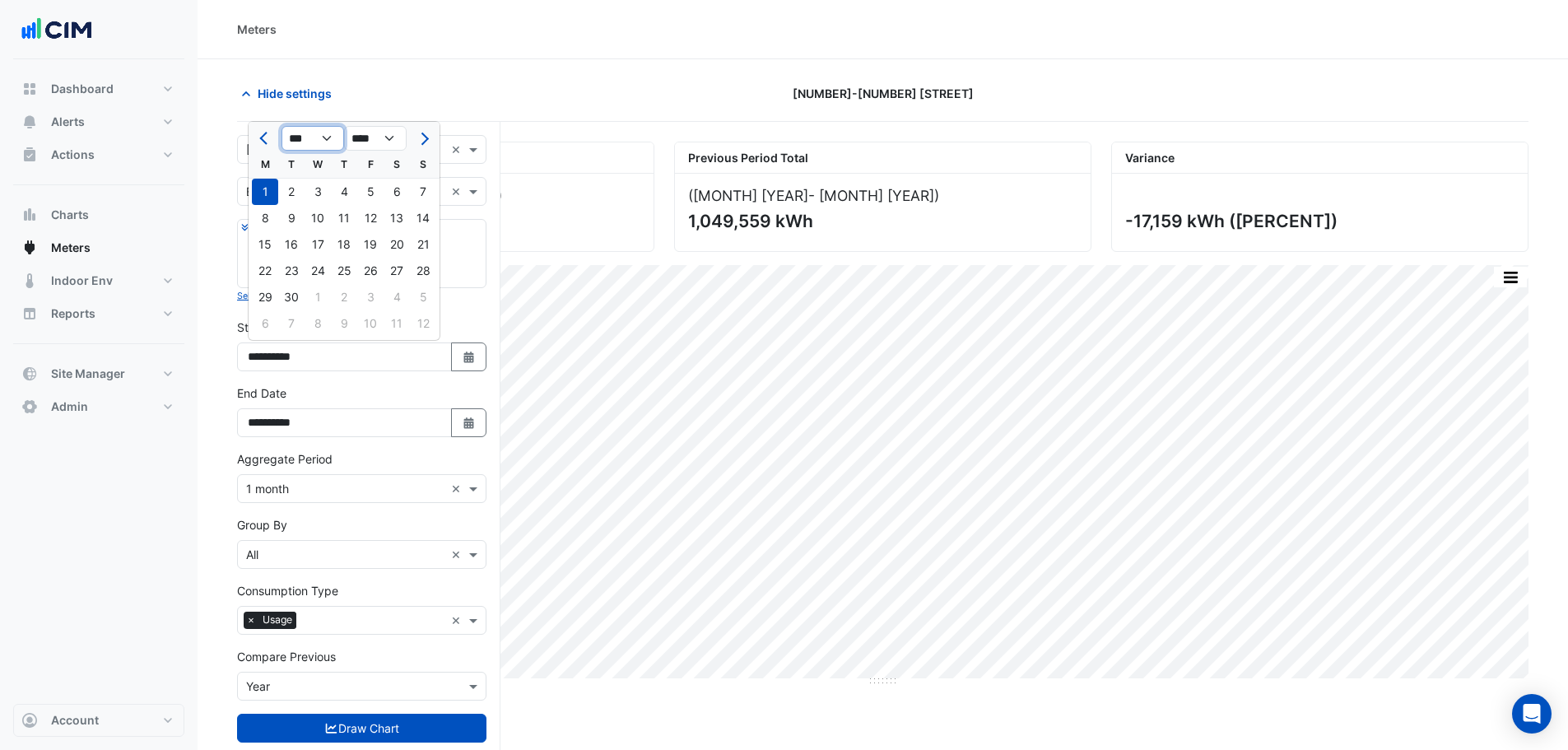 click on "*** *** *** *** *** *** *** *** *** *** *** ***" at bounding box center (313, 138) 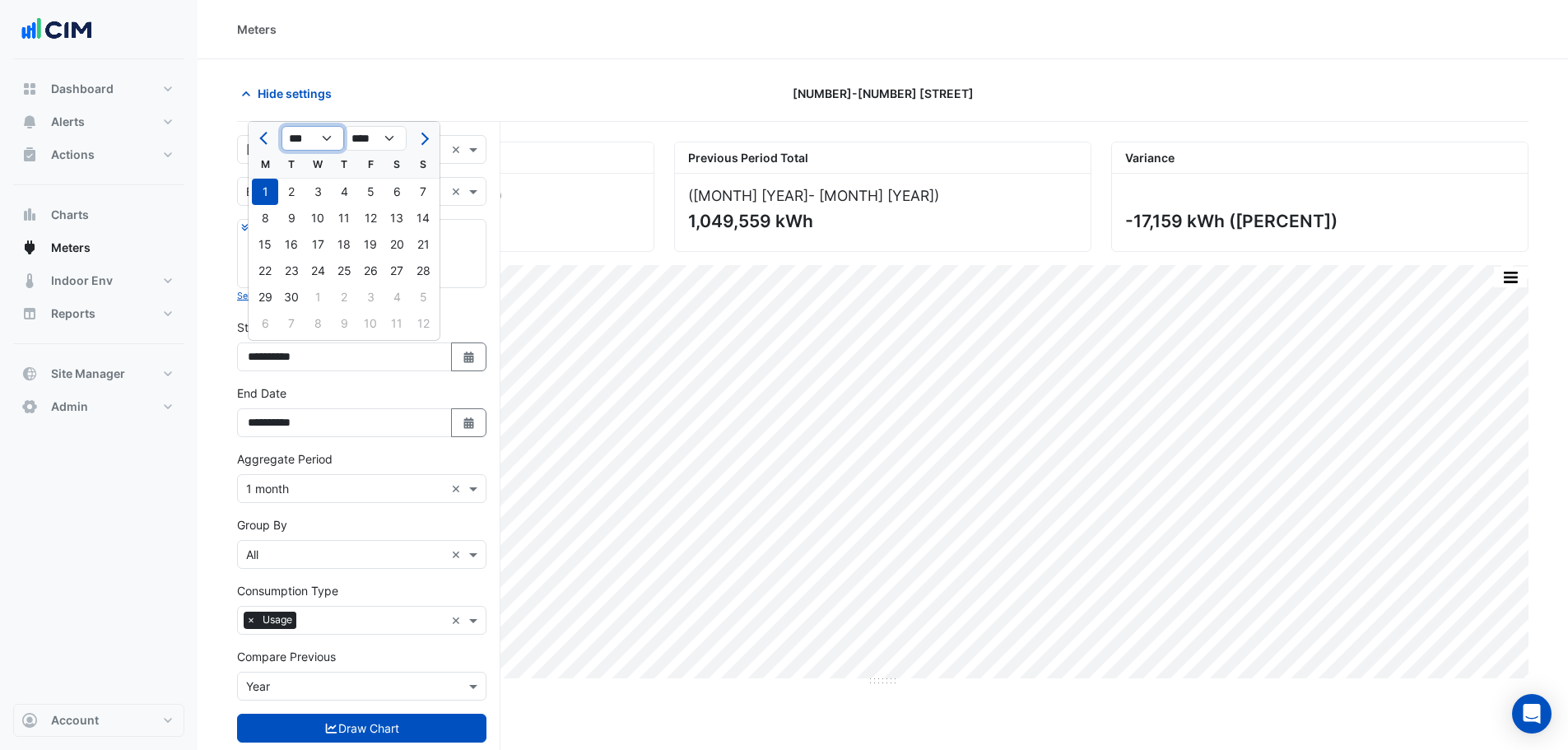 select on "*" 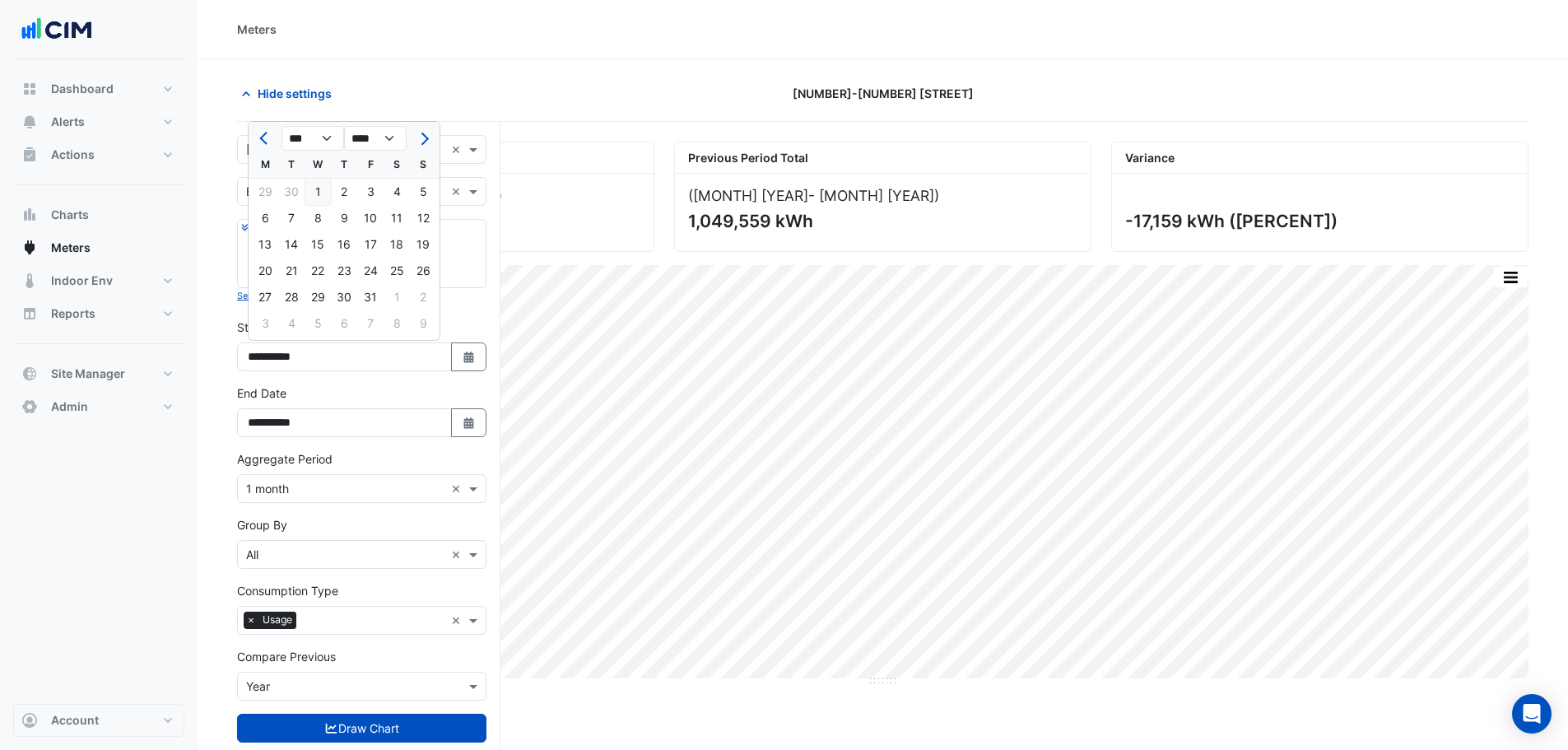click on "1" at bounding box center (318, 192) 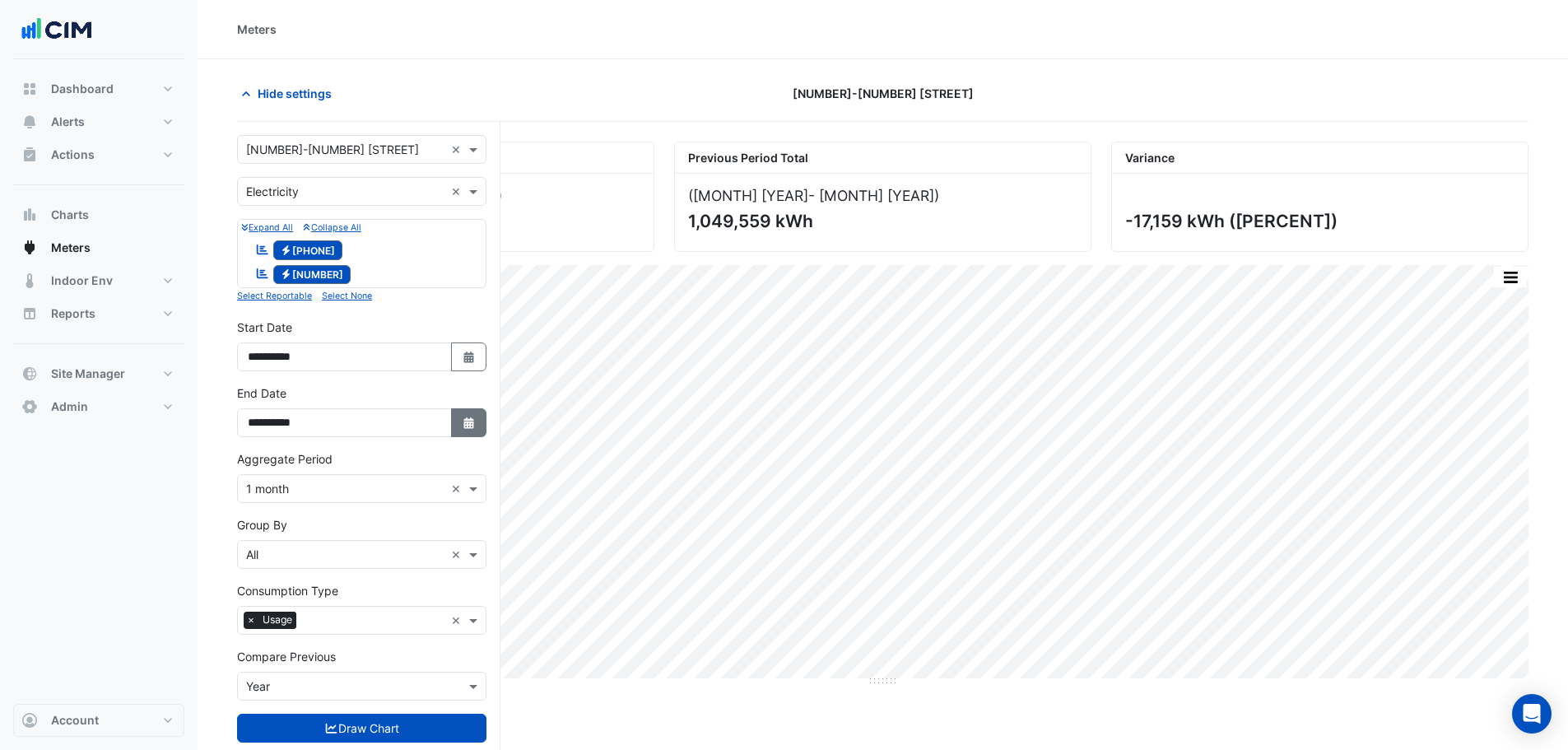 click on "Select Date" at bounding box center [469, 356] 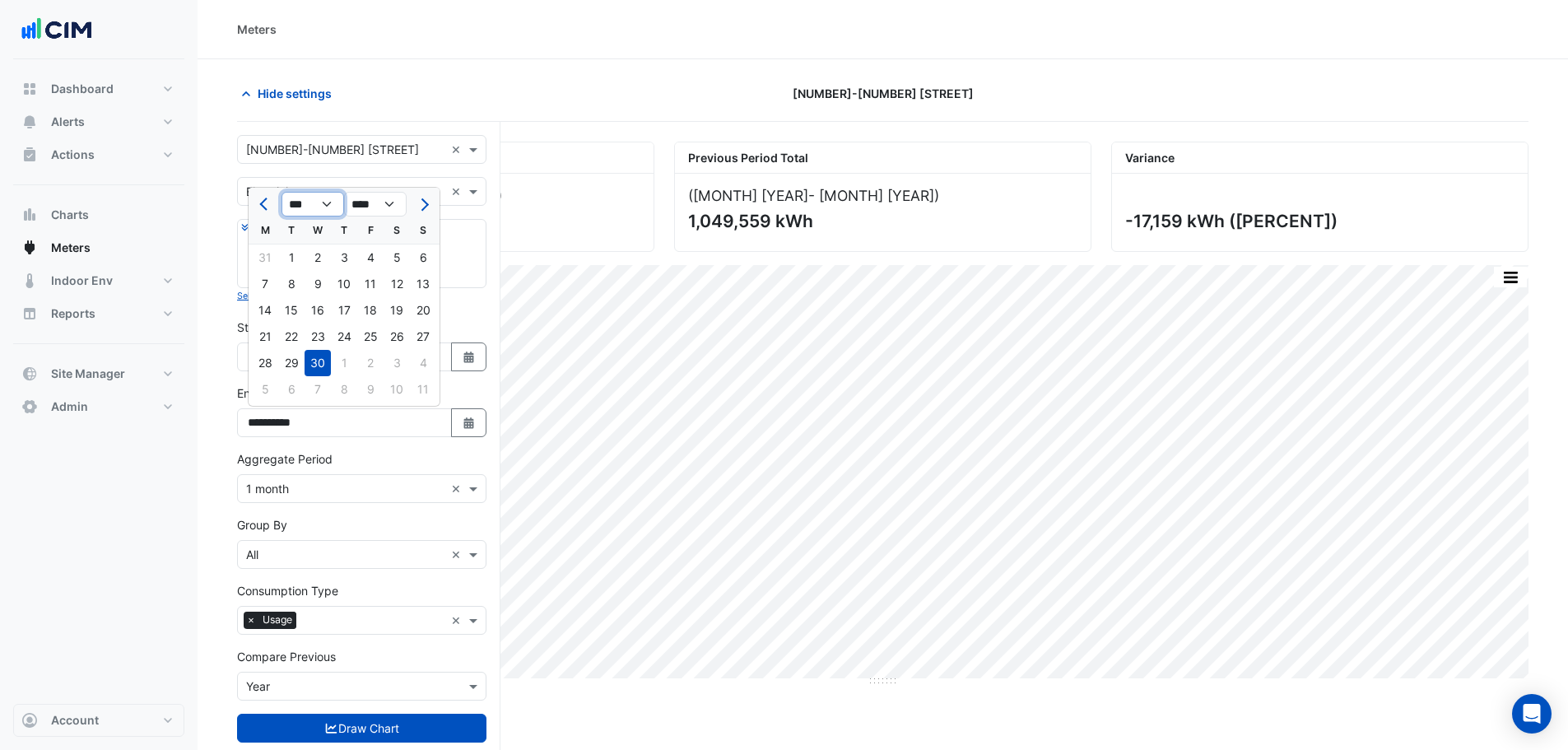click on "*** *** *** *** *** *** *** *** *** *** *** ***" at bounding box center [313, 204] 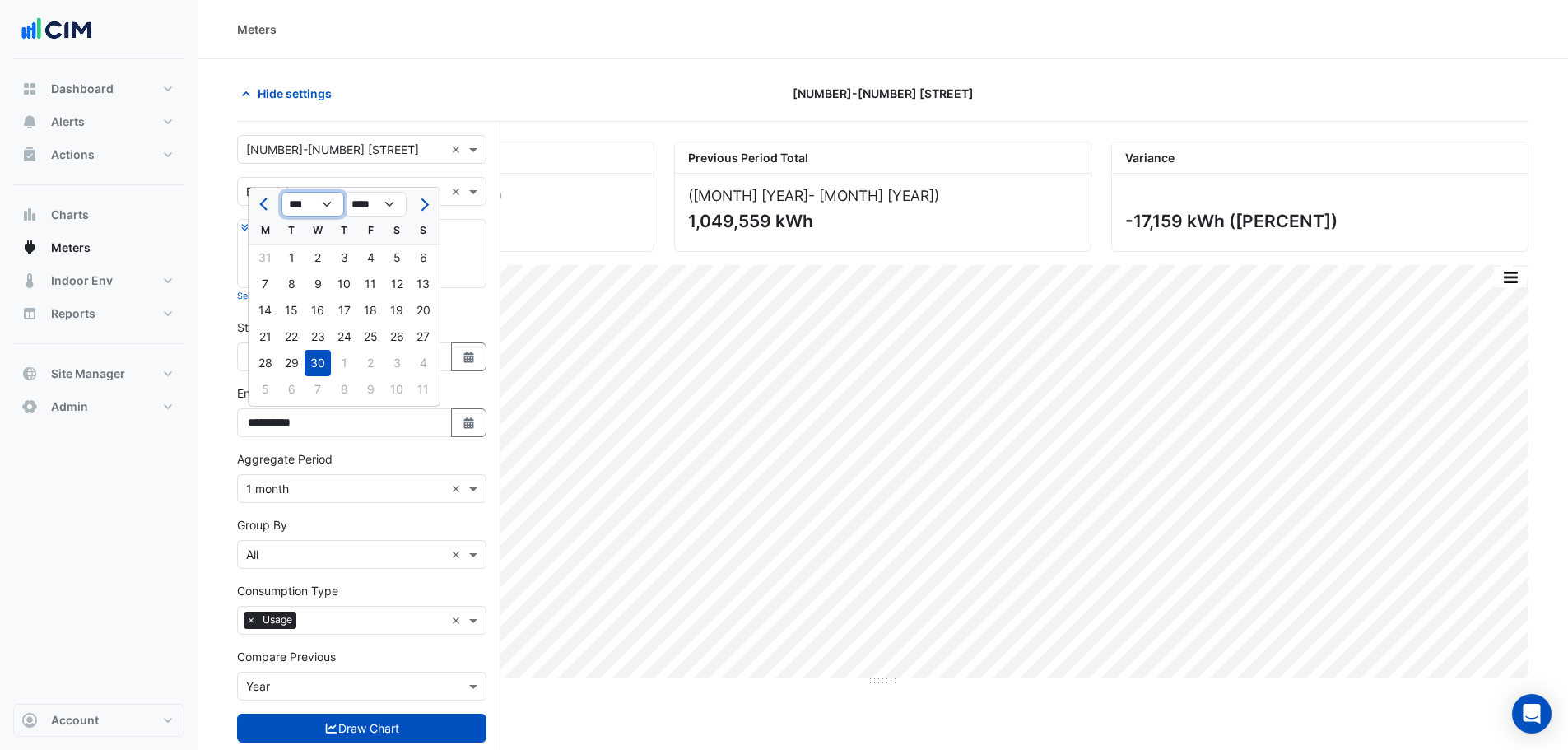 click on "*** *** *** *** *** *** *** *** *** *** *** ***" at bounding box center [313, 204] 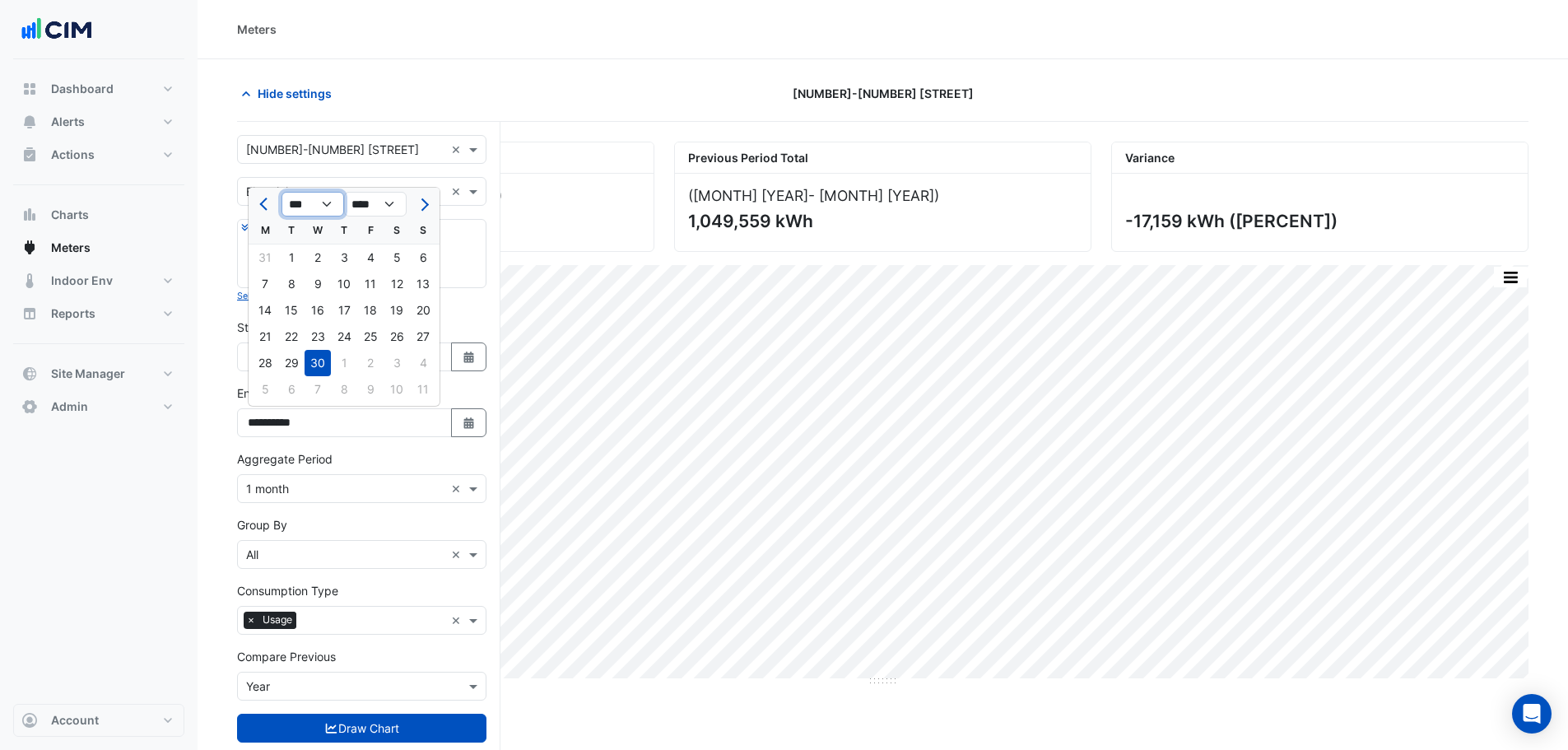select on "*" 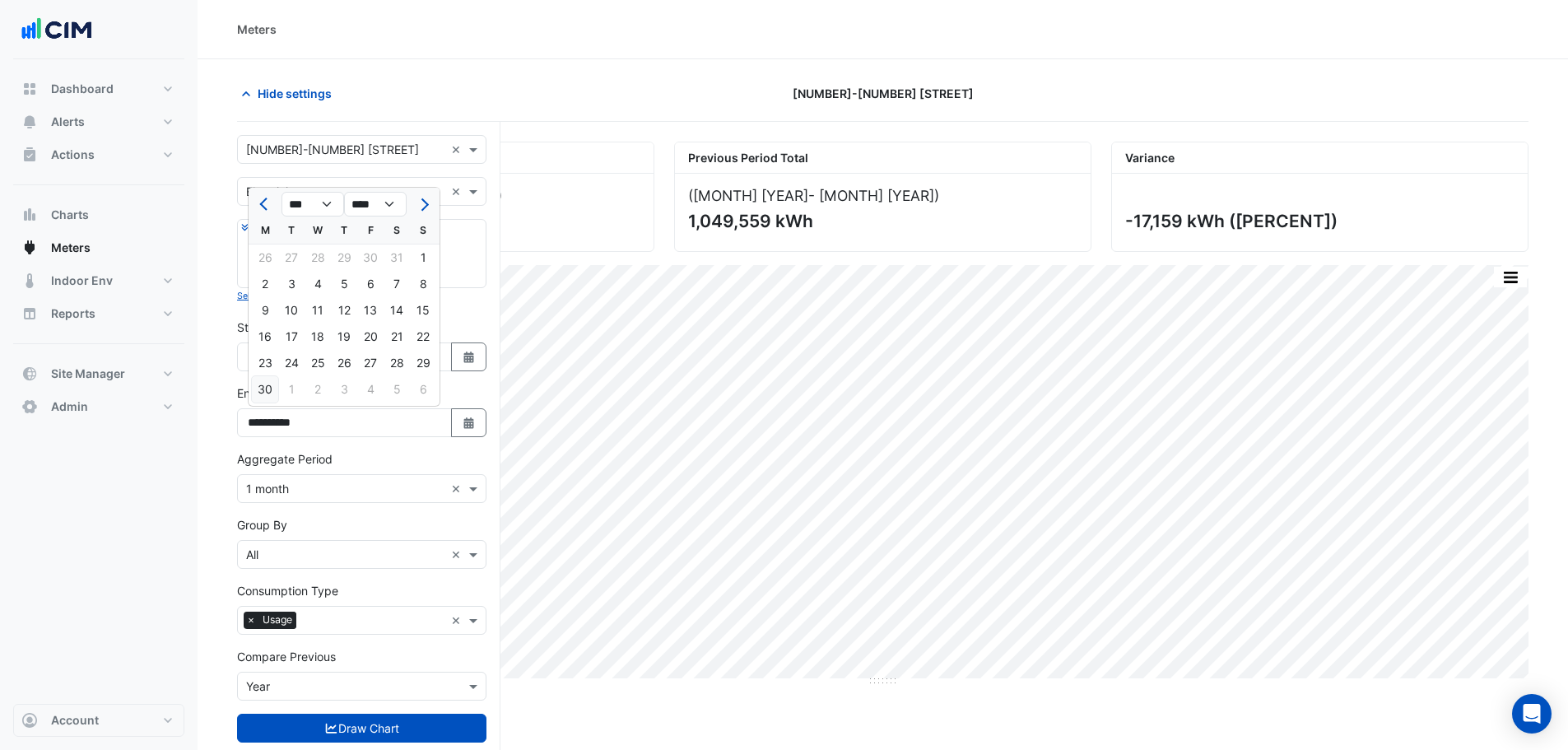 click on "30" at bounding box center [265, 389] 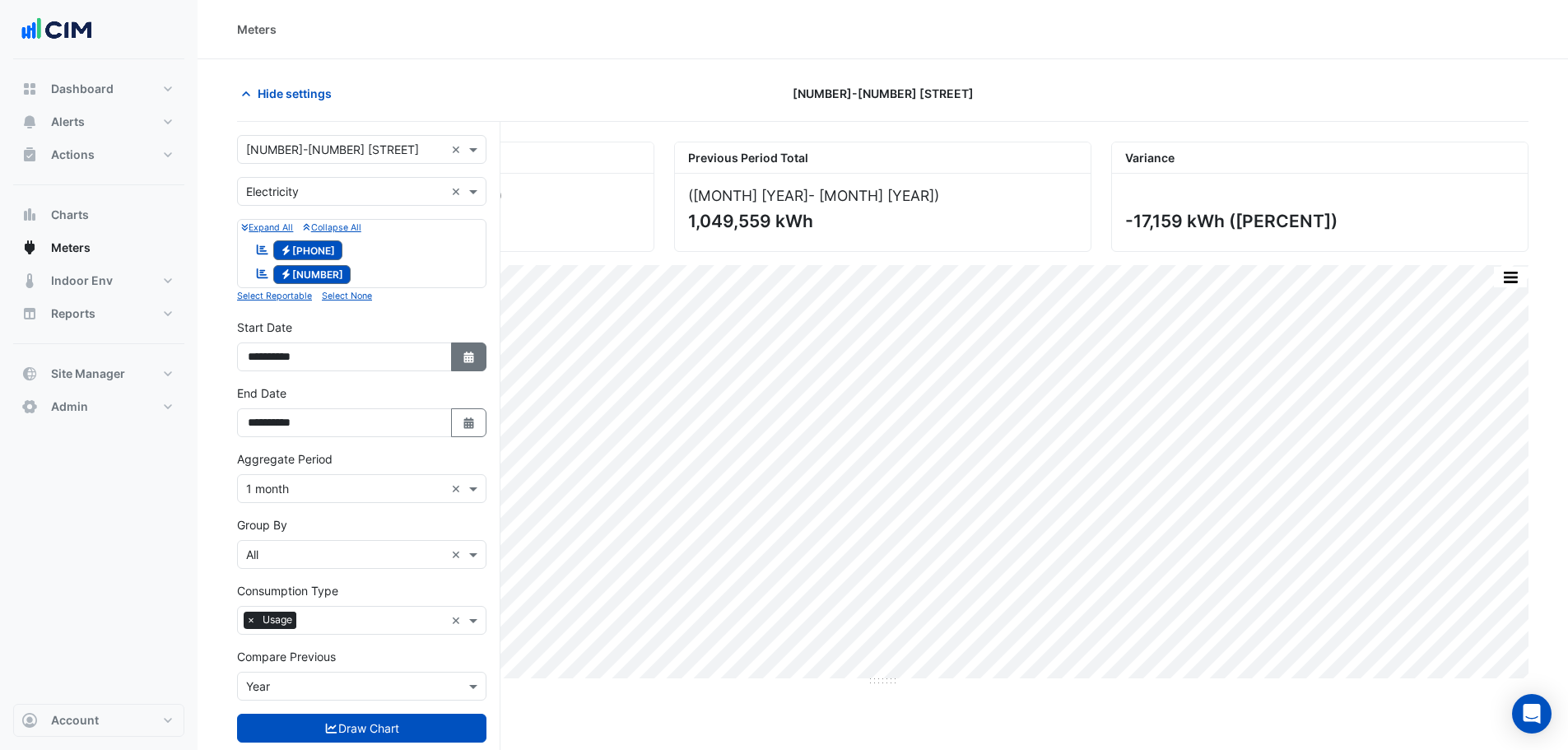 click on "Select Date" at bounding box center [469, 356] 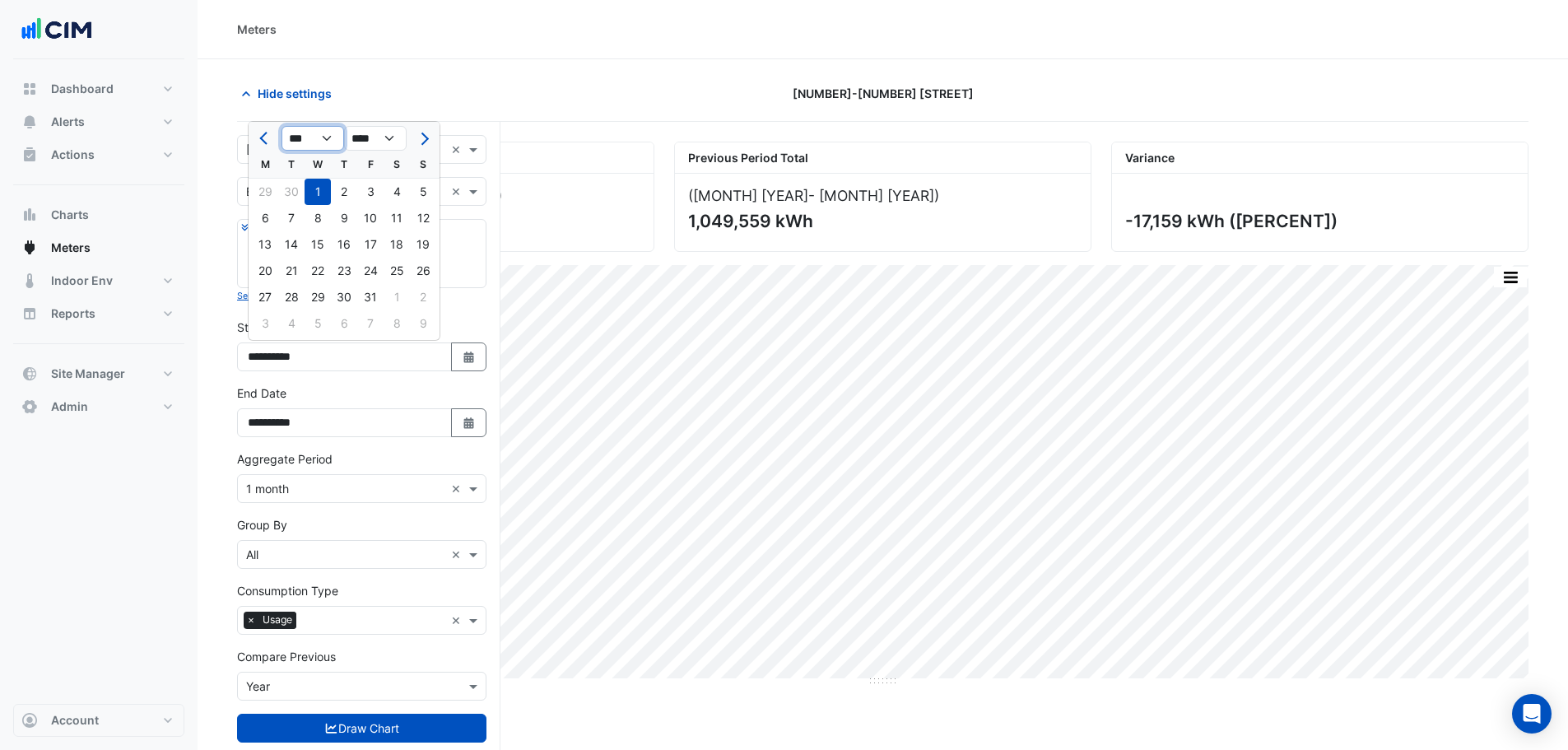 click on "*** *** *** *** *** *** *** *** *** *** *** ***" at bounding box center (313, 138) 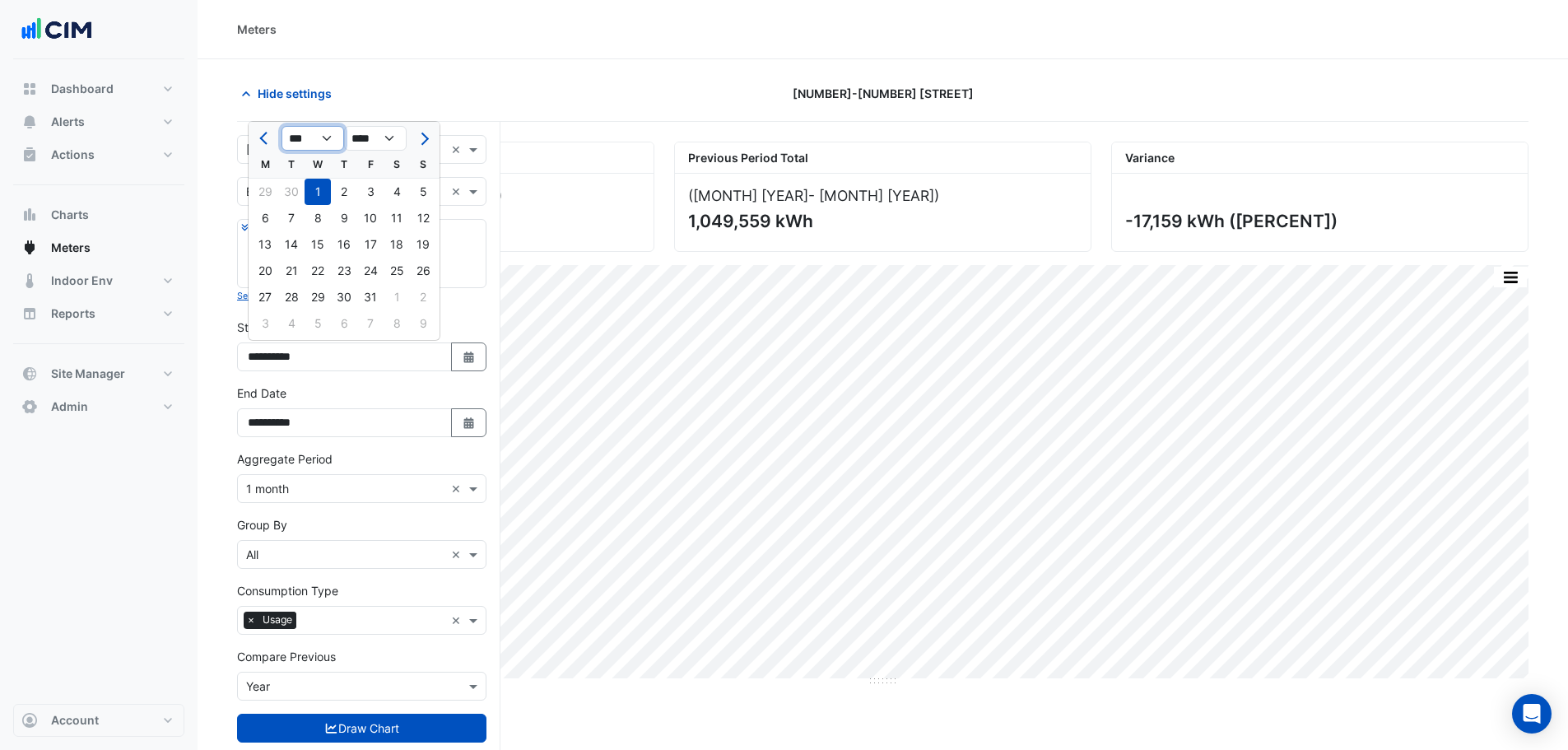 select on "*" 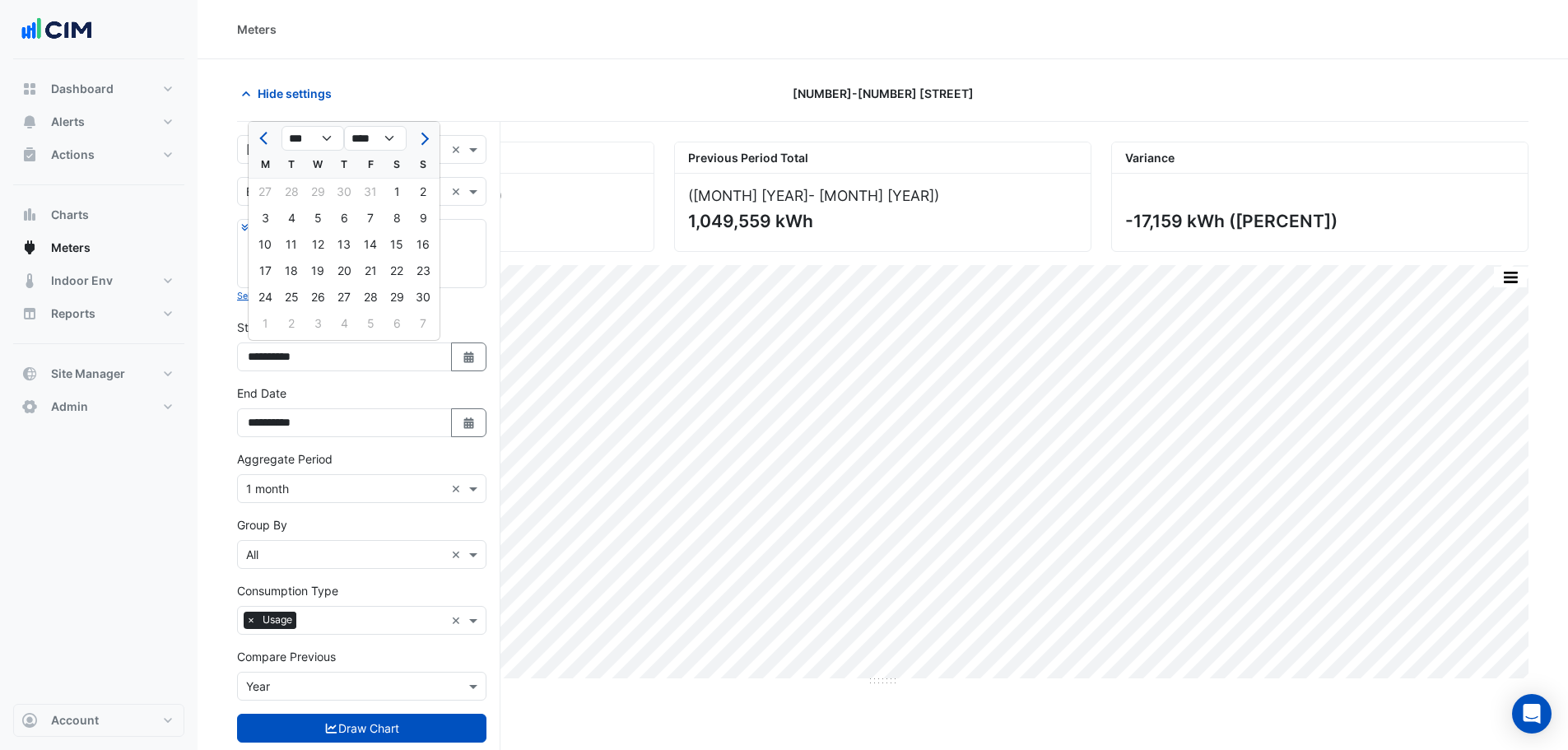 click on "1" at bounding box center [397, 192] 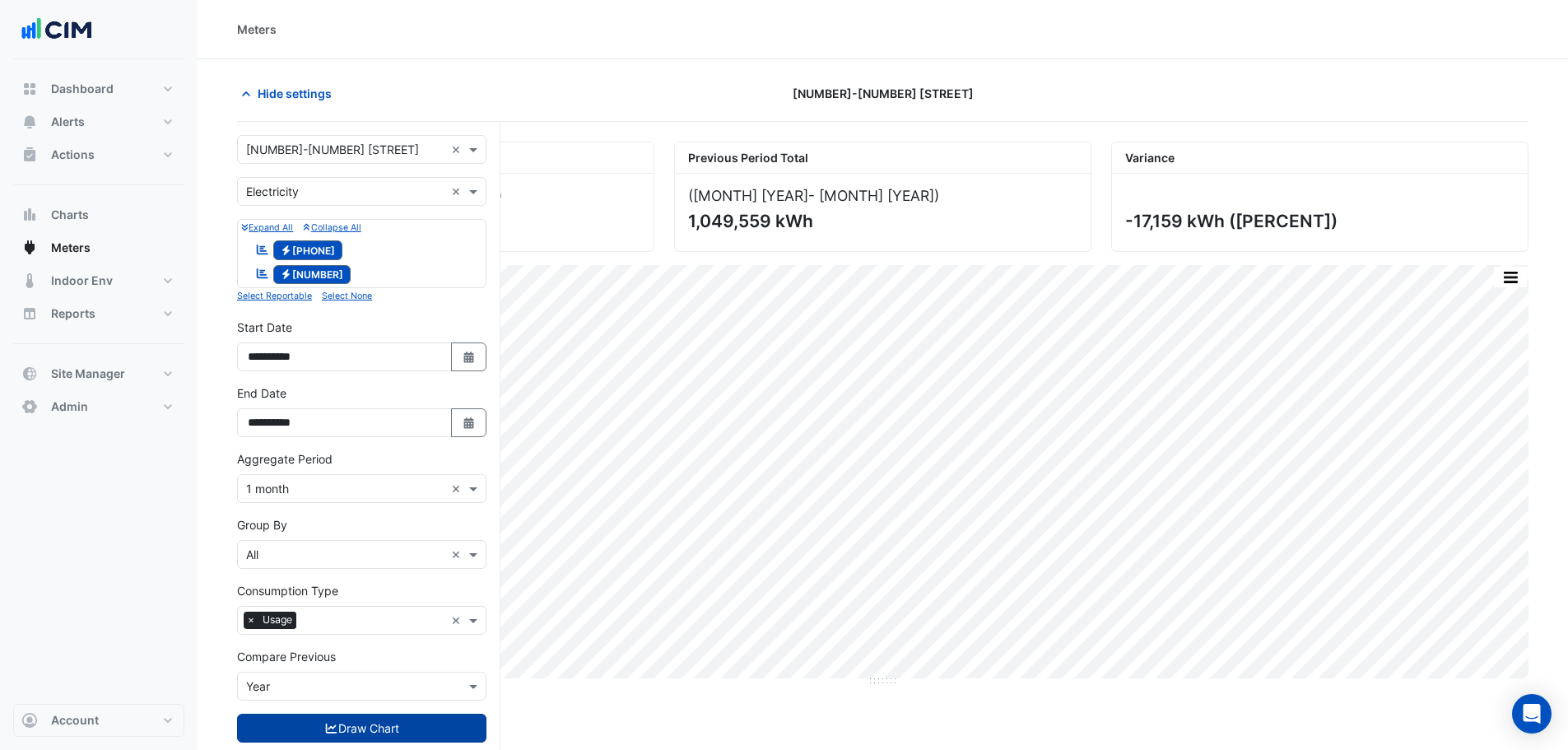click on "Draw Chart" at bounding box center (361, 728) 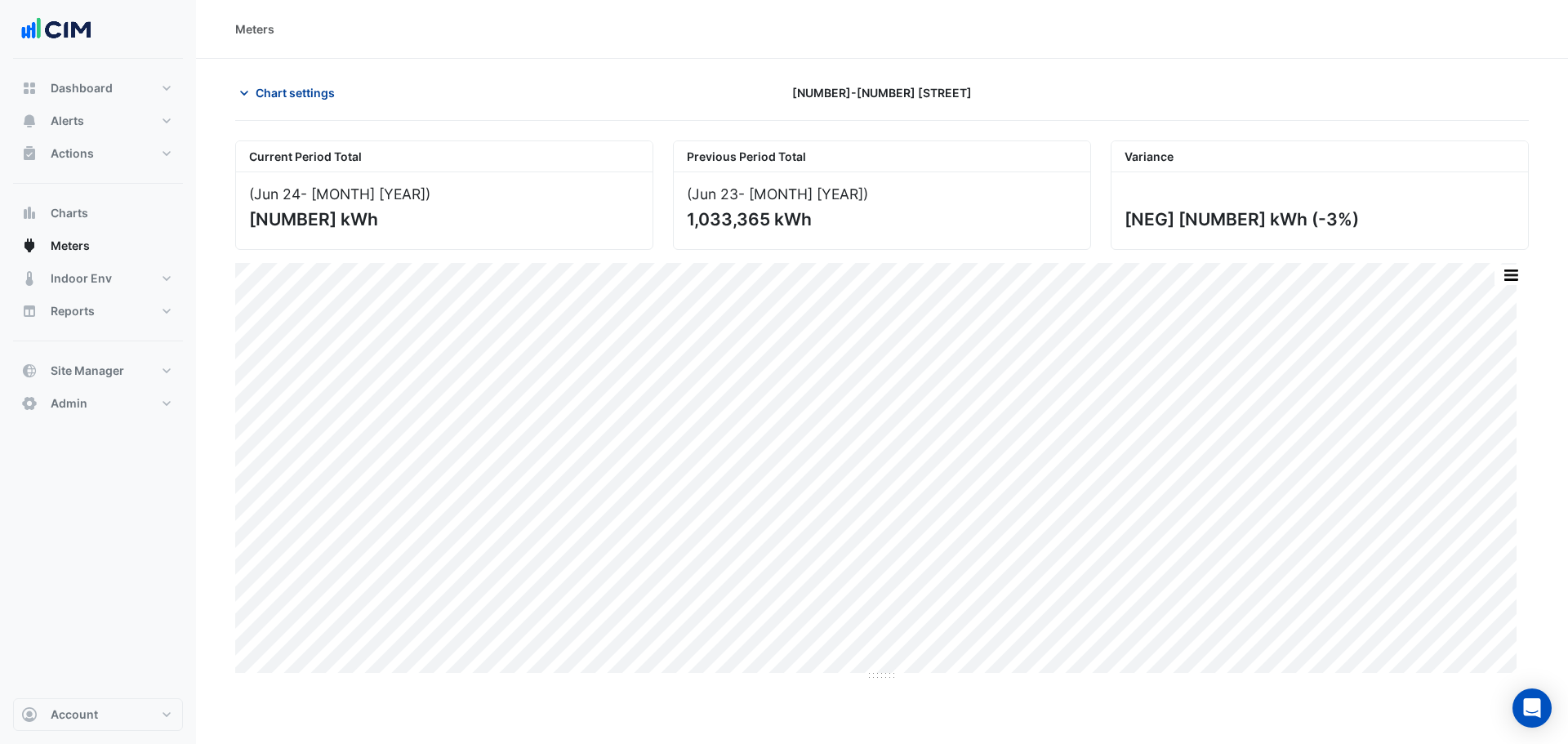 click on "Chart settings" at bounding box center (295, 92) 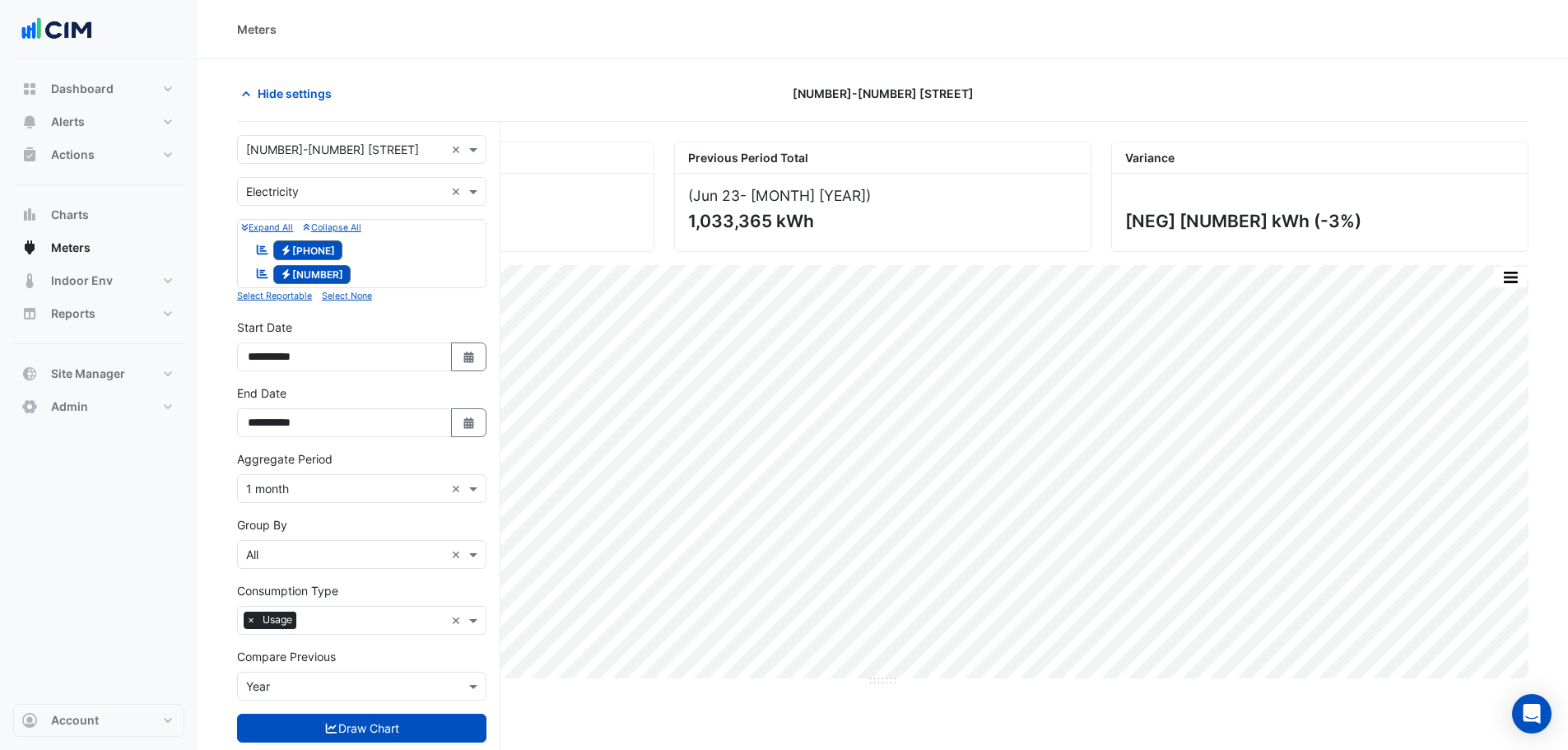 click at bounding box center (345, 489) 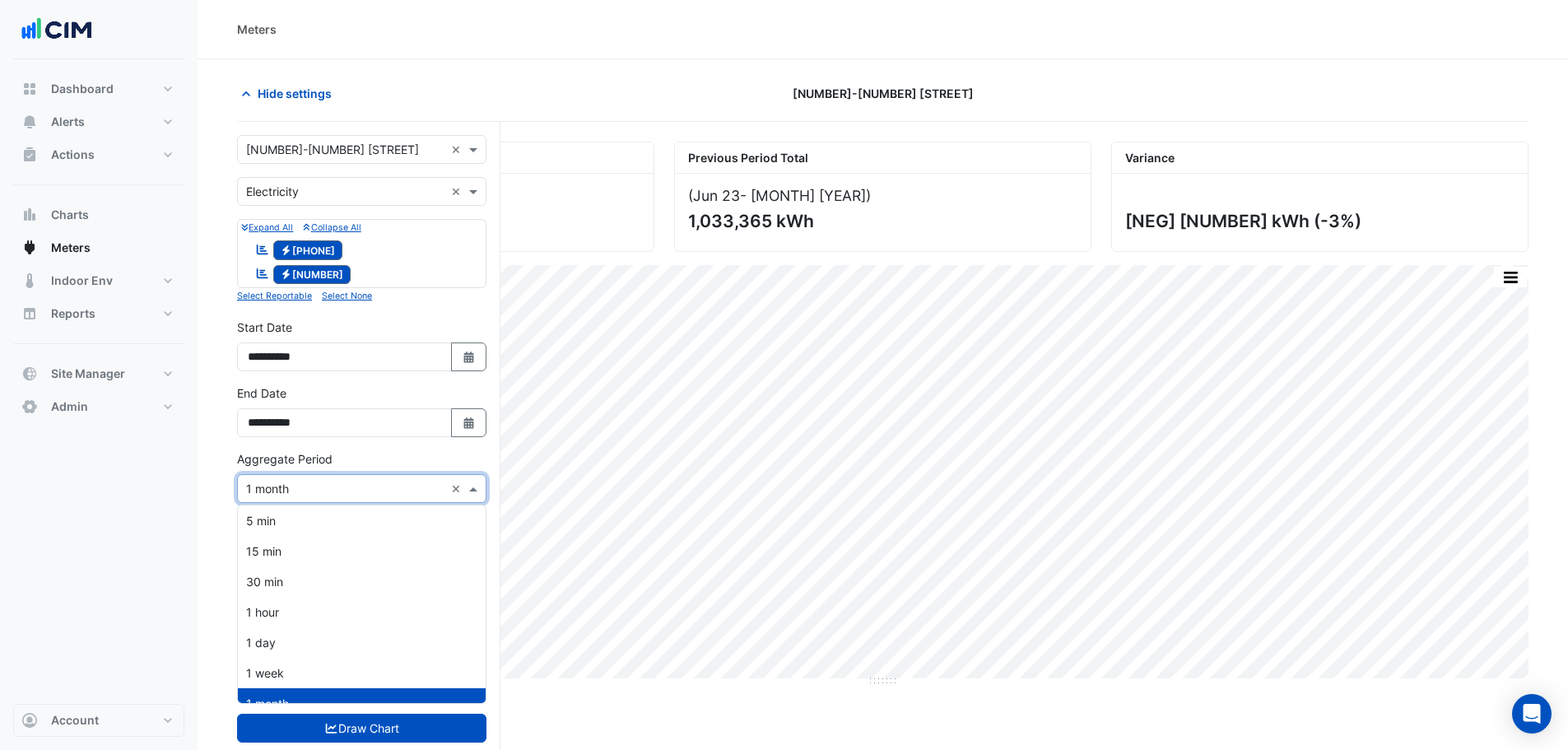 scroll, scrollTop: 16, scrollLeft: 0, axis: vertical 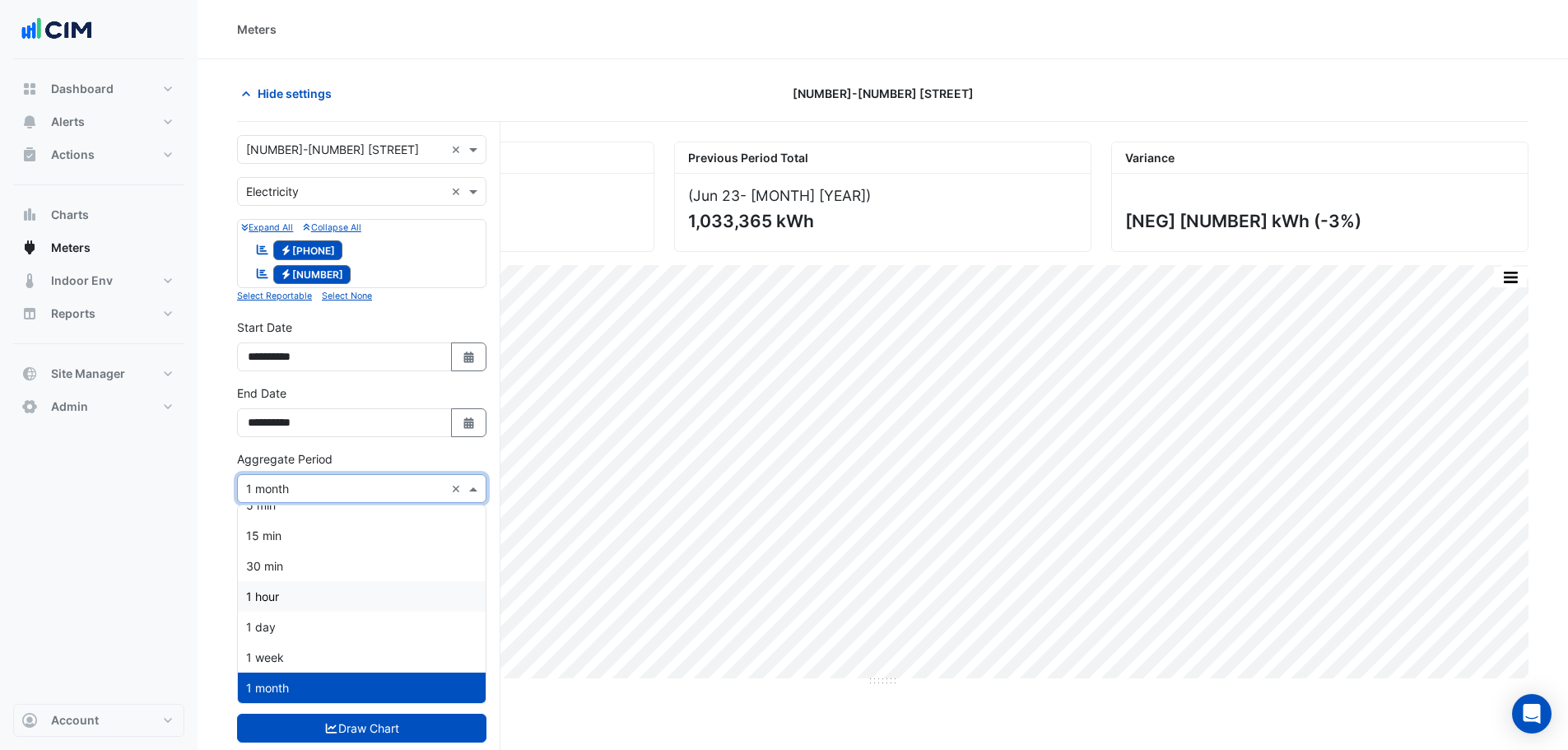 click on "1 hour" at bounding box center (361, 596) 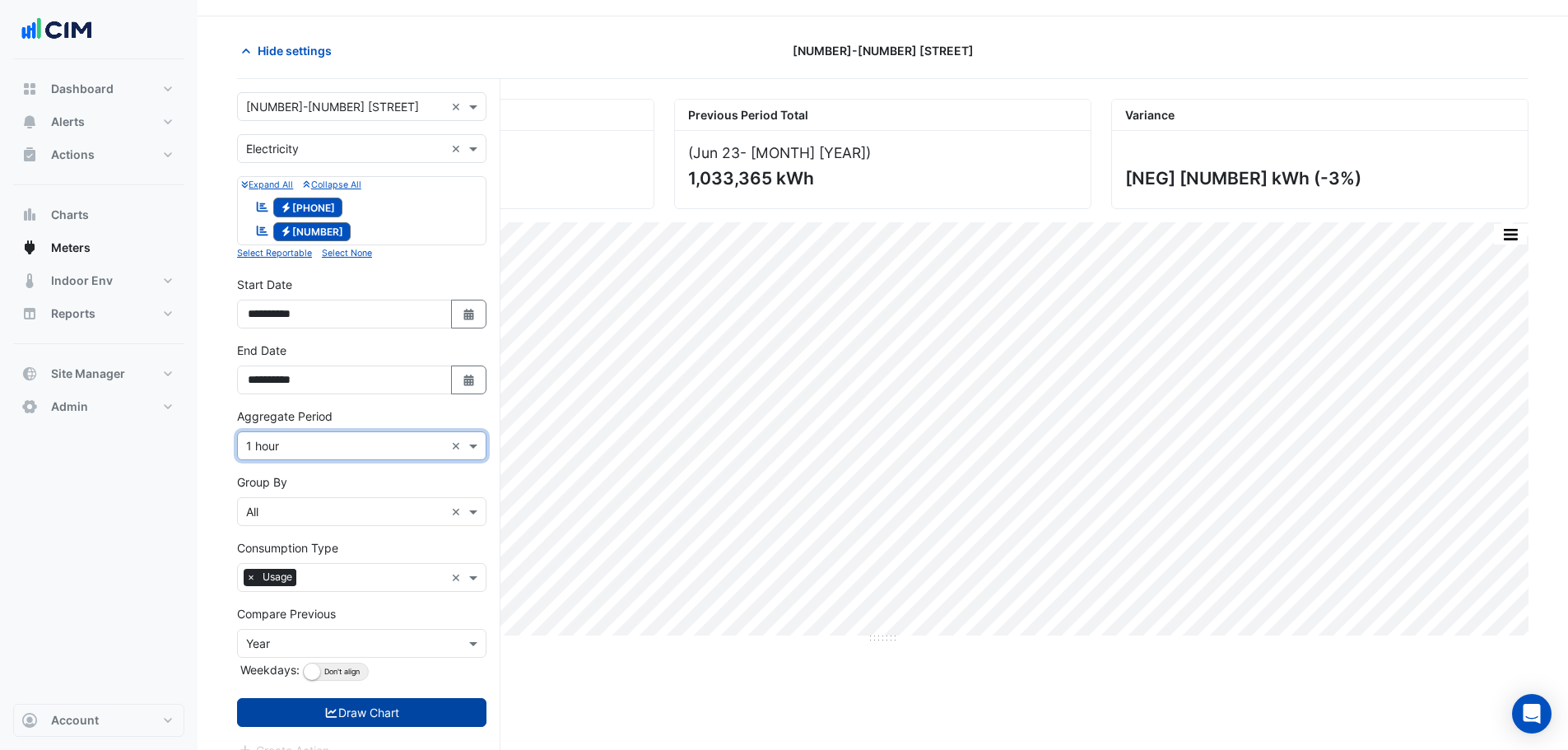 scroll, scrollTop: 66, scrollLeft: 0, axis: vertical 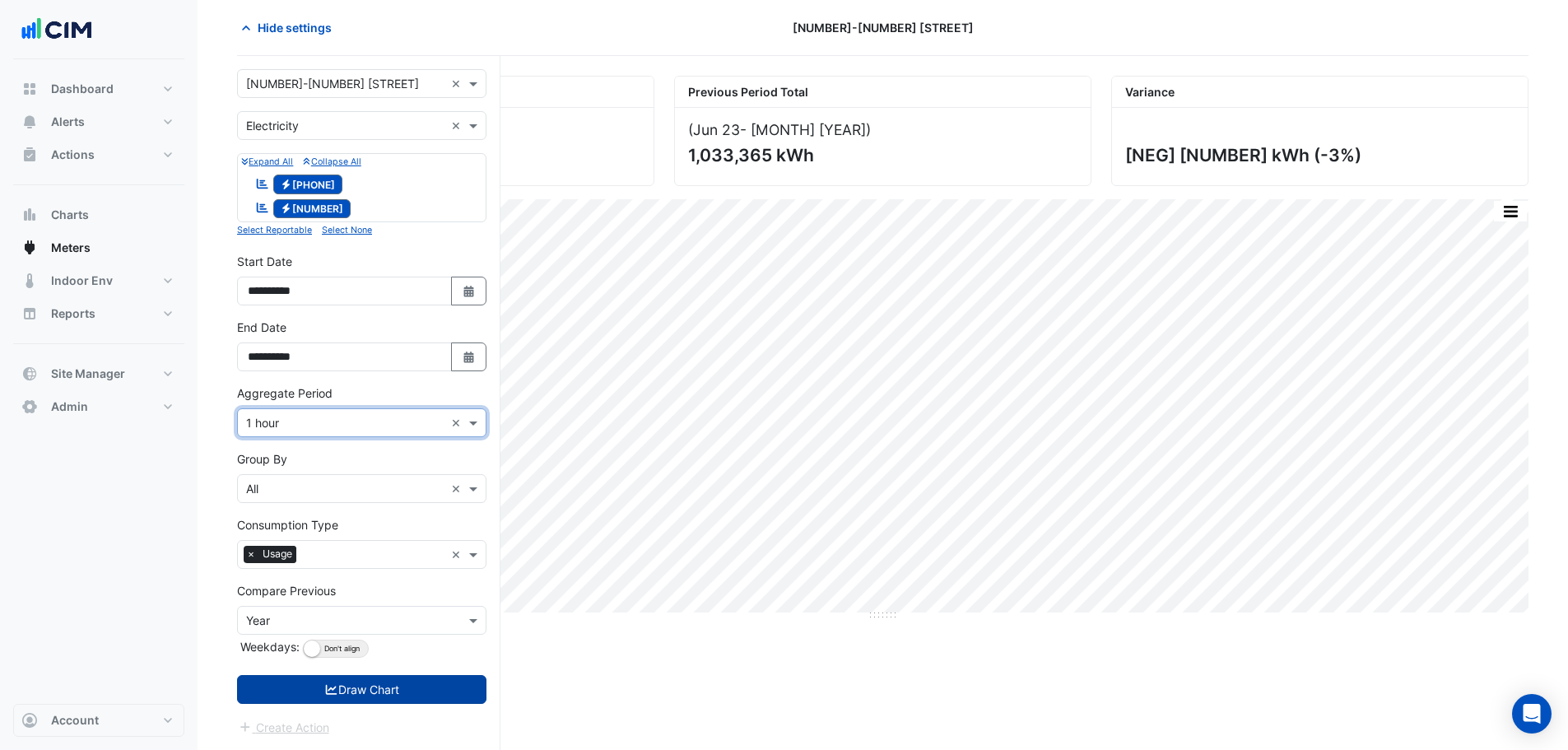 drag, startPoint x: 367, startPoint y: 694, endPoint x: 821, endPoint y: 640, distance: 457.20017 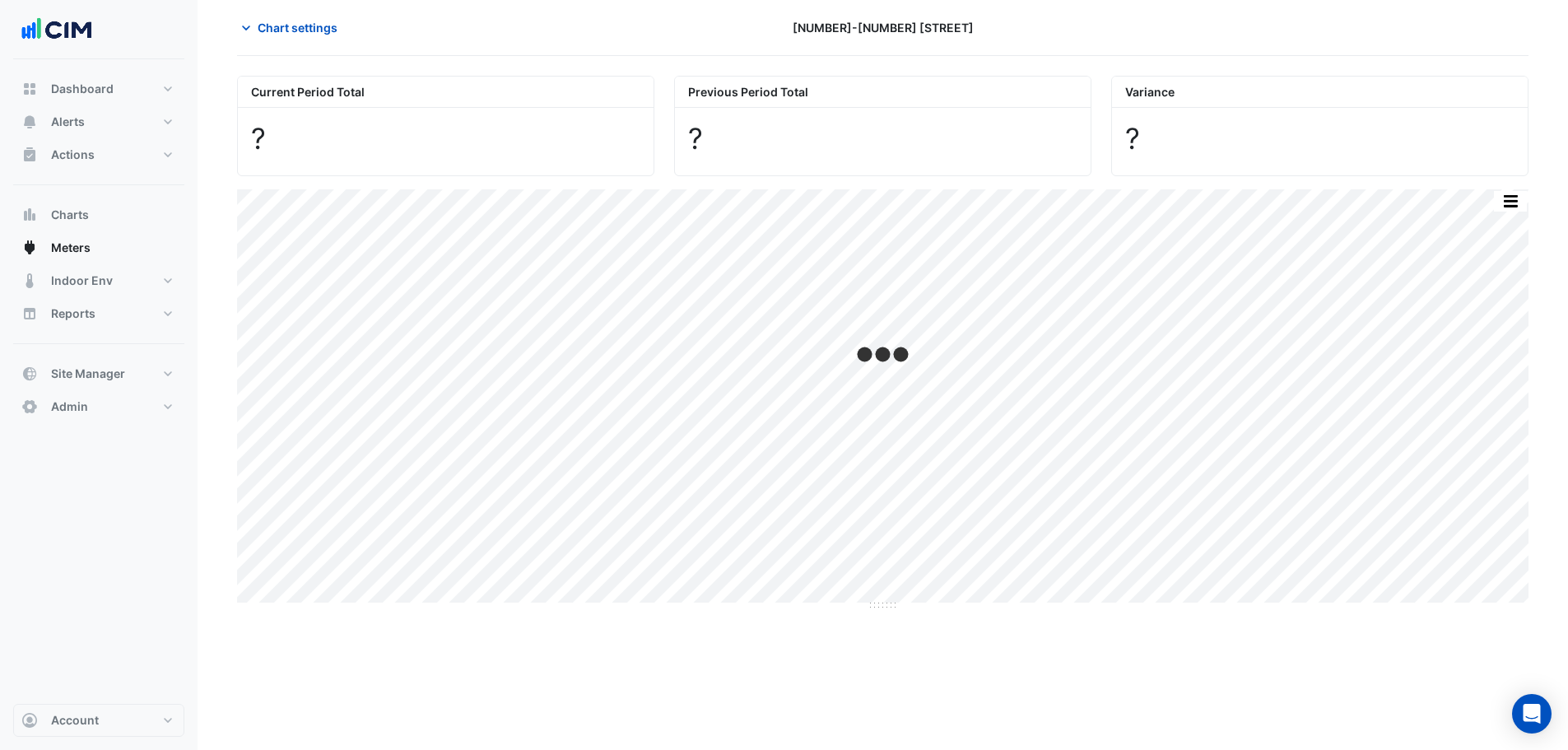 scroll, scrollTop: 0, scrollLeft: 0, axis: both 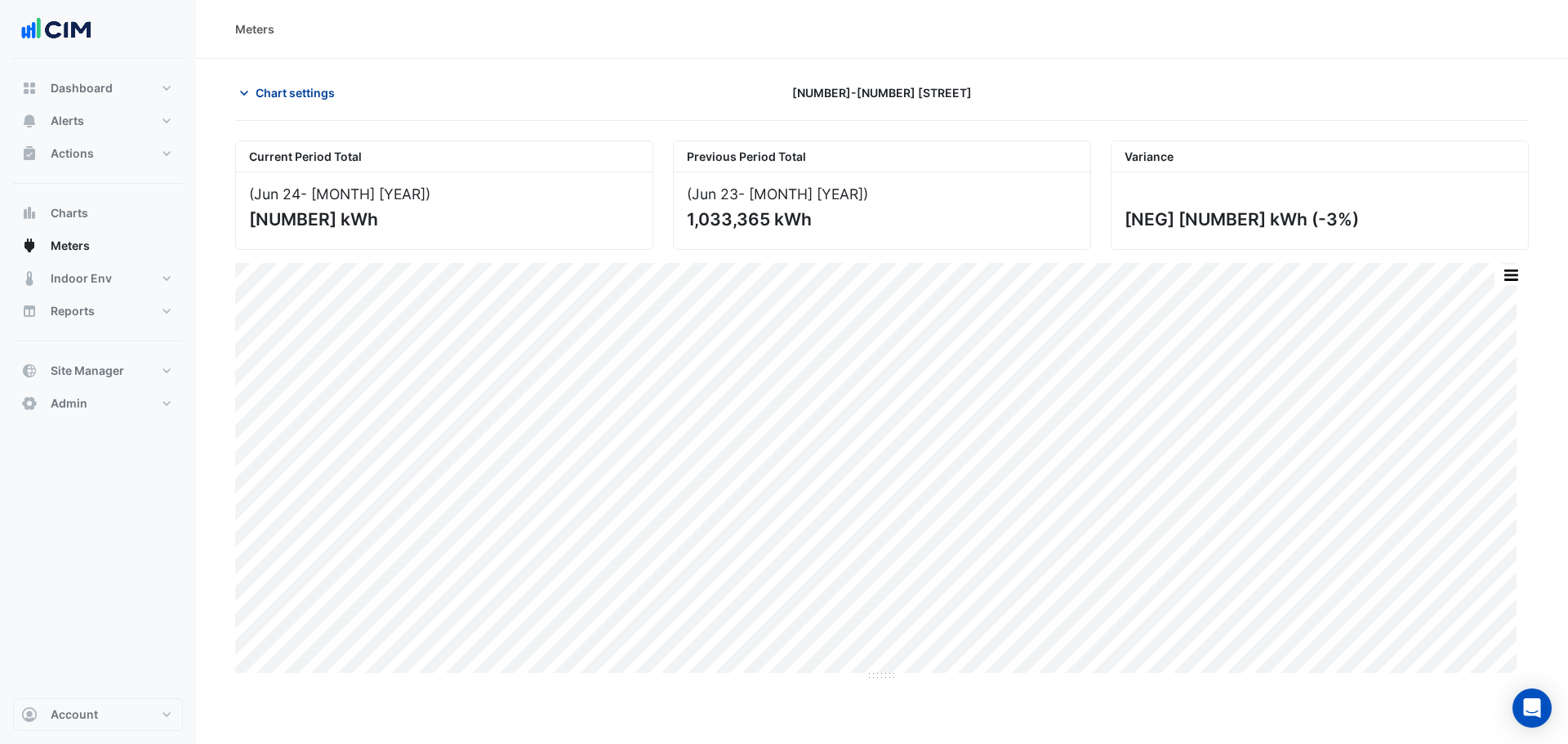 click on "Chart settings" at bounding box center [295, 92] 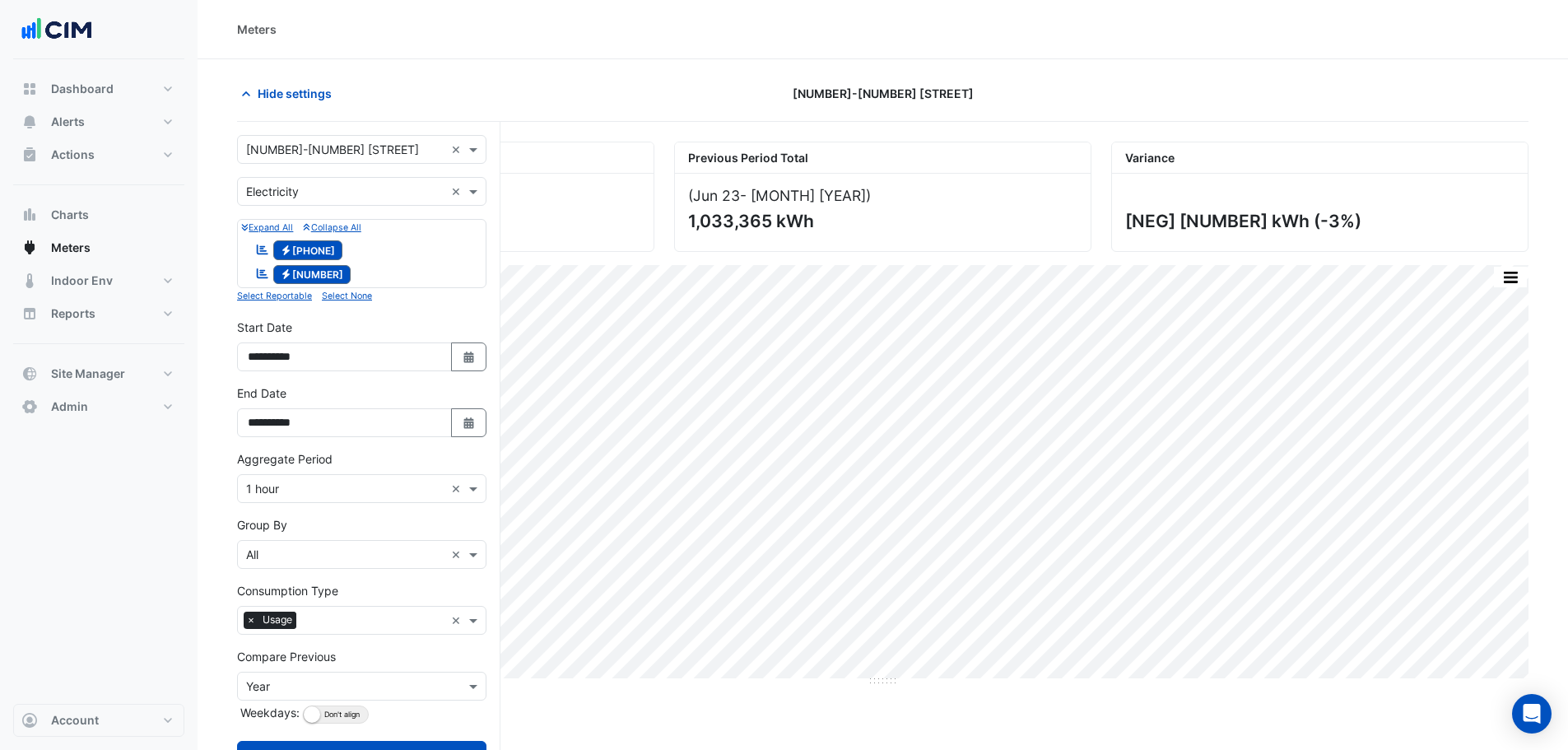scroll, scrollTop: 66, scrollLeft: 0, axis: vertical 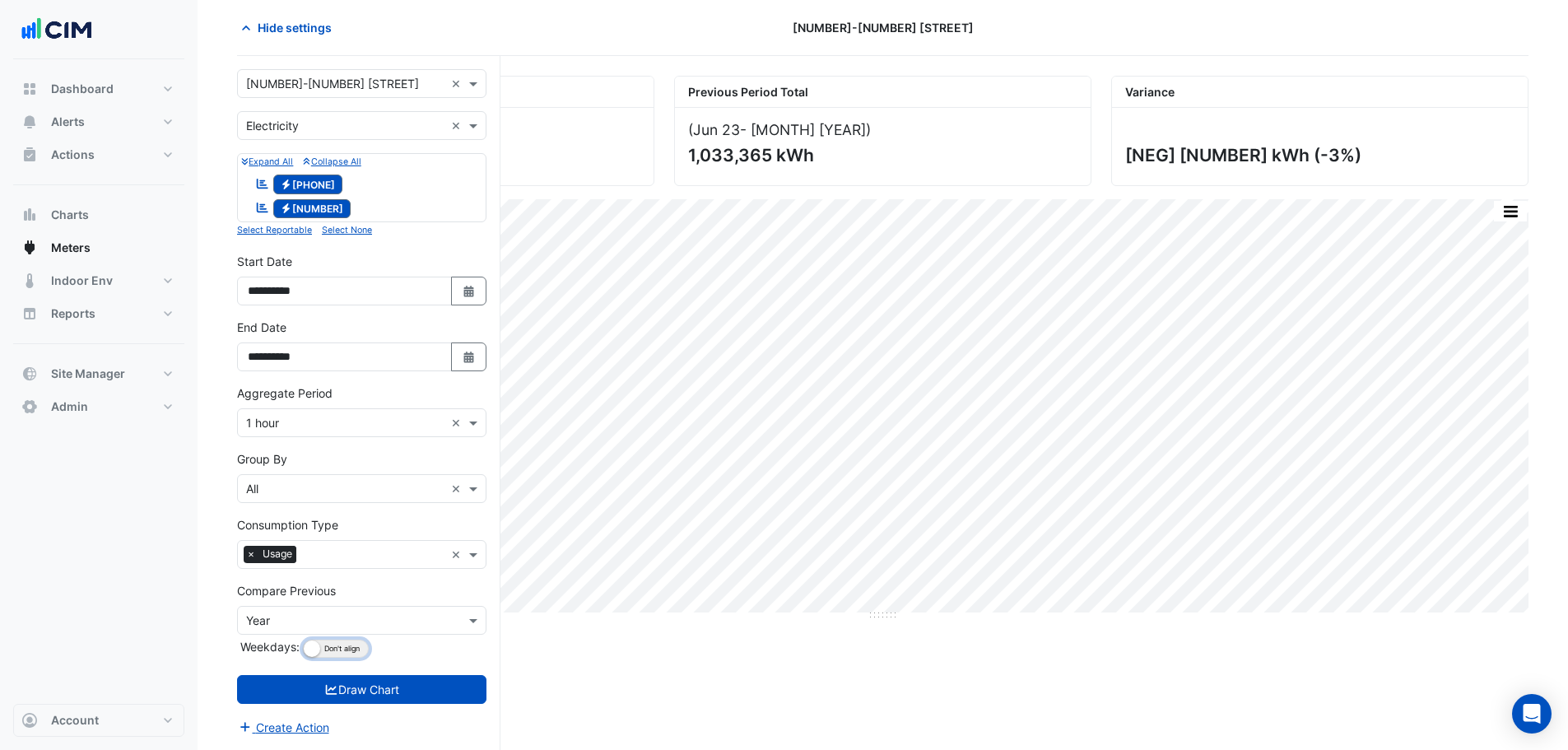 click on "Align Don't align" at bounding box center (336, 649) 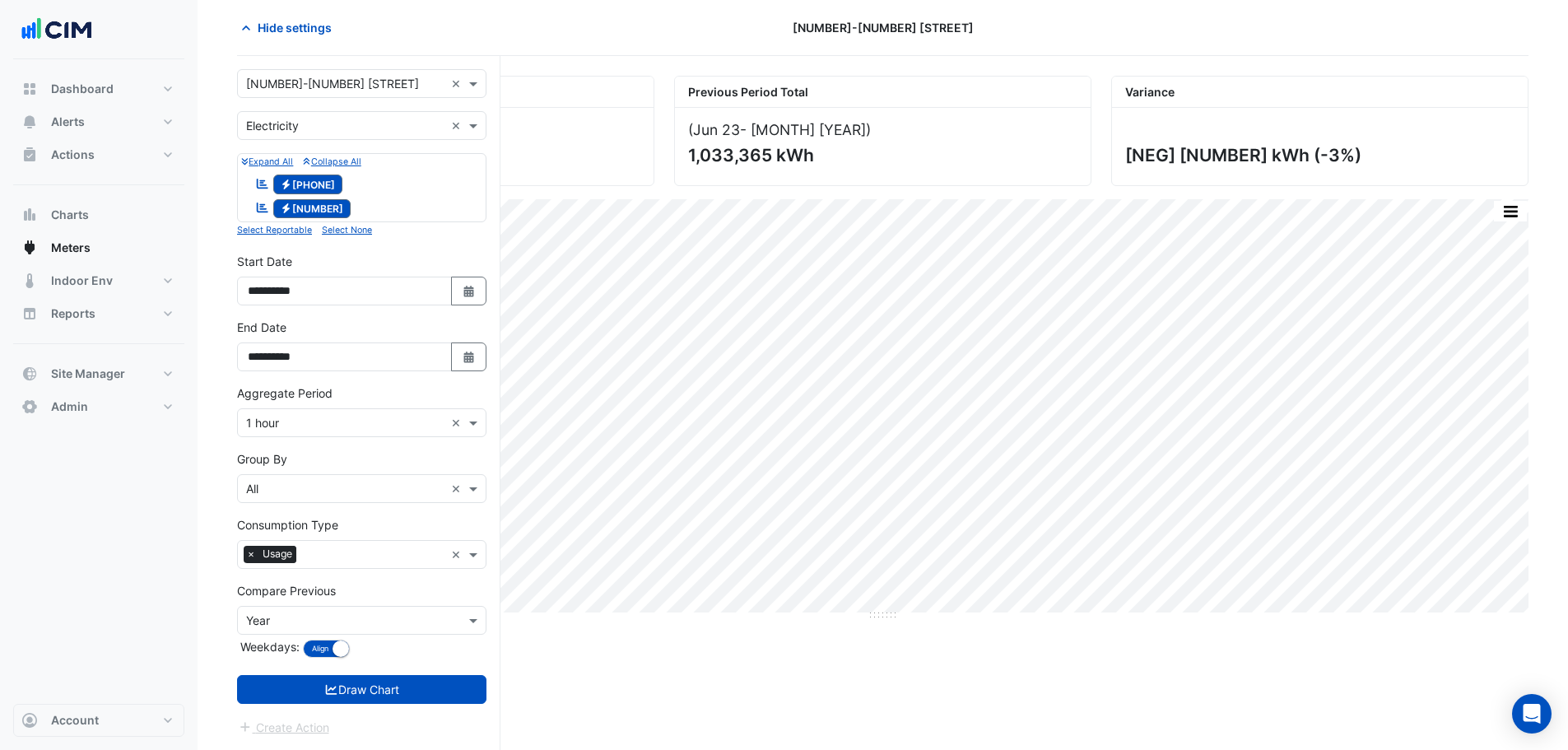 click on "[START] [DATE] [SELECT] [END] [DATE]" at bounding box center [361, 403] 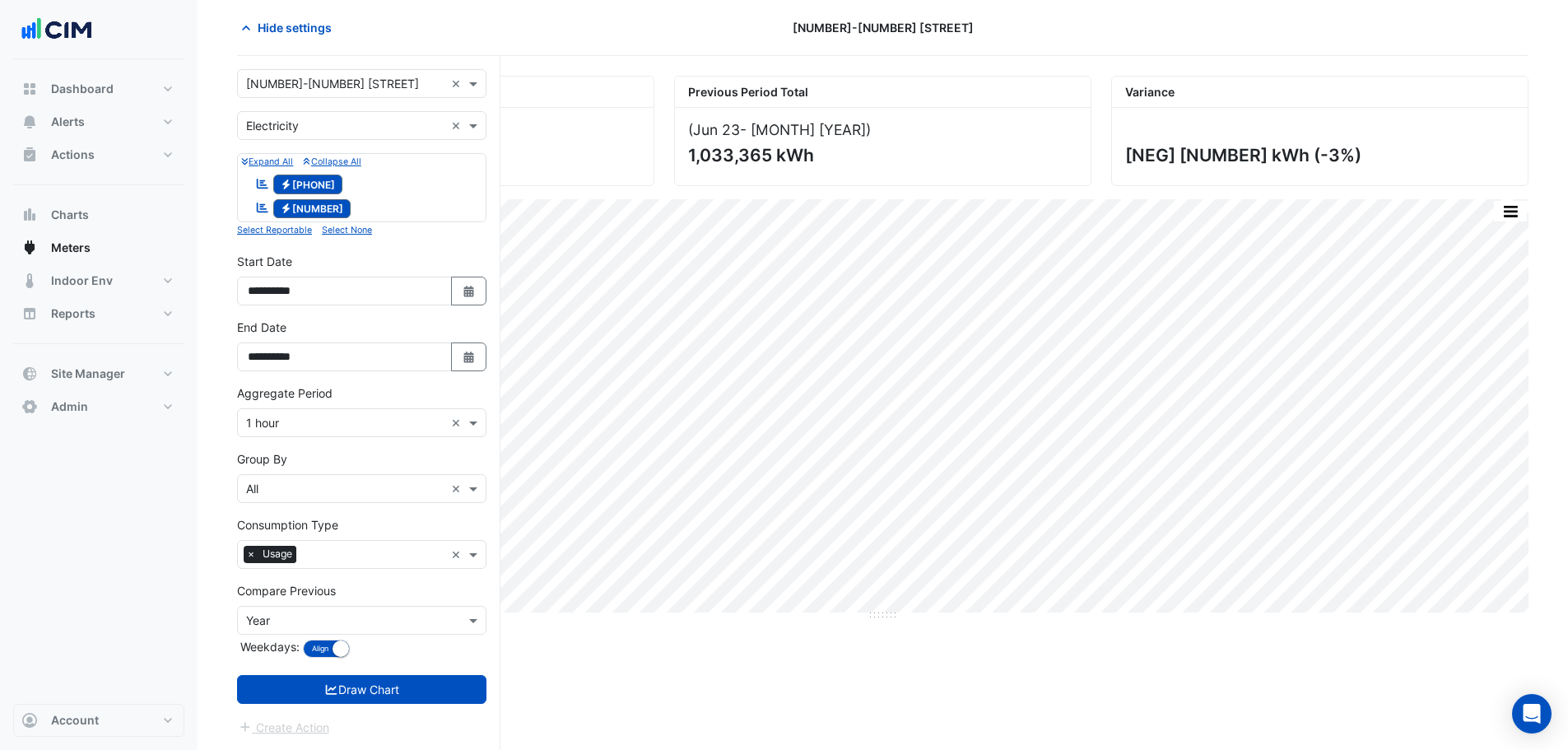 click on "[START] [DATE] [SELECT] [END] [DATE]" at bounding box center (361, 403) 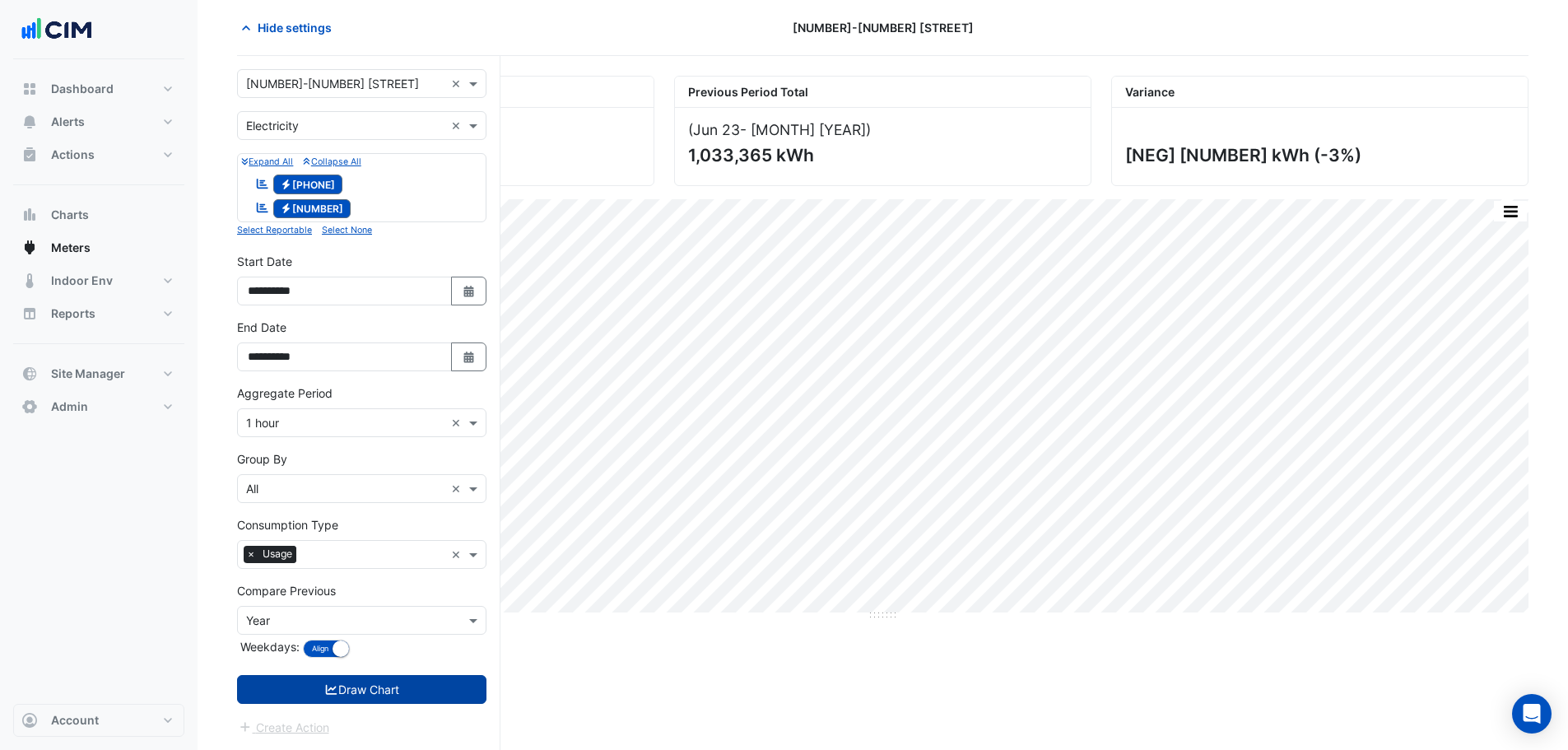 click on "Draw Chart" at bounding box center (361, 689) 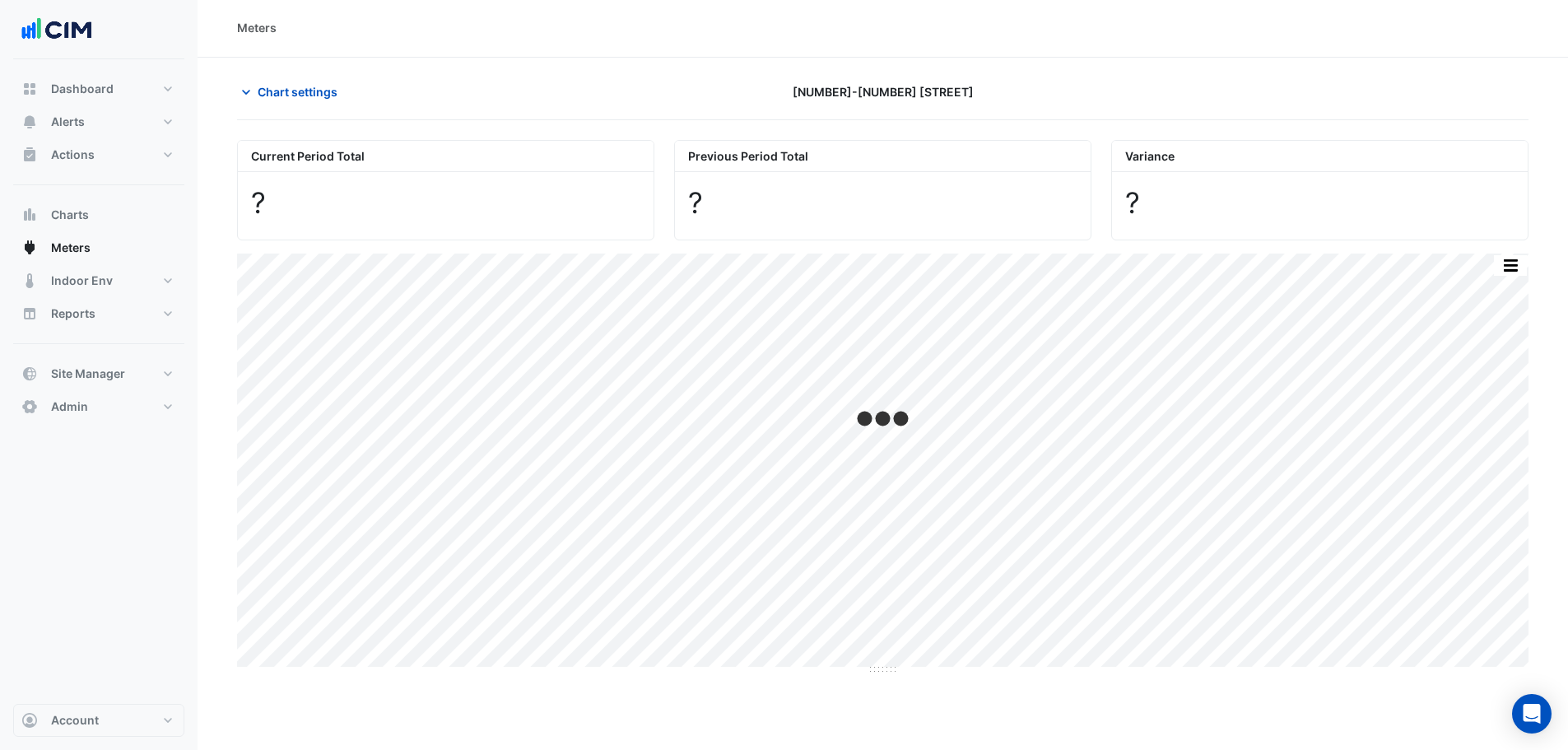 scroll, scrollTop: 0, scrollLeft: 0, axis: both 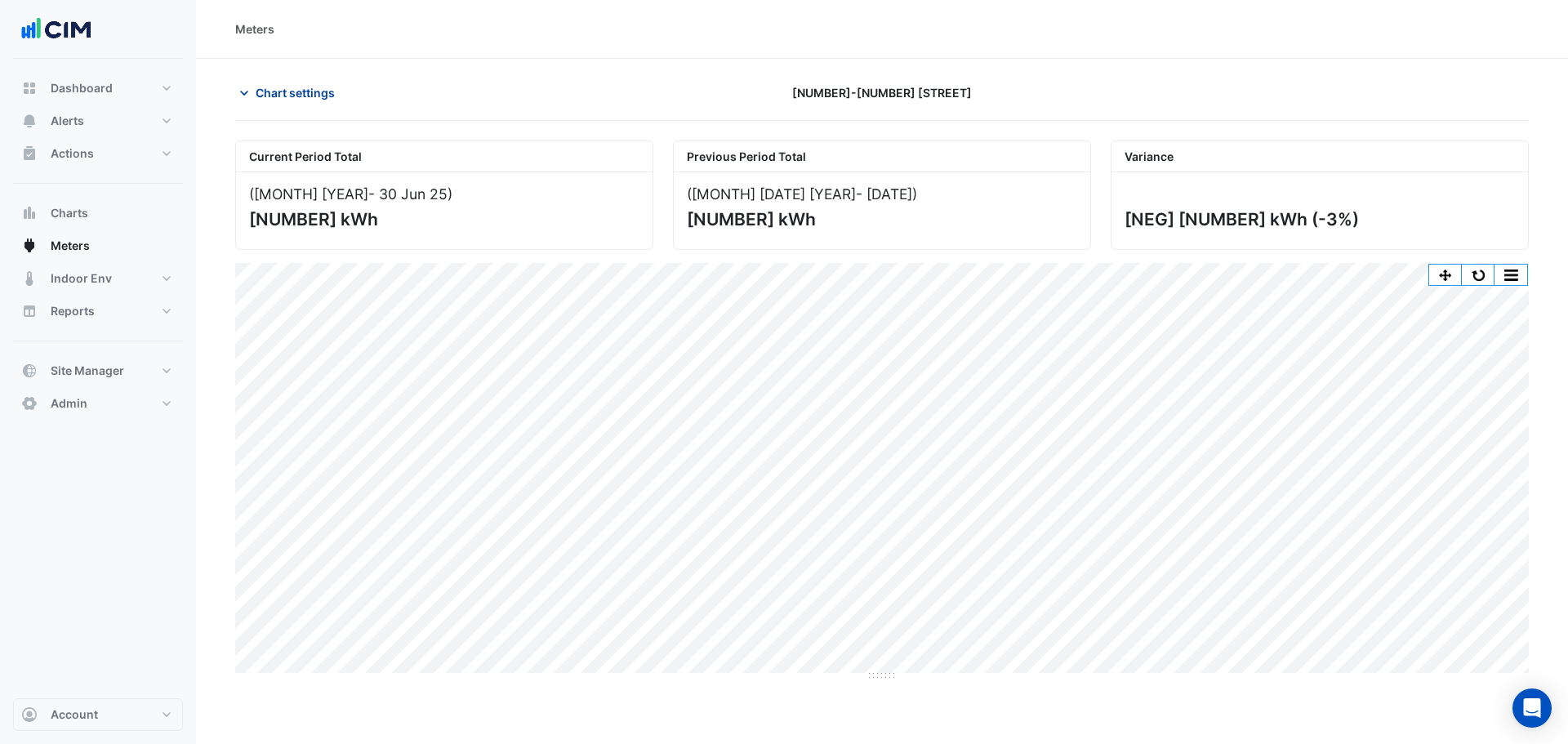 click at bounding box center [244, 93] 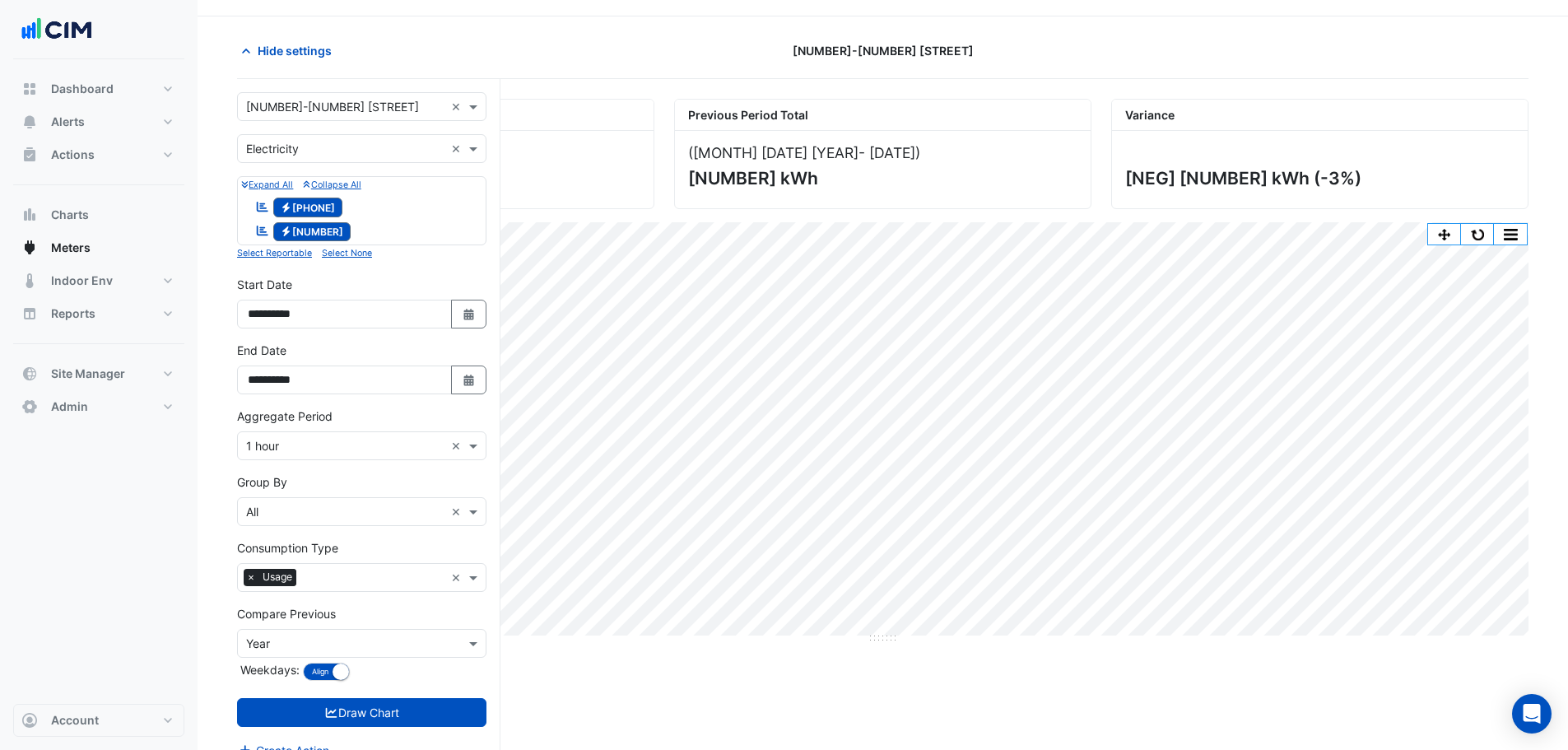 scroll, scrollTop: 66, scrollLeft: 0, axis: vertical 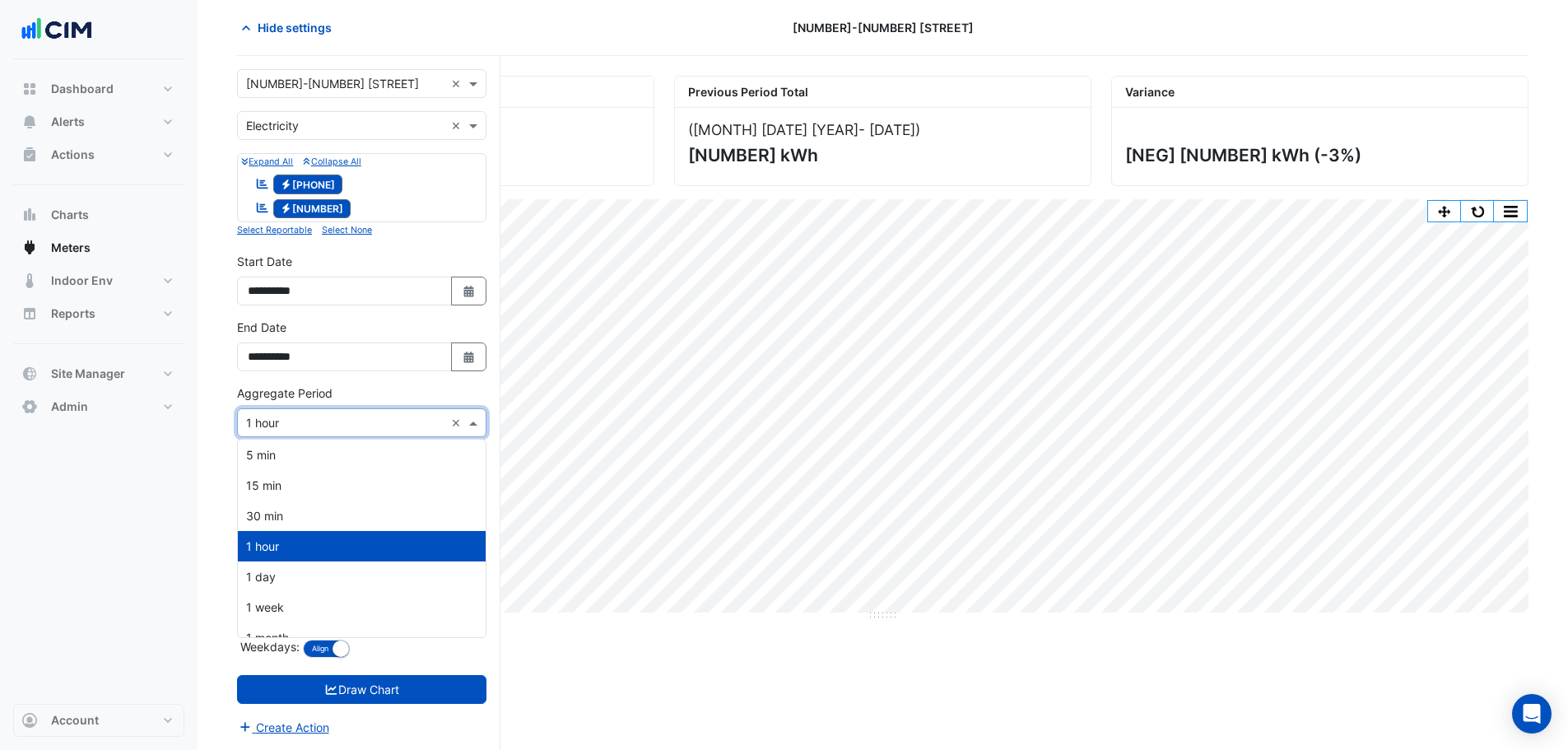 click at bounding box center [345, 423] 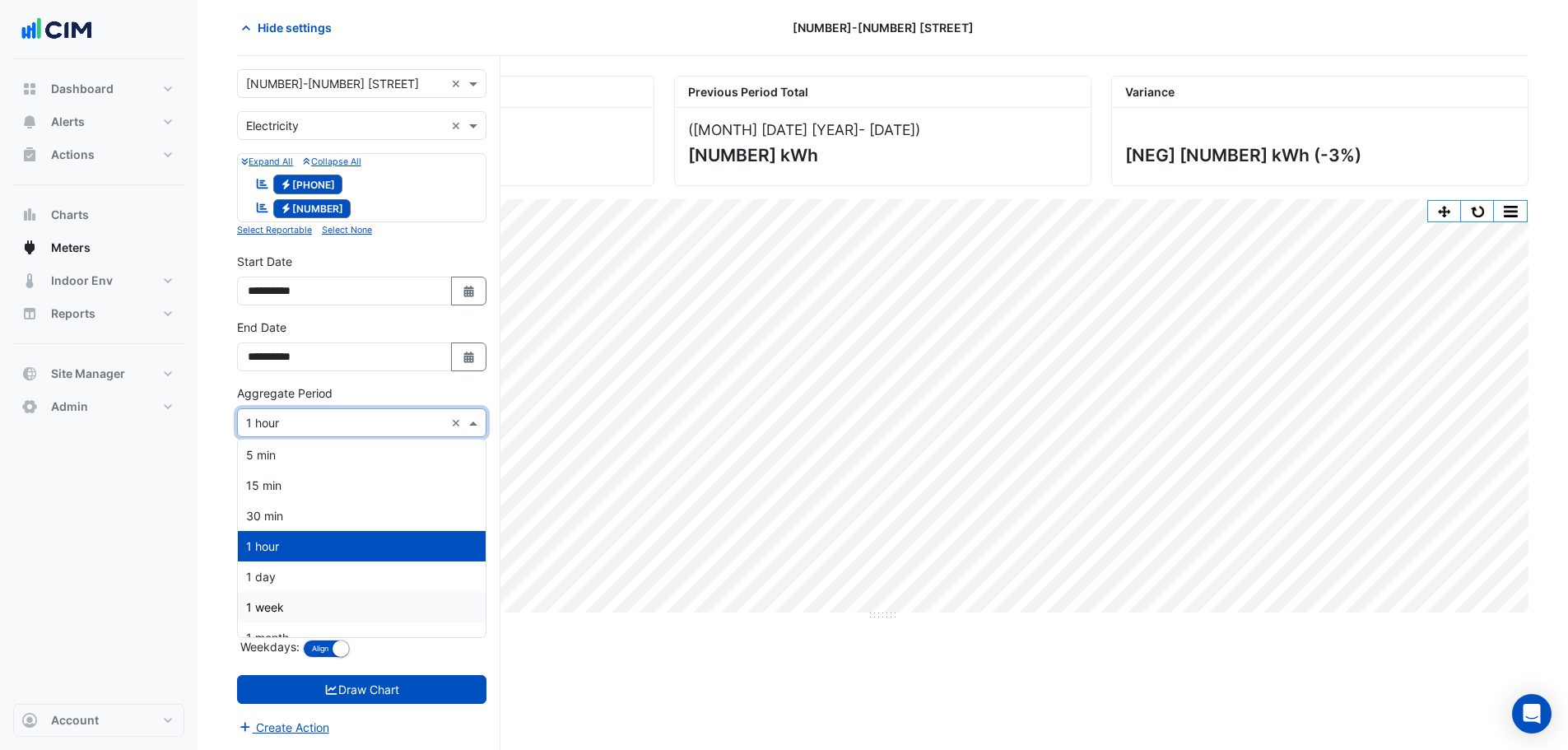 scroll, scrollTop: 16, scrollLeft: 0, axis: vertical 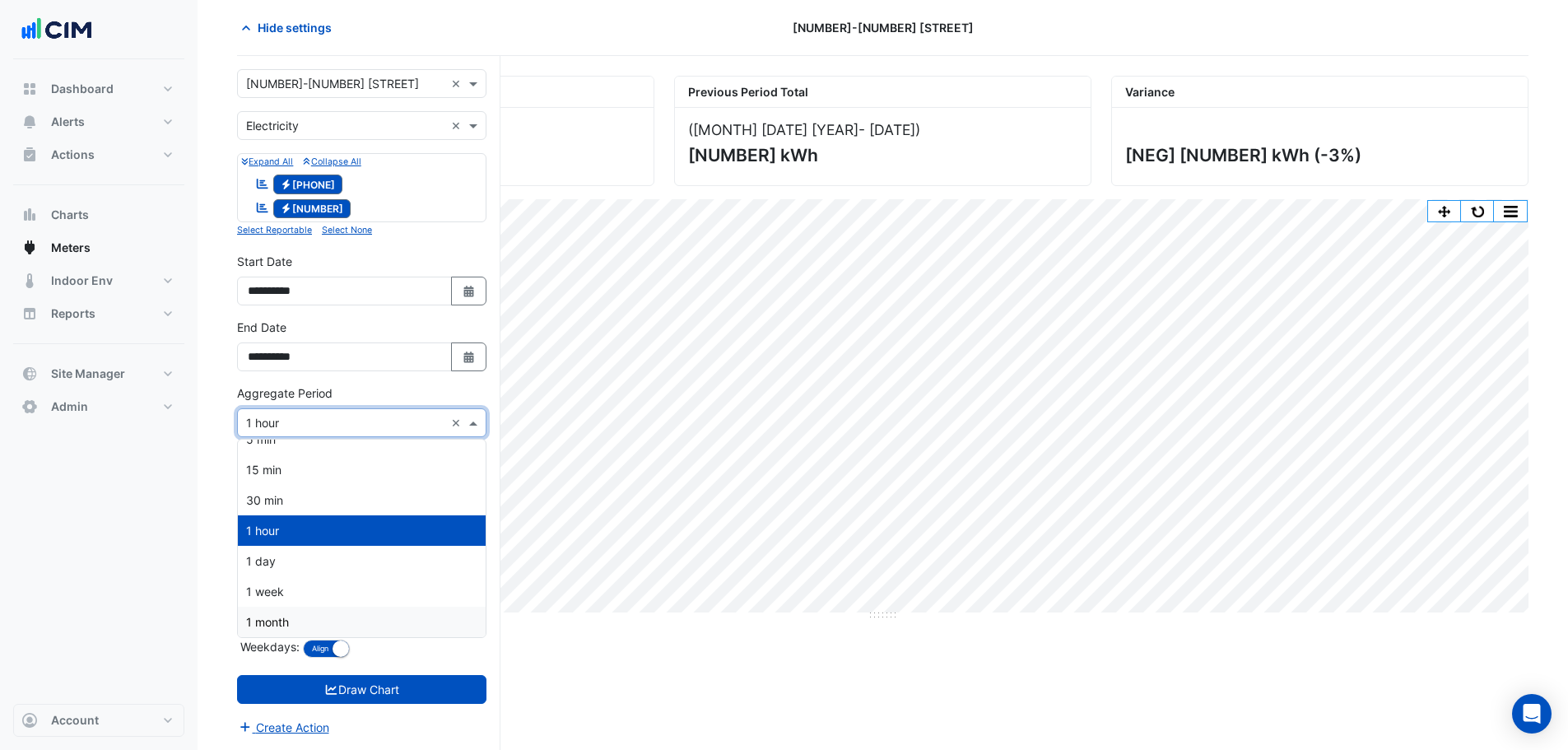 click on "1 month" at bounding box center (361, 622) 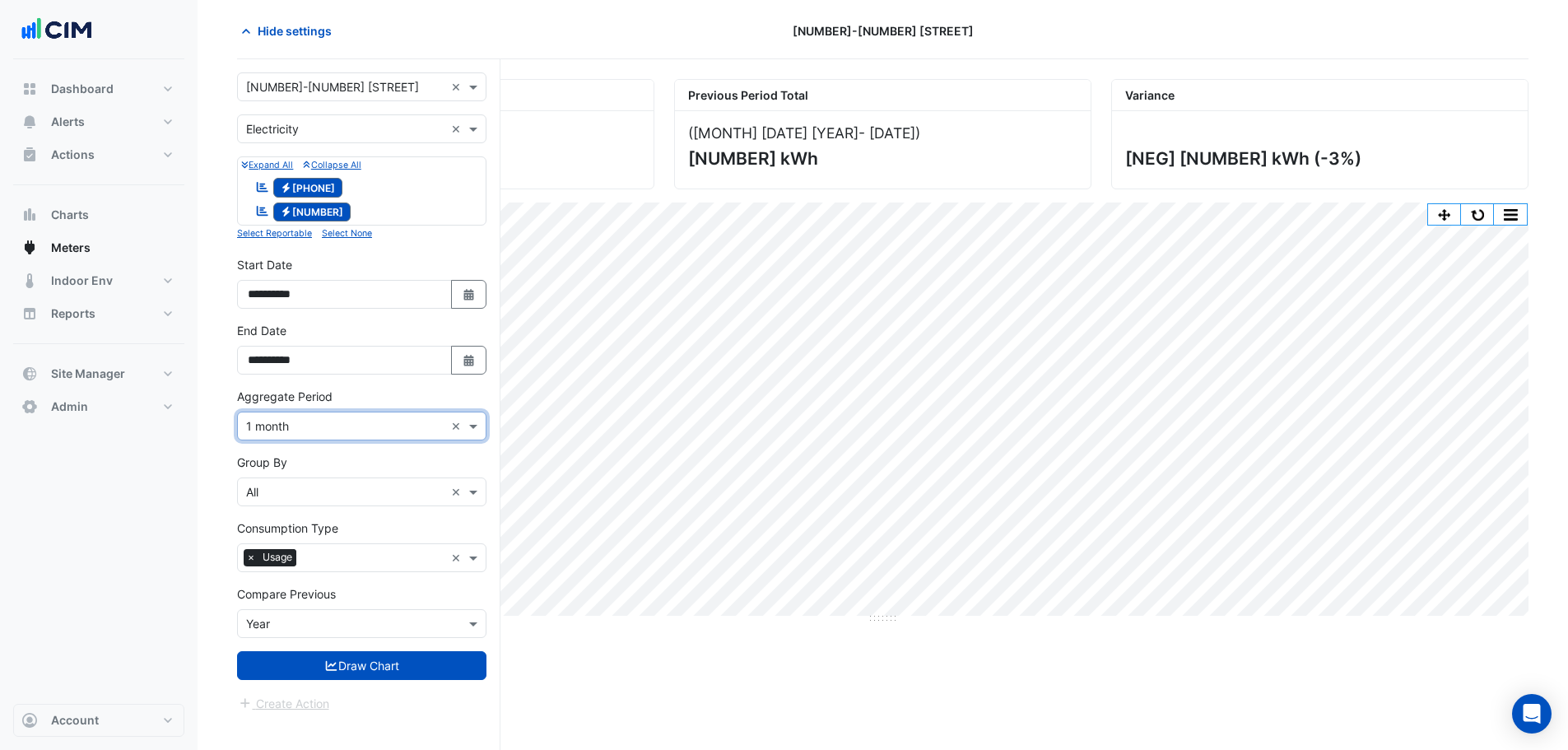 scroll, scrollTop: 63, scrollLeft: 0, axis: vertical 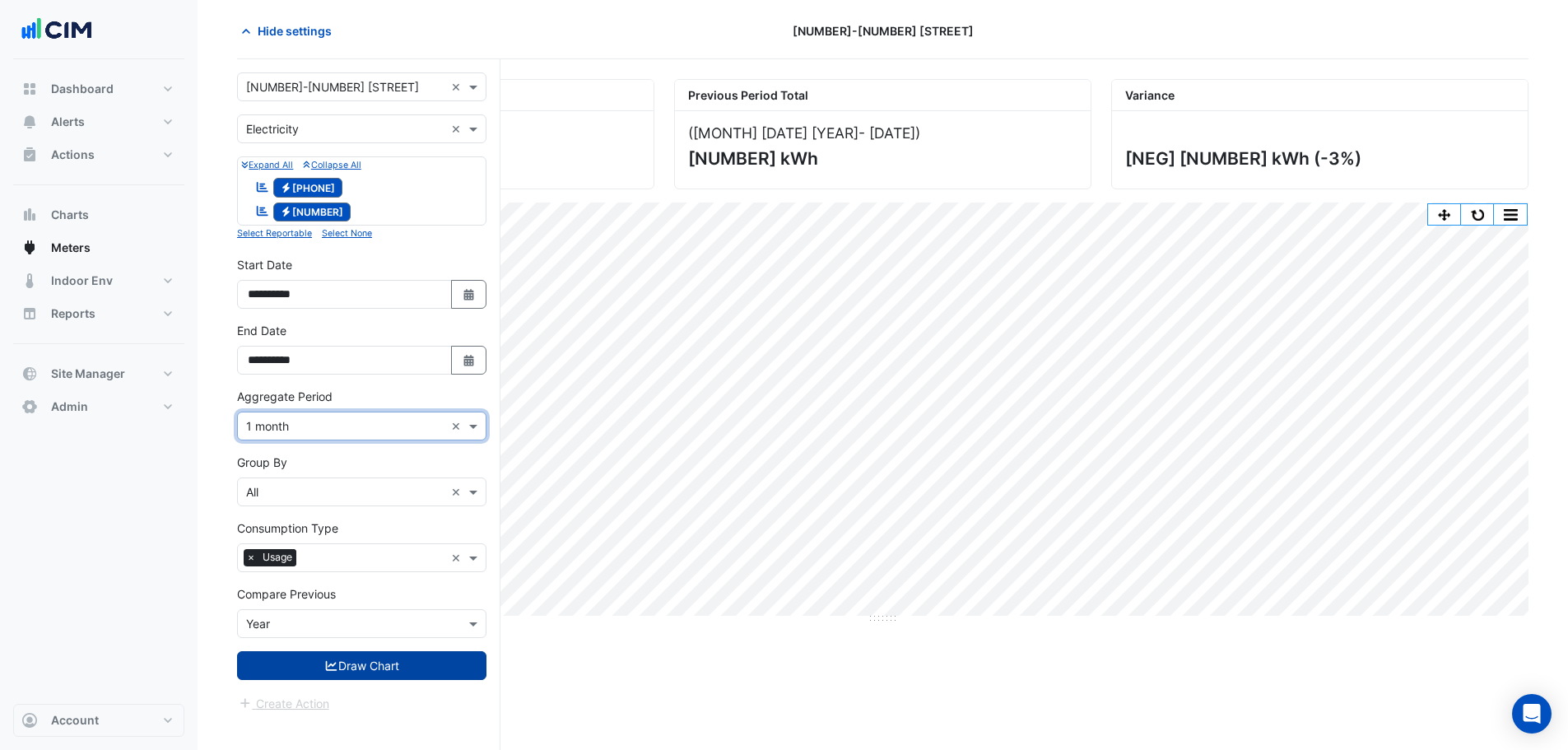 click at bounding box center (332, 666) 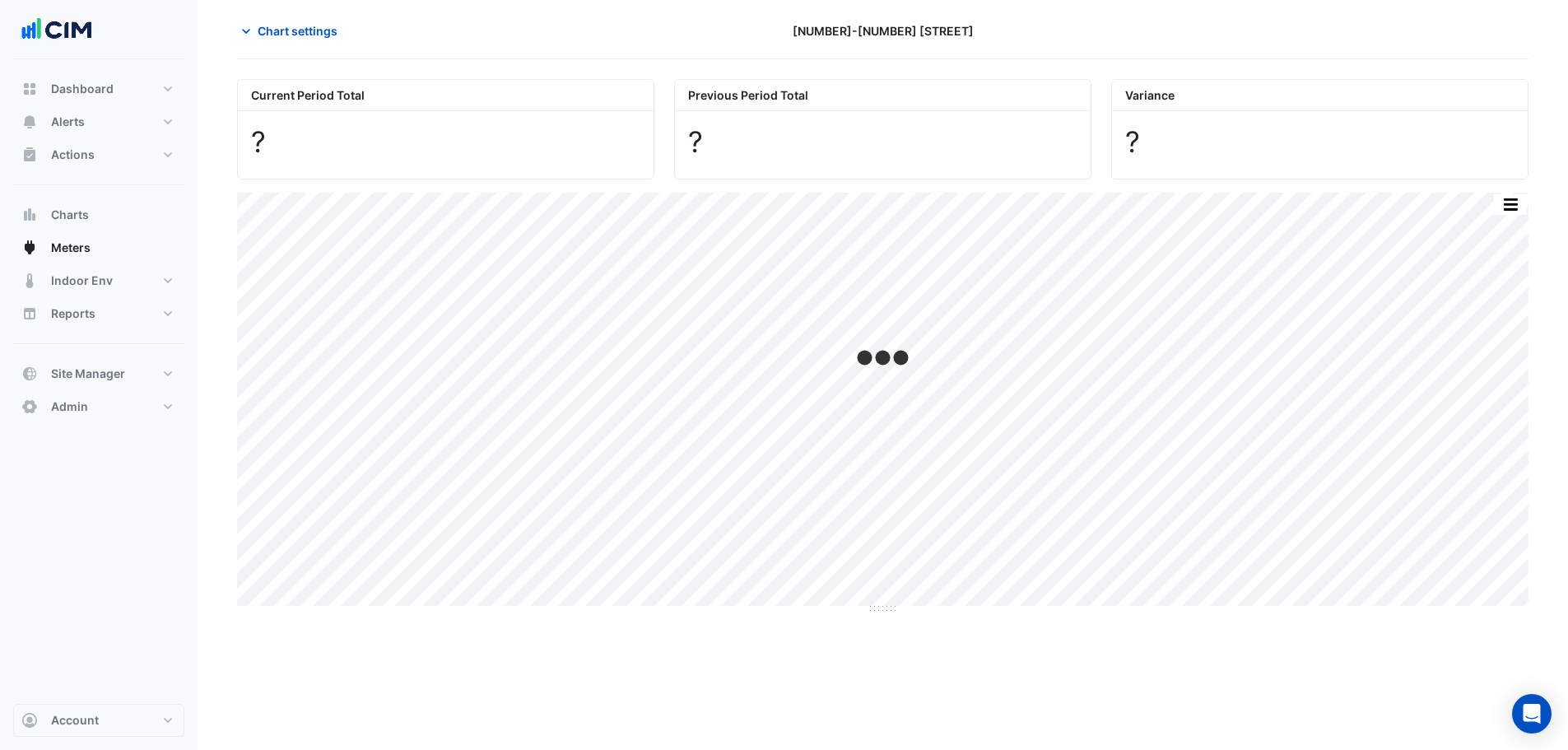 scroll, scrollTop: 0, scrollLeft: 0, axis: both 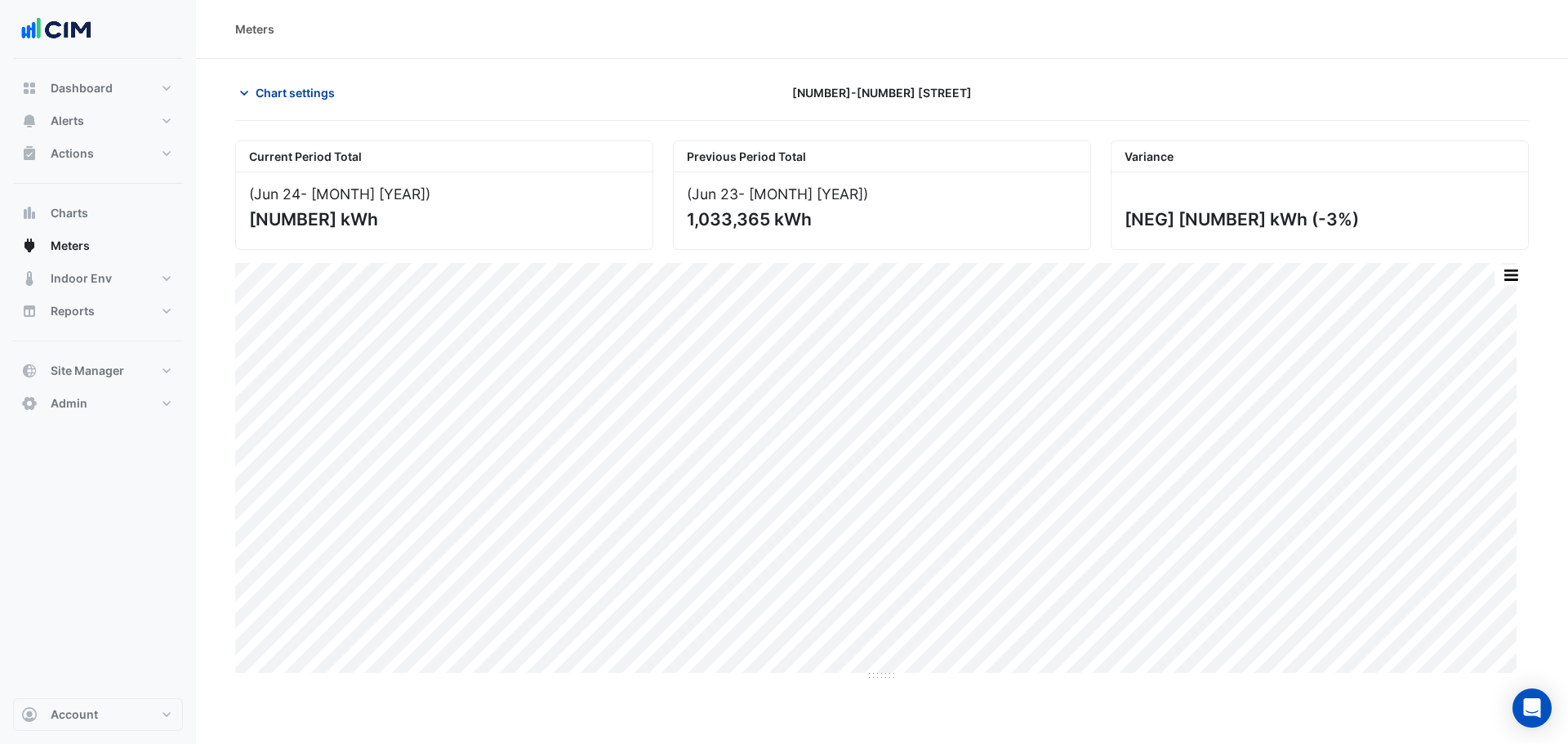 click on "Chart settings" at bounding box center (295, 92) 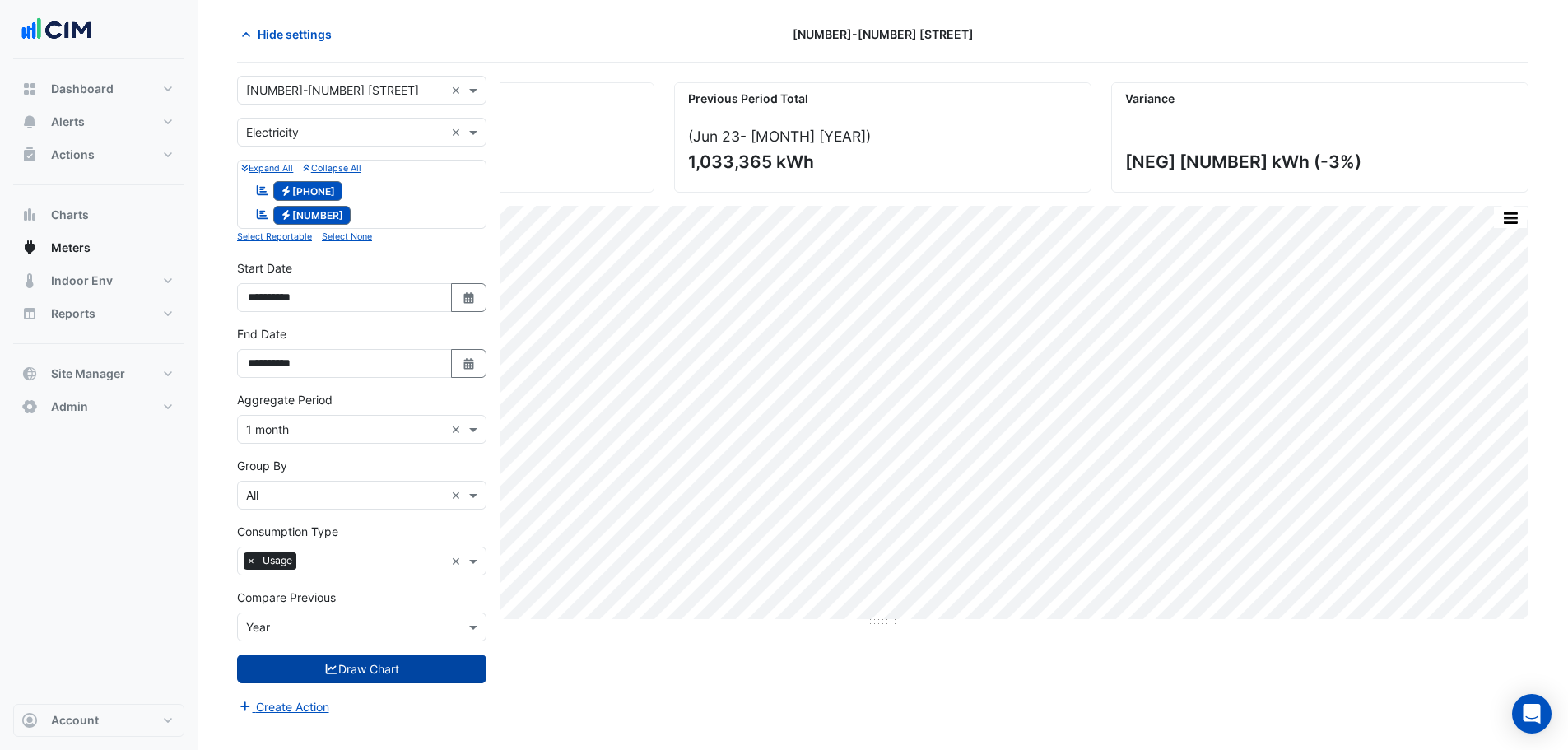 scroll, scrollTop: 63, scrollLeft: 0, axis: vertical 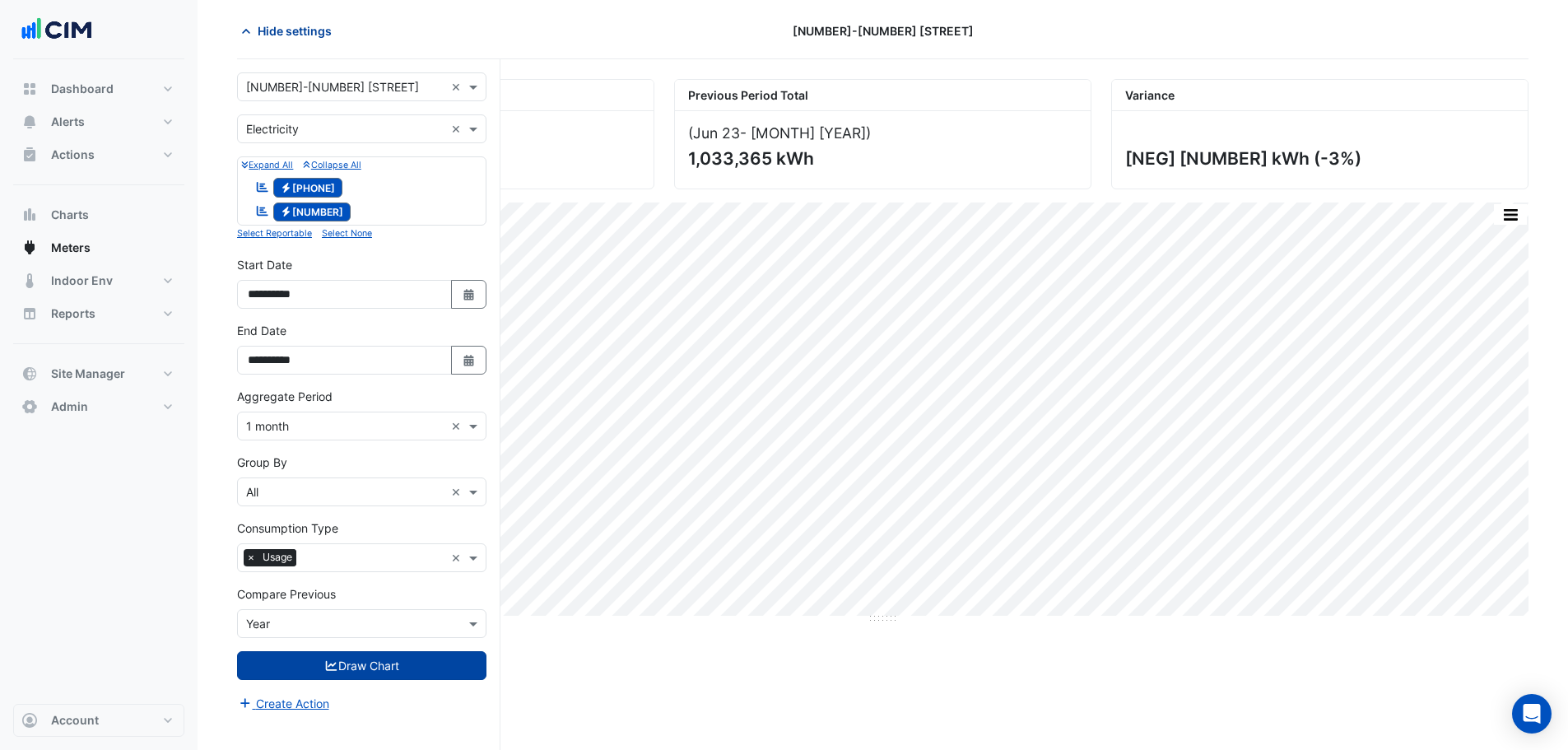 click at bounding box center [246, 31] 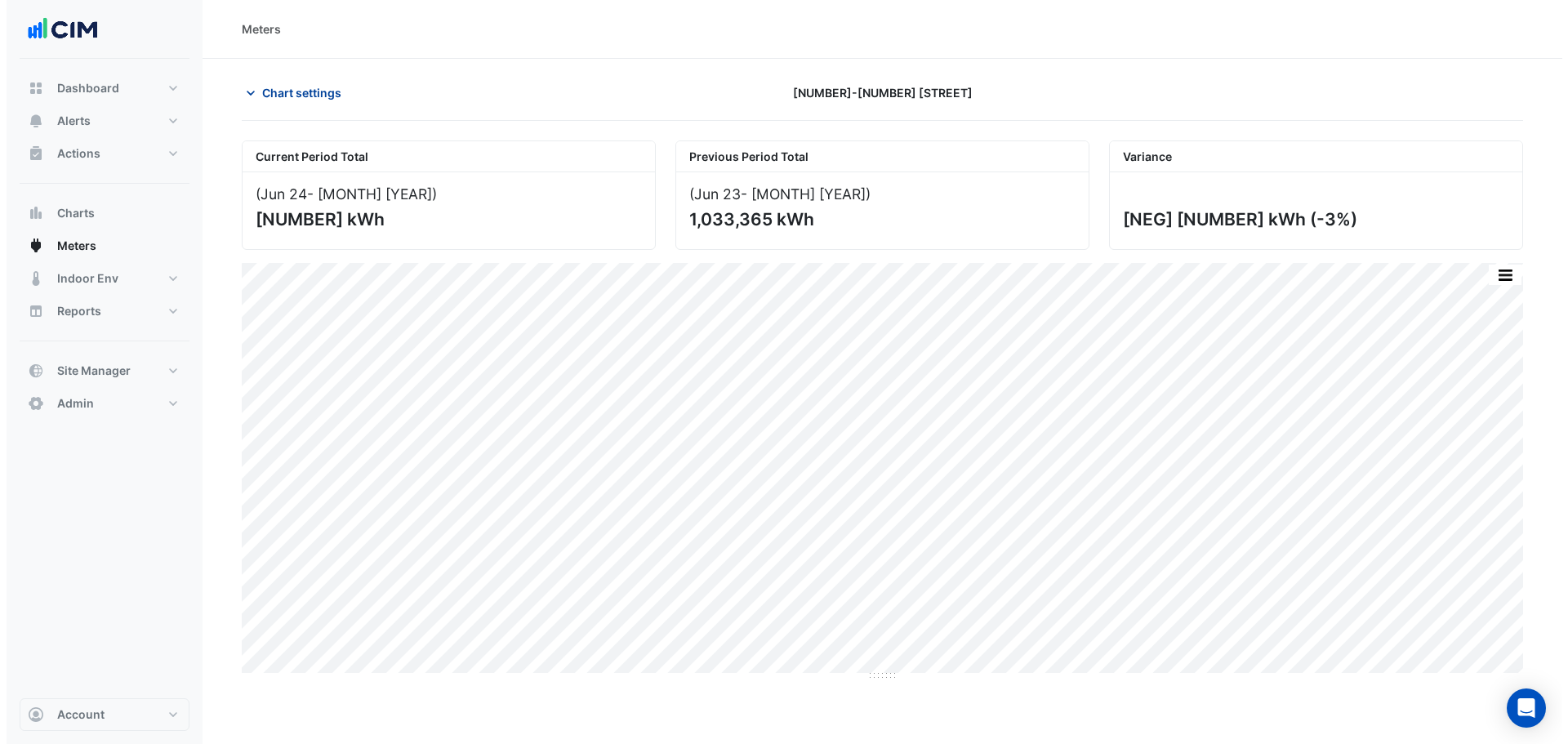 scroll, scrollTop: 0, scrollLeft: 0, axis: both 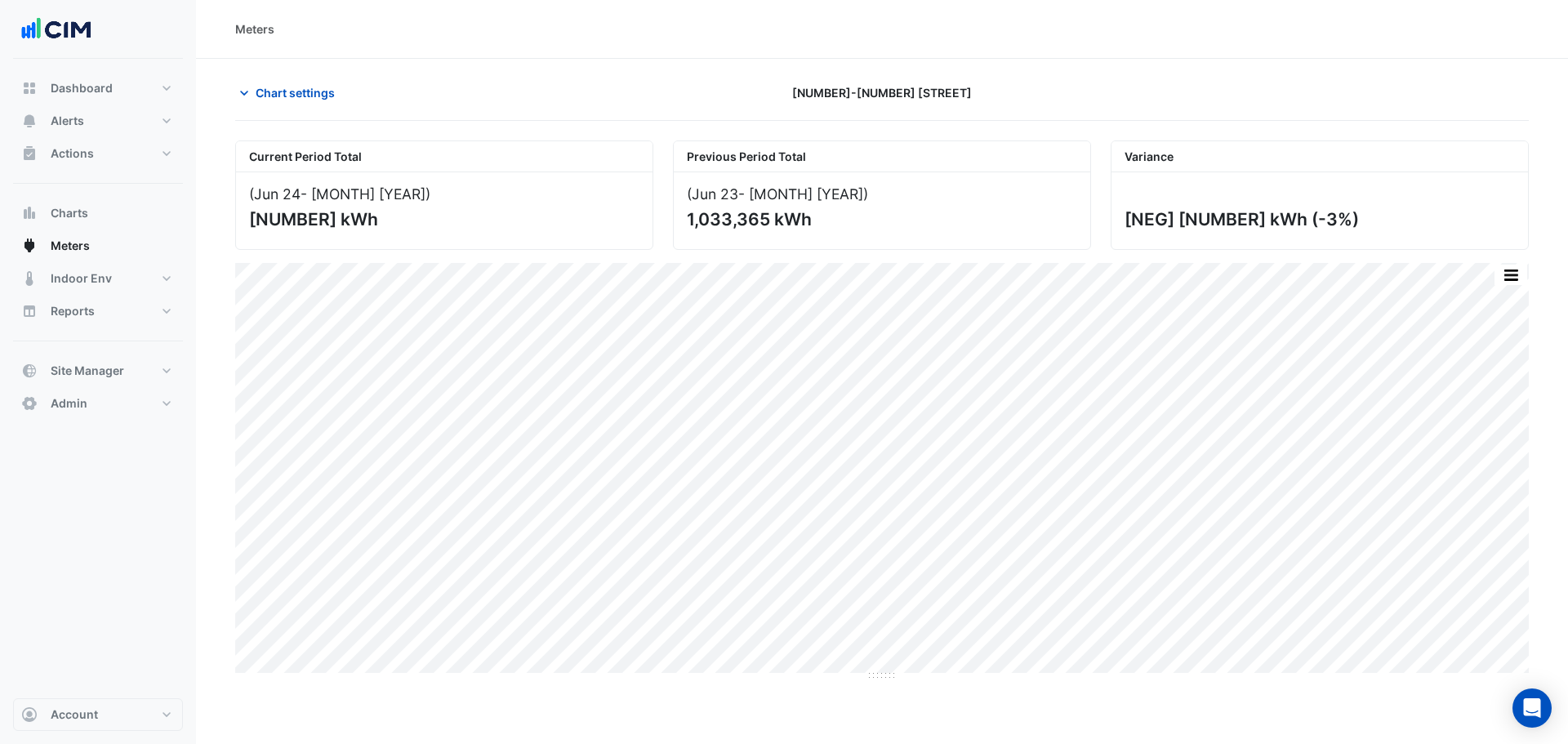 click on "Chart settings" at bounding box center (444, 92) 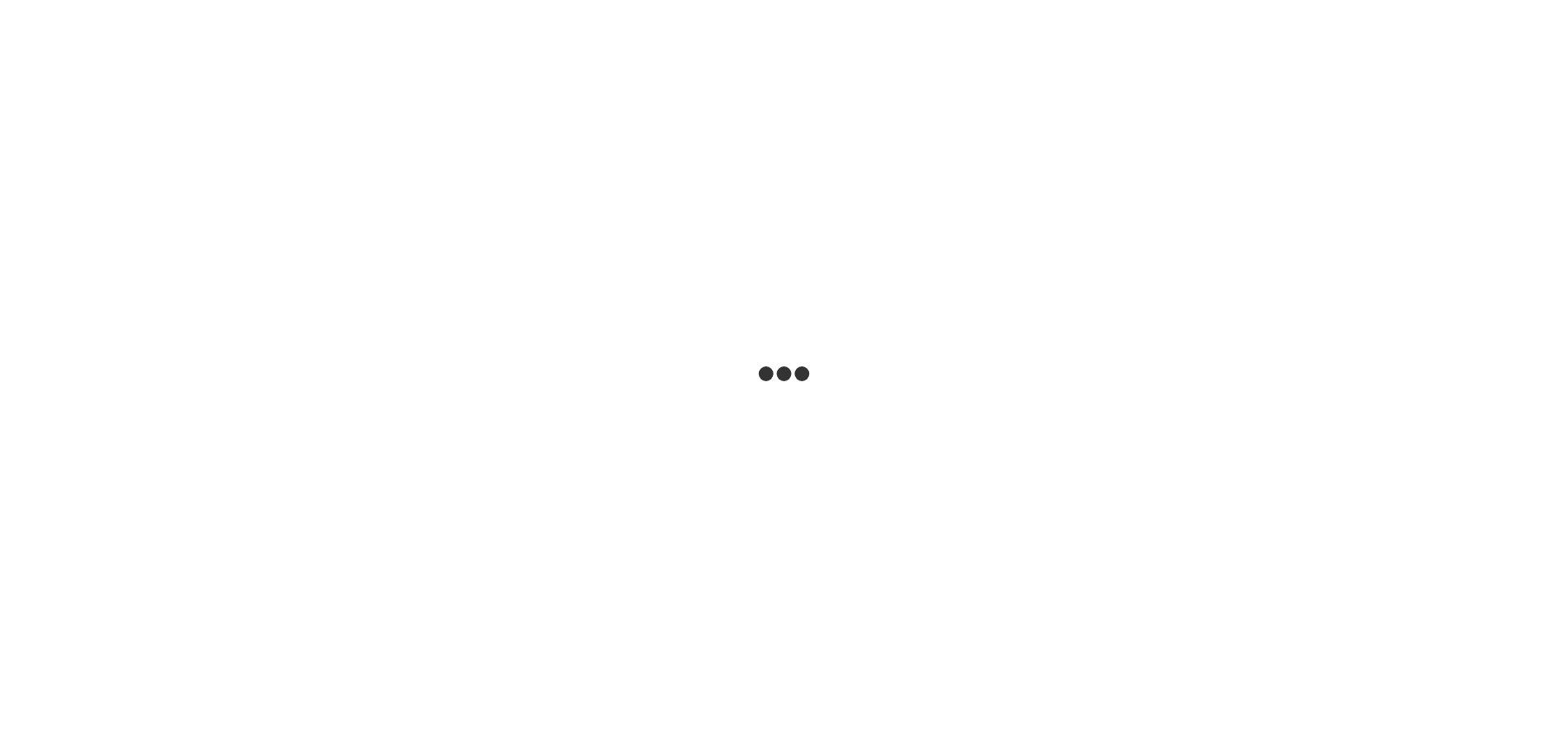 scroll, scrollTop: 0, scrollLeft: 0, axis: both 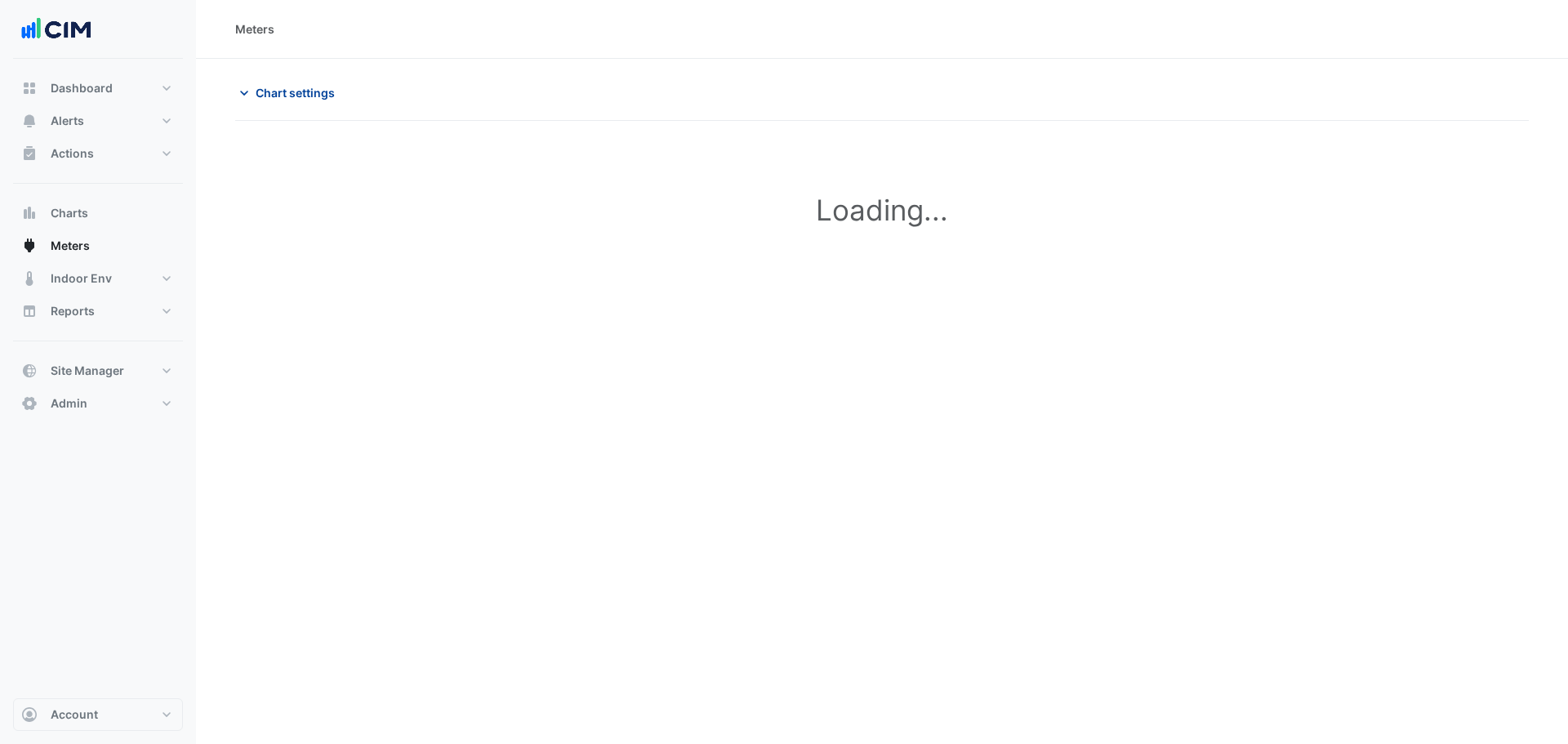 click on "Chart settings" at bounding box center (295, 92) 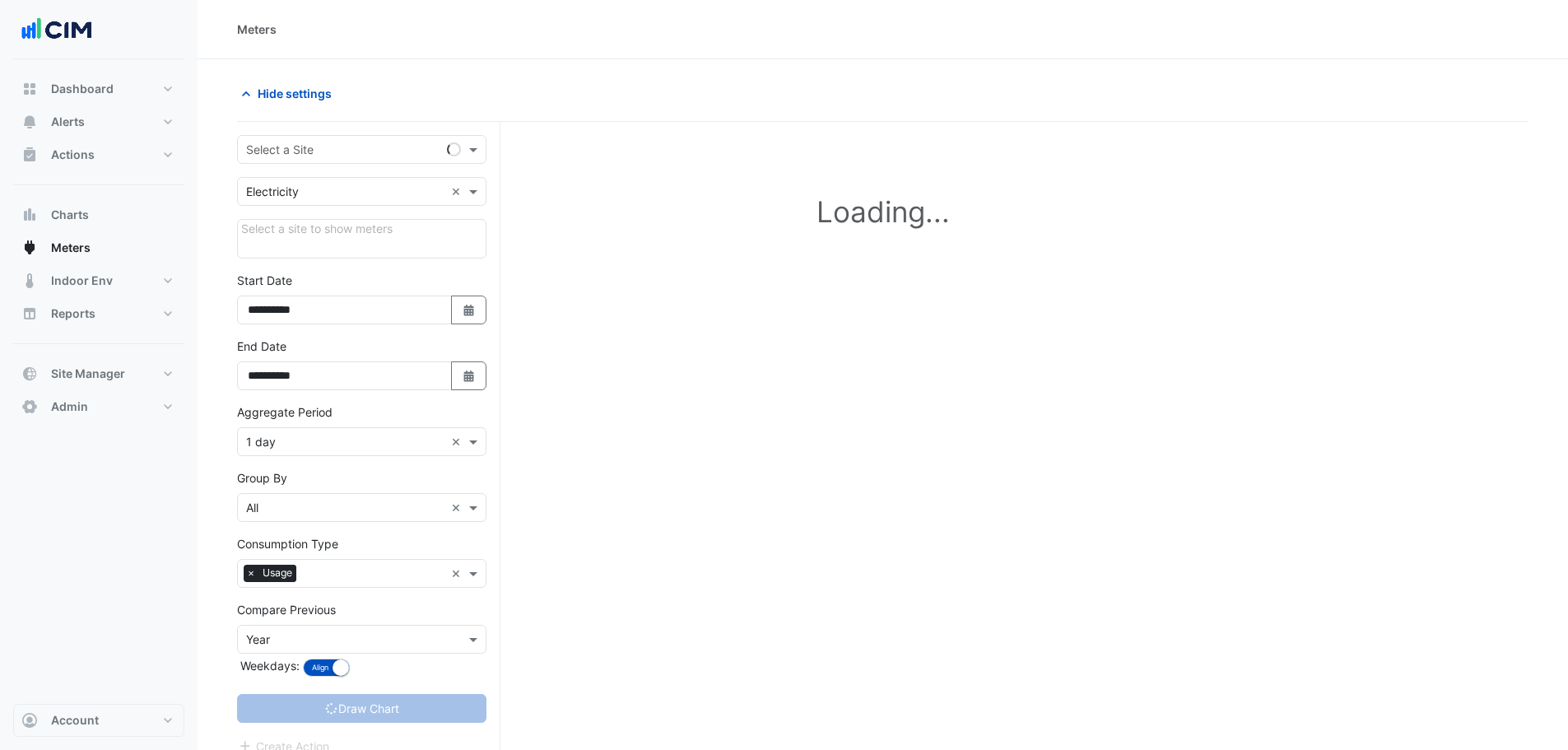 click at bounding box center (345, 150) 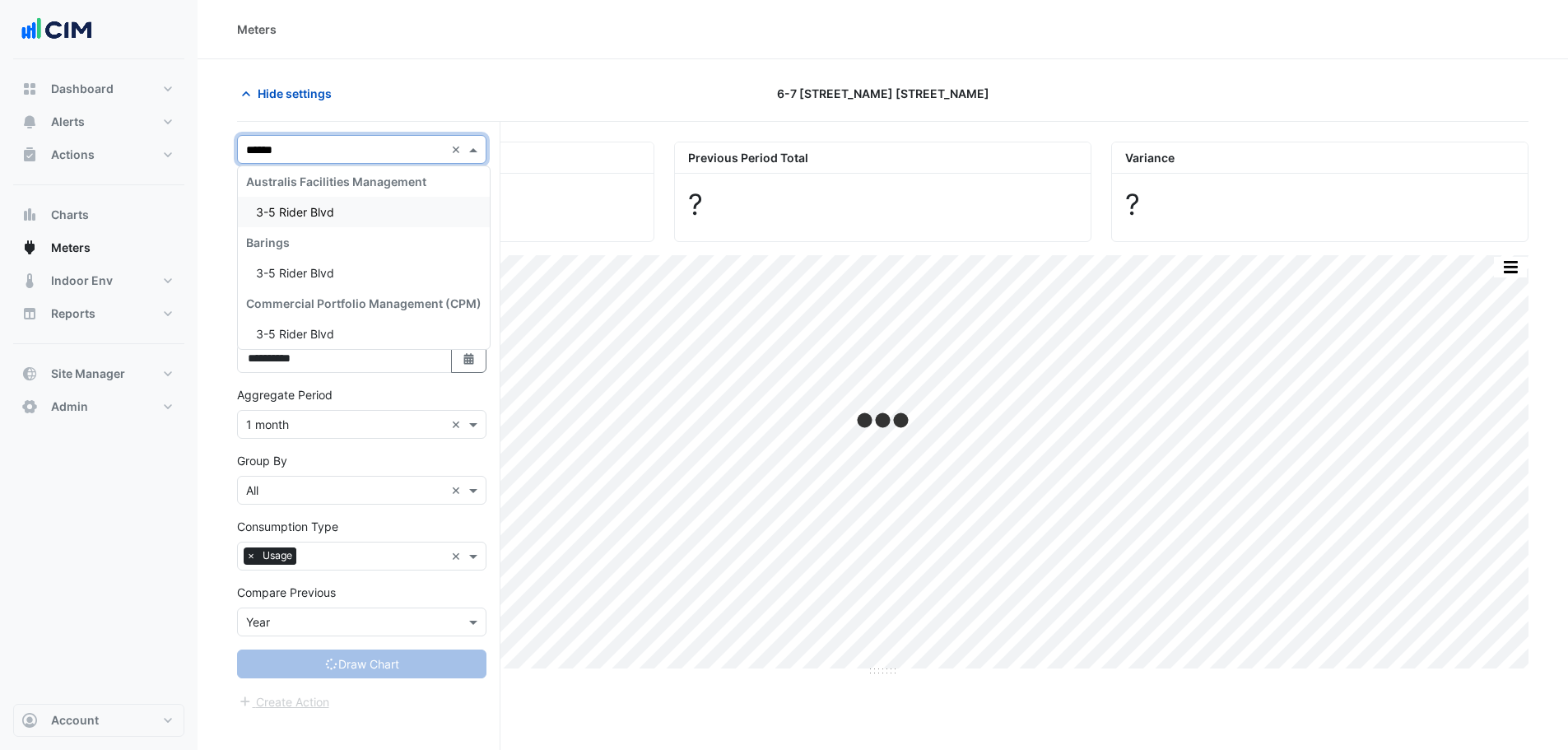 type on "*******" 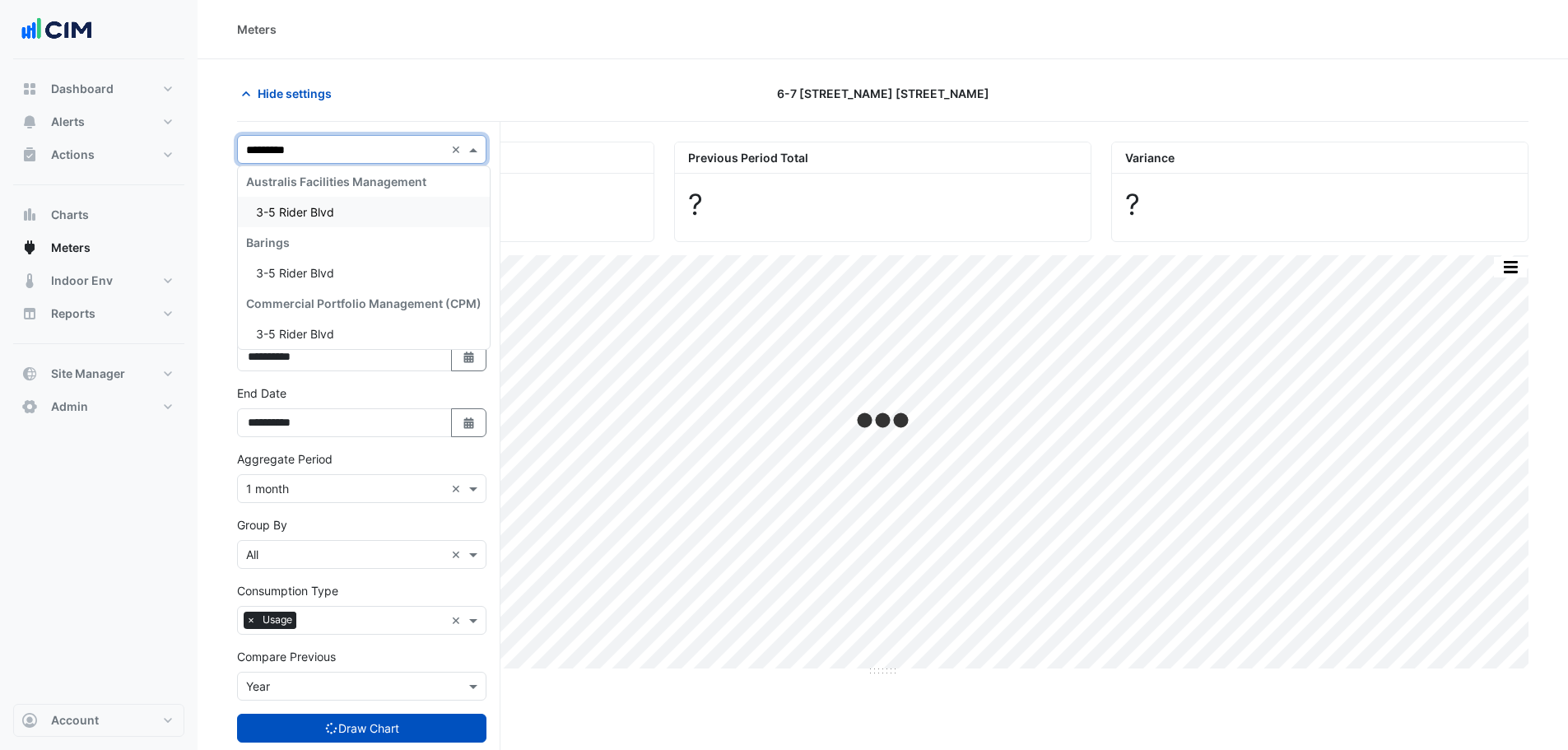 click on "3-5 Rider Blvd" at bounding box center [364, 212] 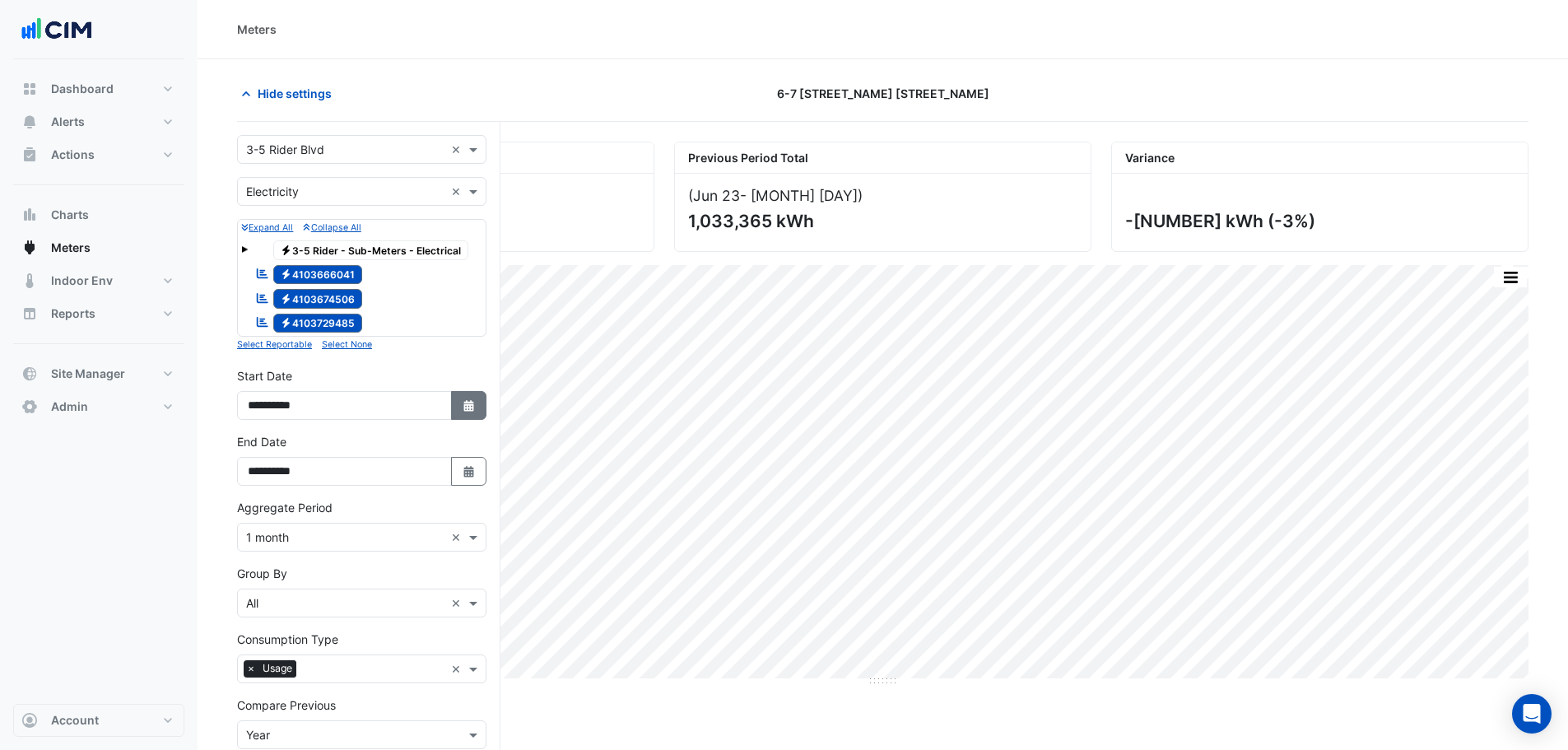 click at bounding box center (468, 406) 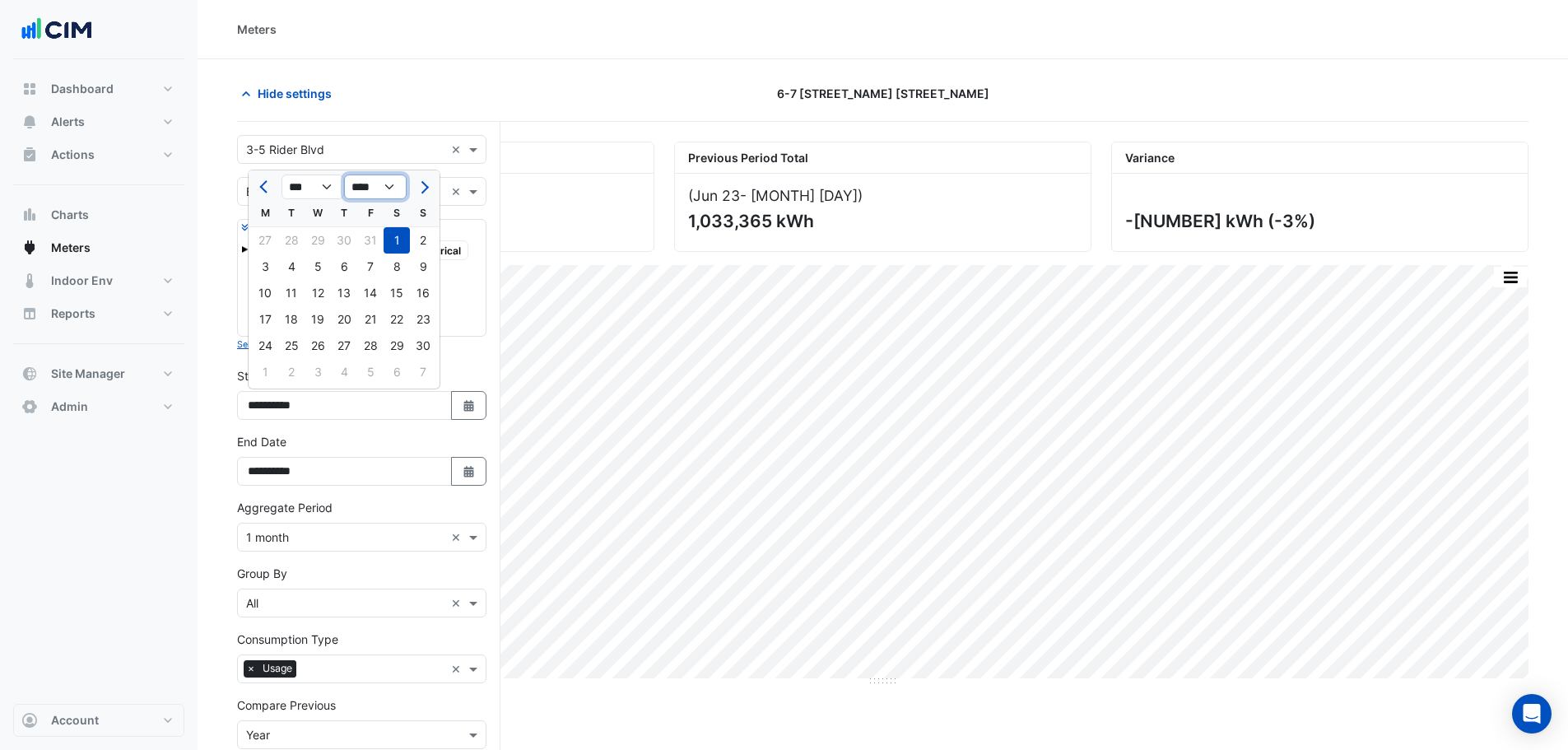 click on "**** **** **** **** **** **** **** **** **** **** **** ****" at bounding box center [375, 187] 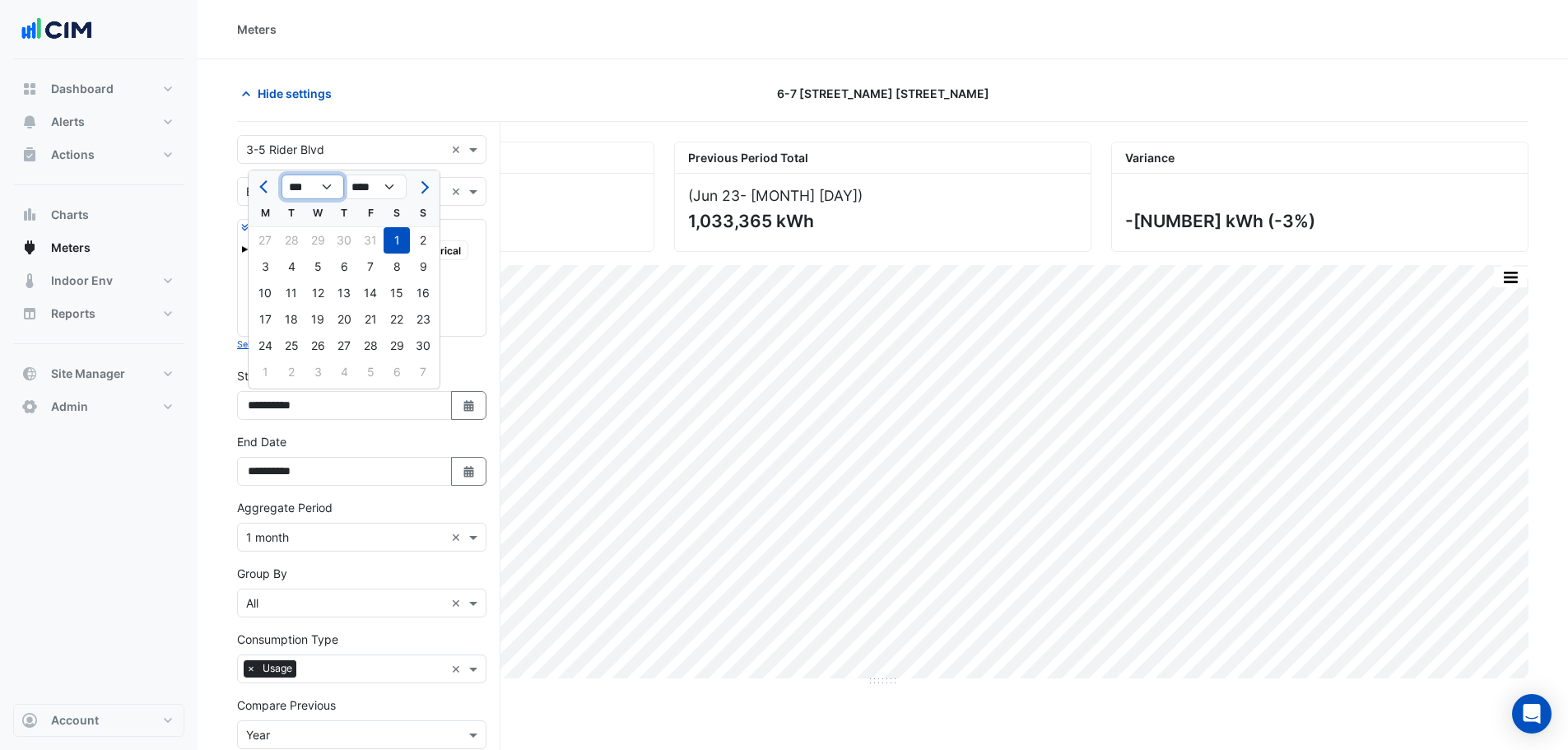 click on "*** *** *** *** *** *** *** *** *** *** *** ***" at bounding box center (313, 187) 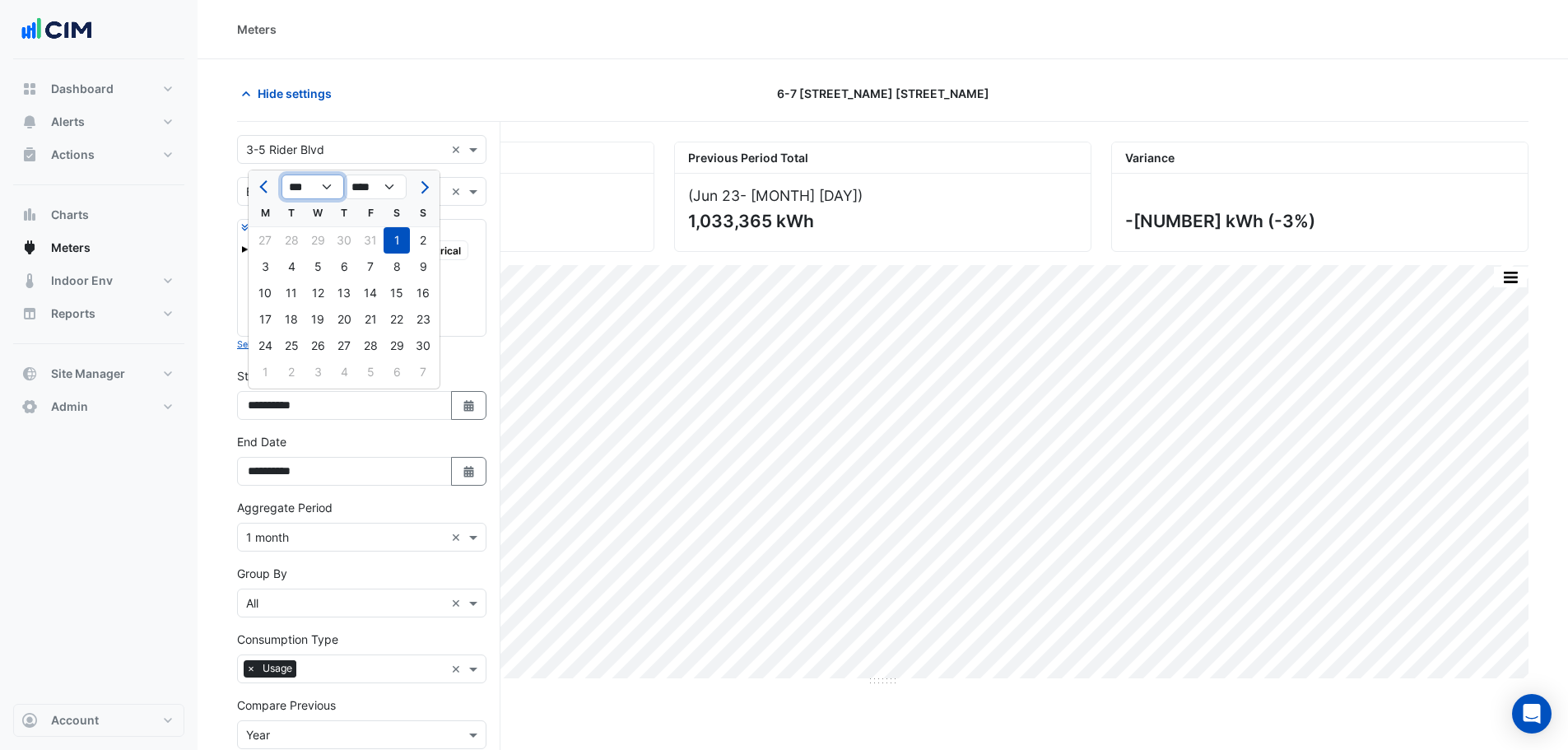 select on "*" 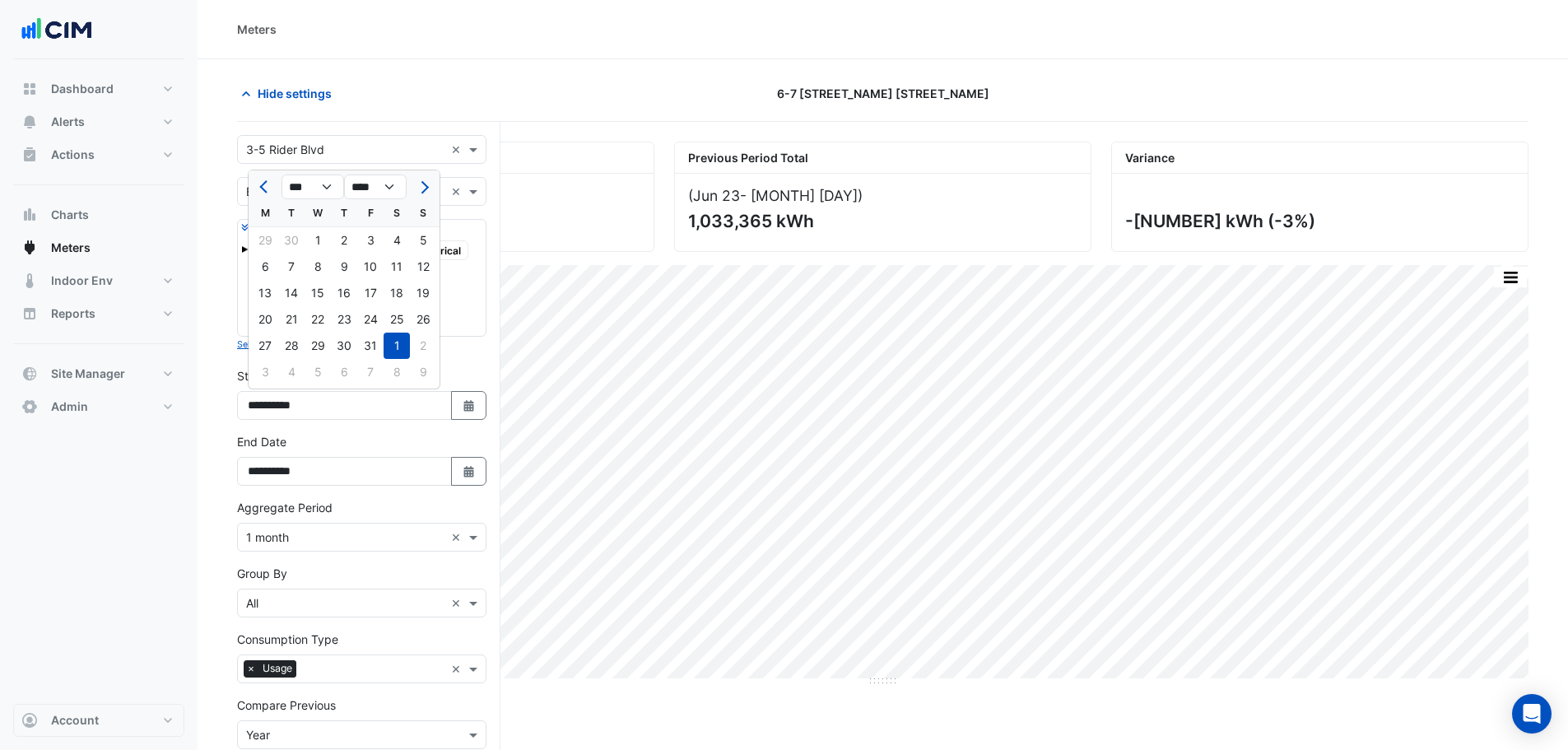 drag, startPoint x: 317, startPoint y: 235, endPoint x: 393, endPoint y: 330, distance: 121.6594 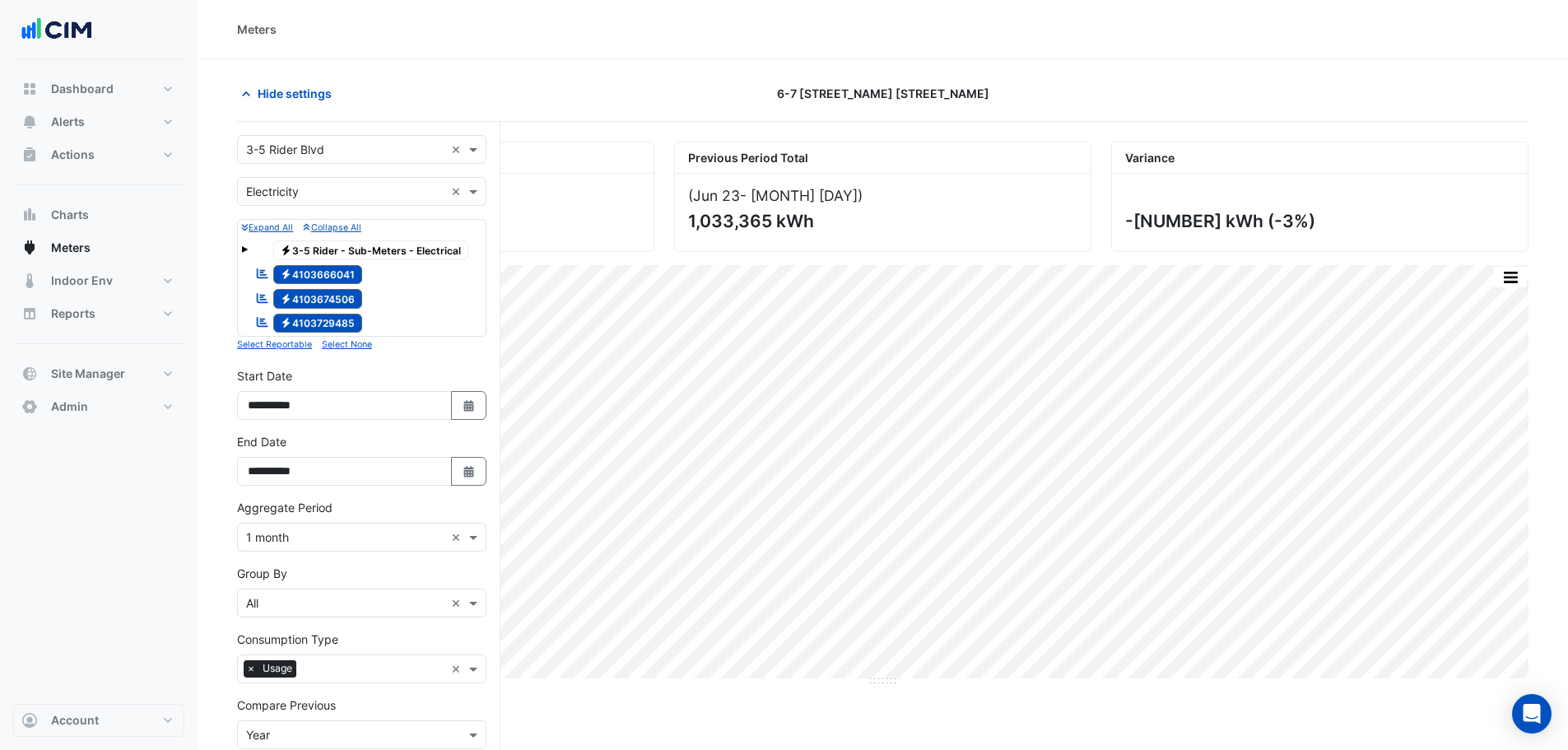 drag, startPoint x: 465, startPoint y: 478, endPoint x: 444, endPoint y: 280, distance: 199.11052 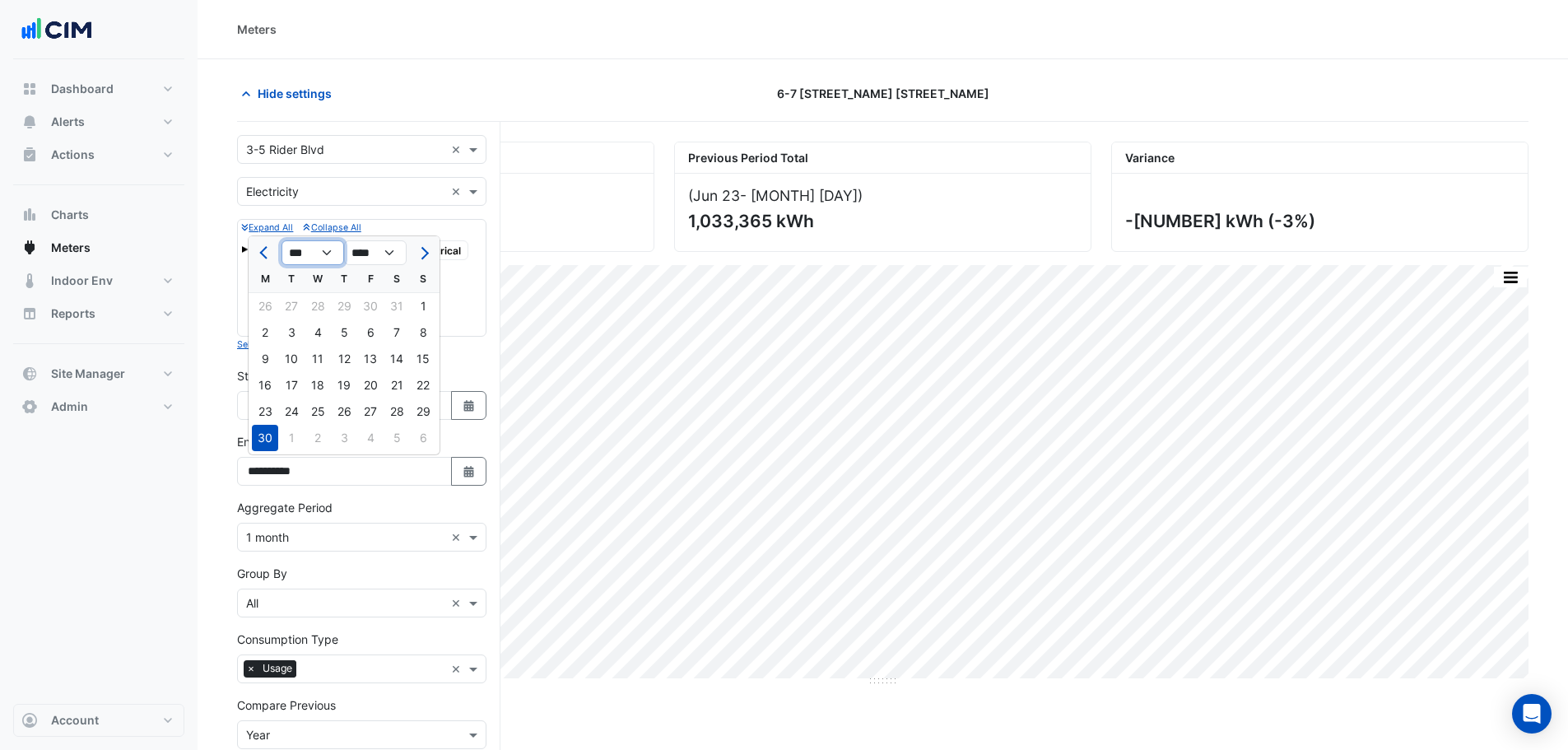 click on "*** *** *** *** *** *** *** *** *** *** *** ***" at bounding box center [313, 253] 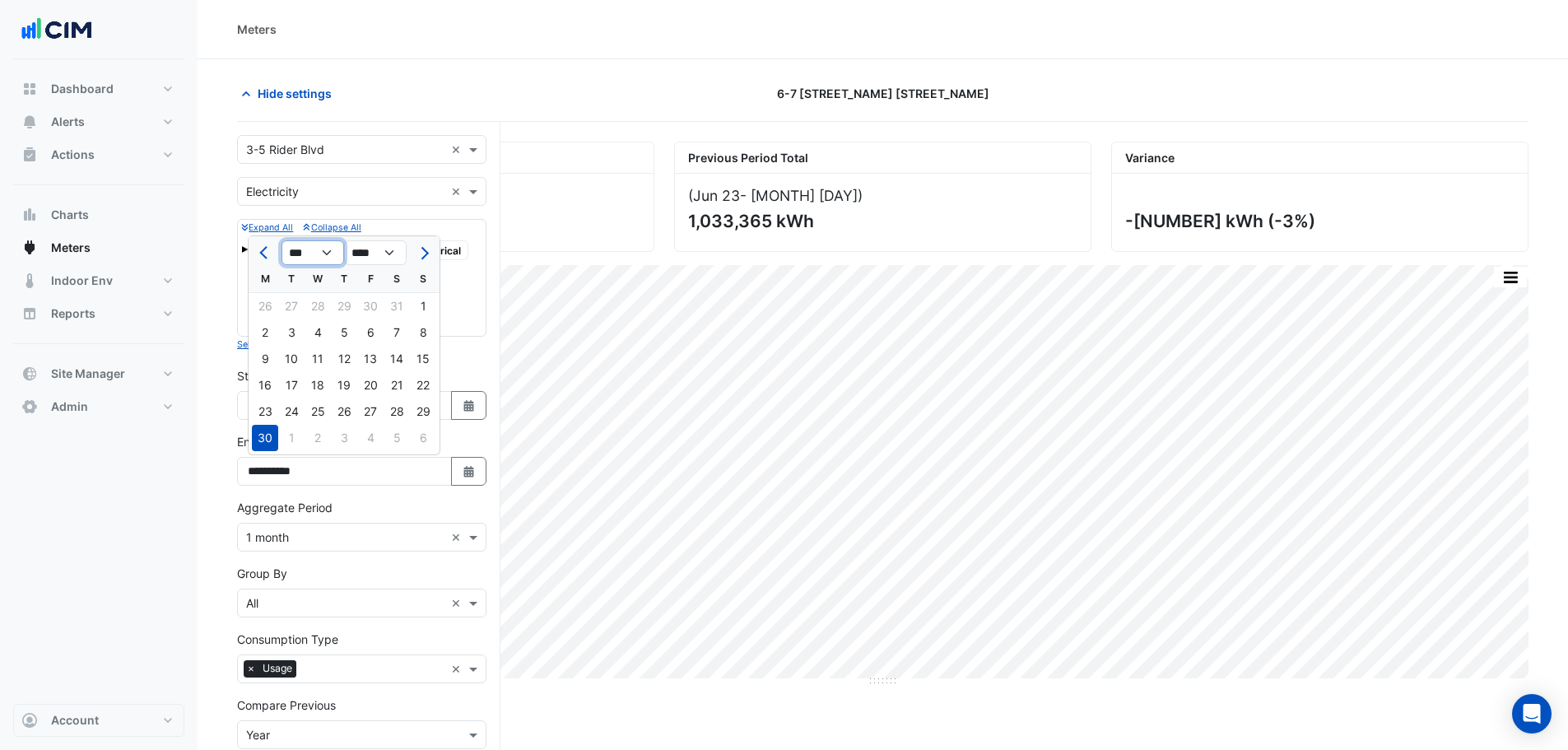 select on "*" 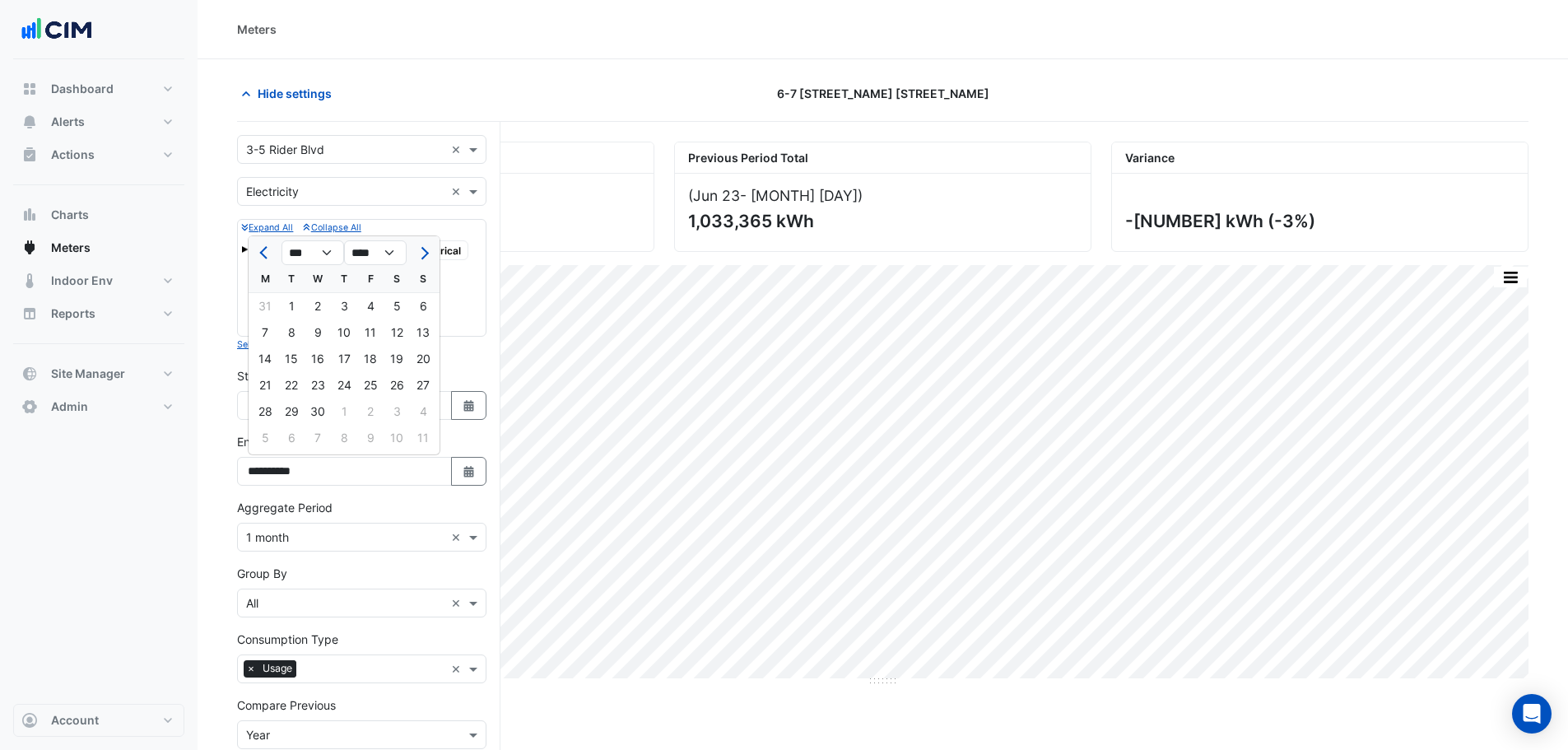 click on "30" at bounding box center [318, 412] 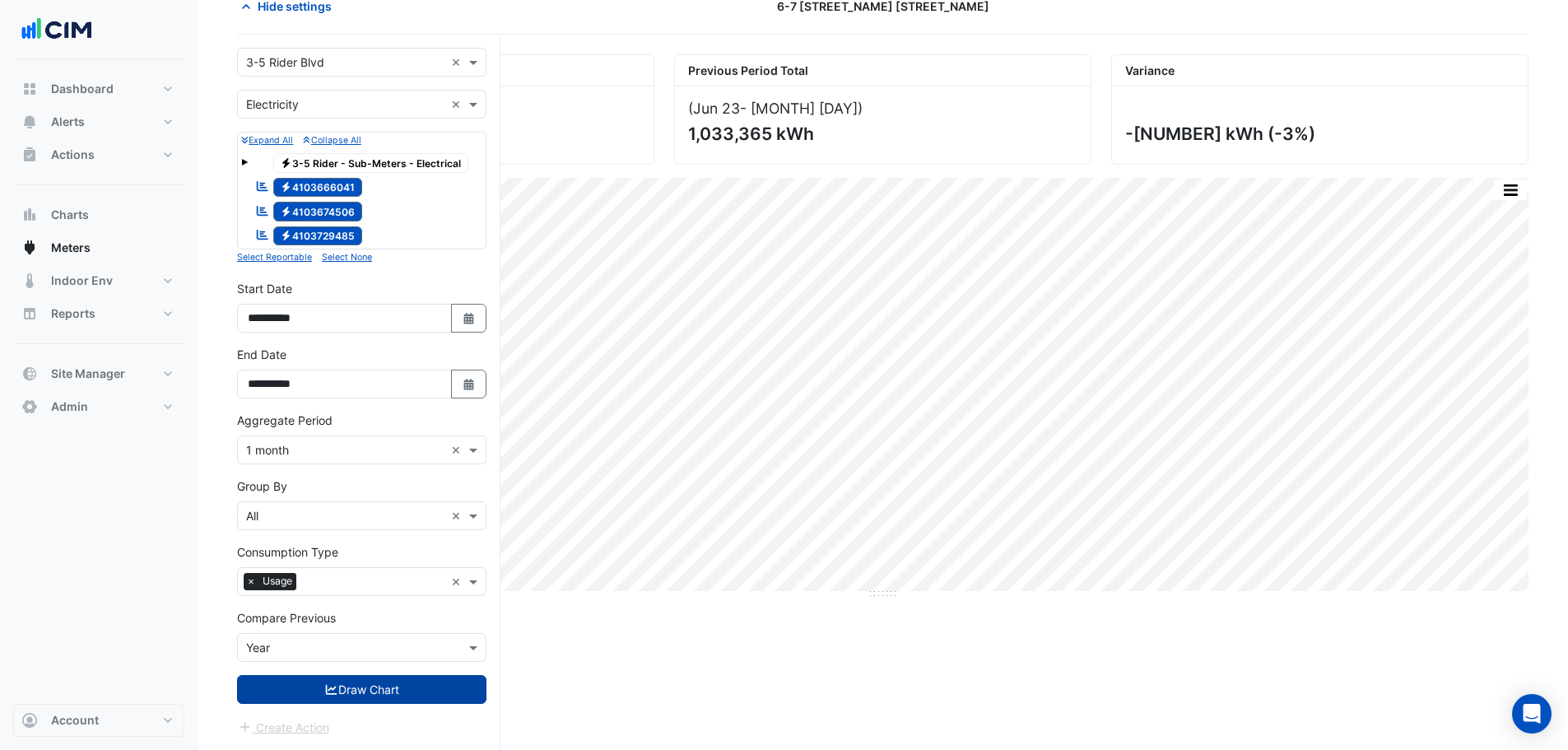 click on "Draw Chart" at bounding box center (361, 689) 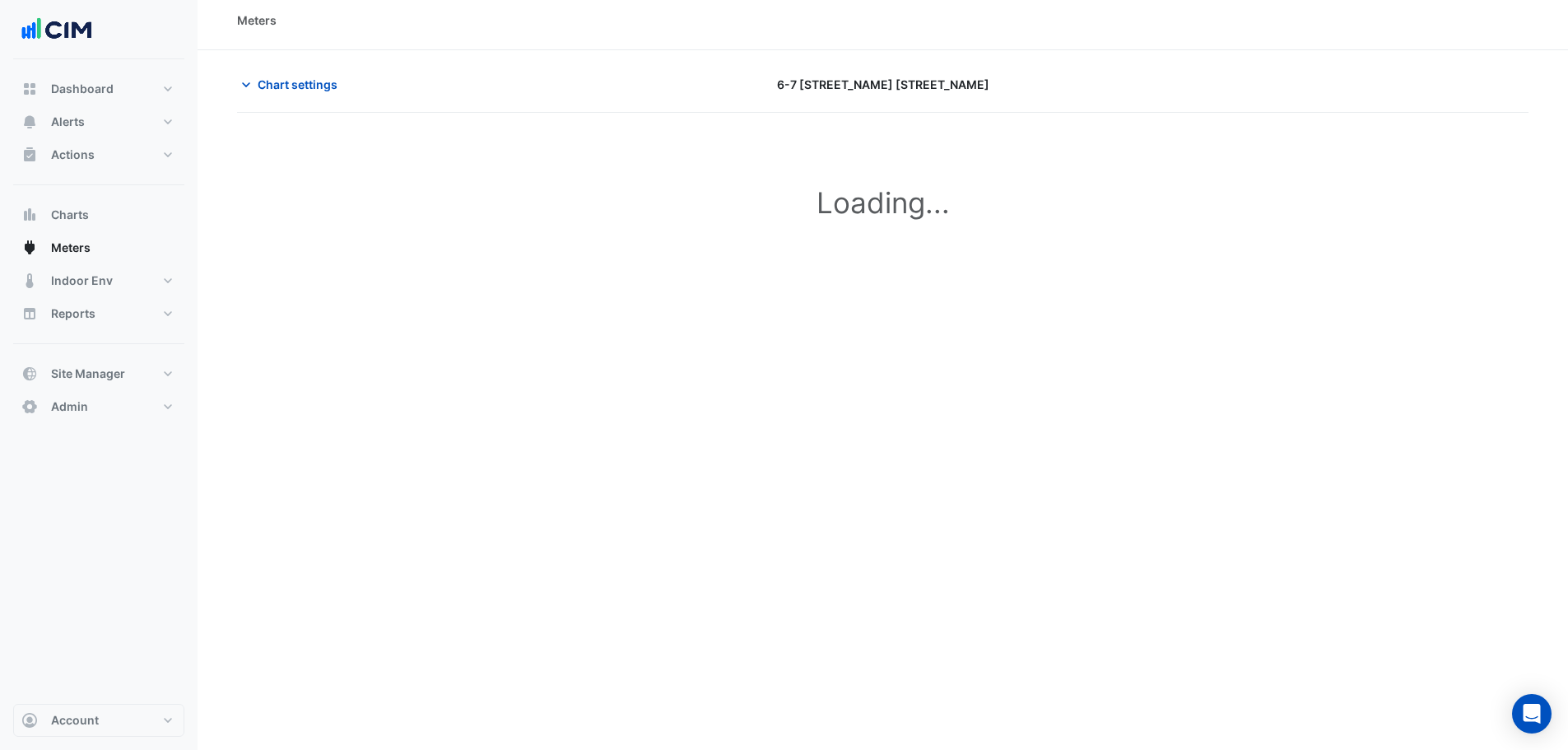 scroll, scrollTop: 0, scrollLeft: 0, axis: both 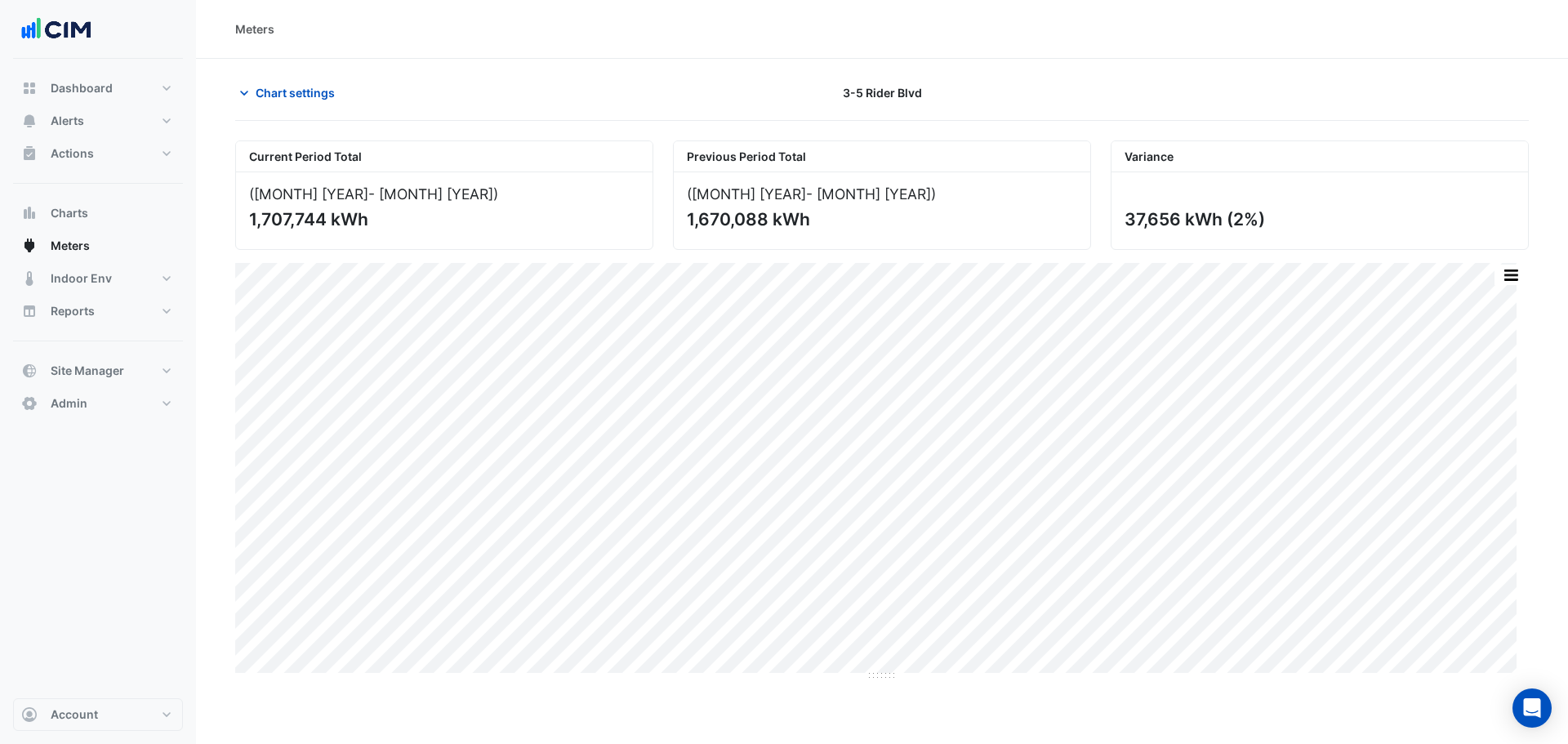 click on "Chart settings
3-5 Rider Blvd
Current Period Total
(May 24  - Apr 25 )
1,707,744 kWh
Previous Period Total
(May 23  - Apr 24 )
1,670,088 kWh
Variance
37,656 kWh
(2%)
Print Save as JPEG Save as PNG Pivot Data Table Export CSV - Flat Export CSV - Pivot Select Chart Type    —    All Usage (Previous)             May 2023       104491.98 kWh       —    All Usage             May 2024    +12831.52 kWh (12%)" at bounding box center [882, 370] 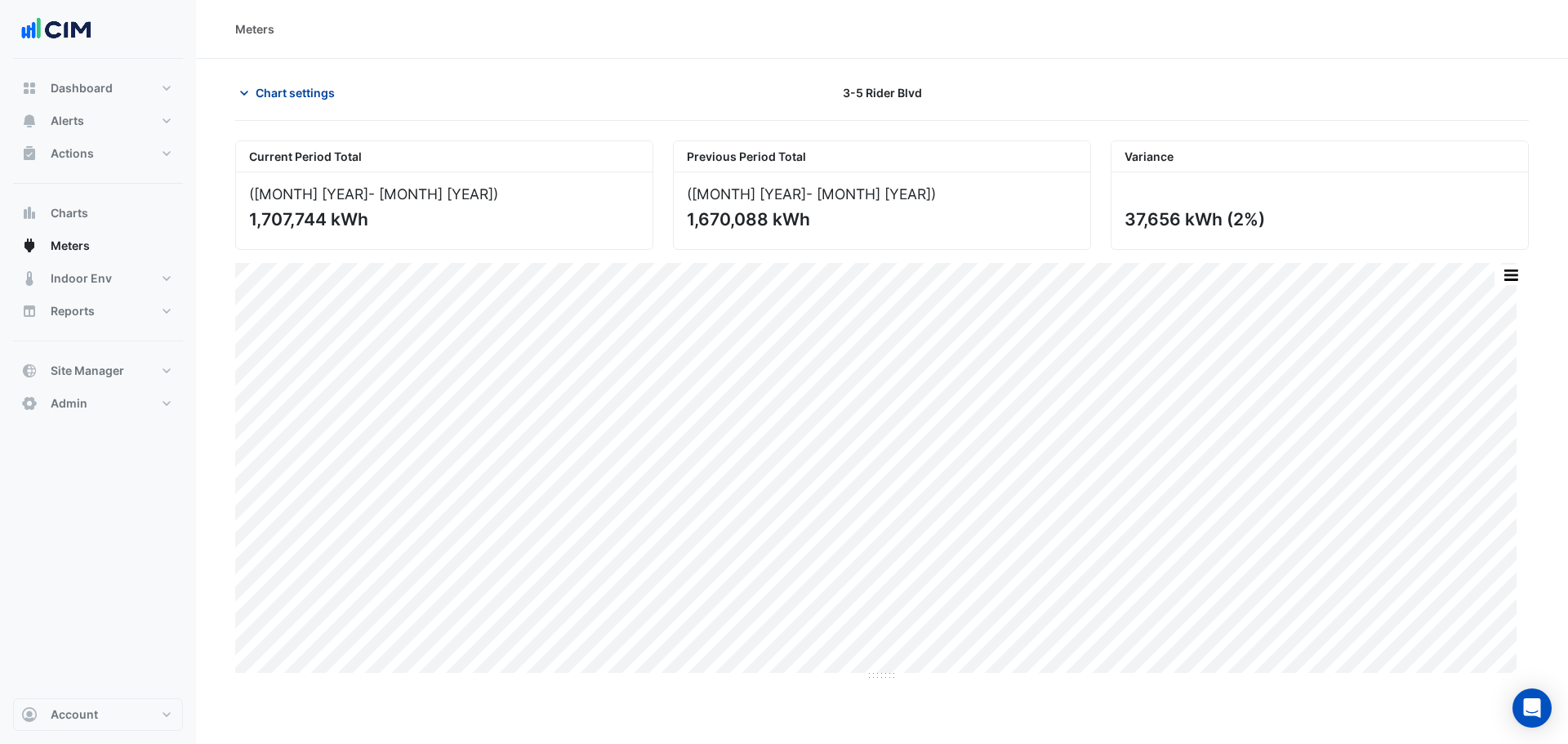click on "Chart settings" at bounding box center (295, 92) 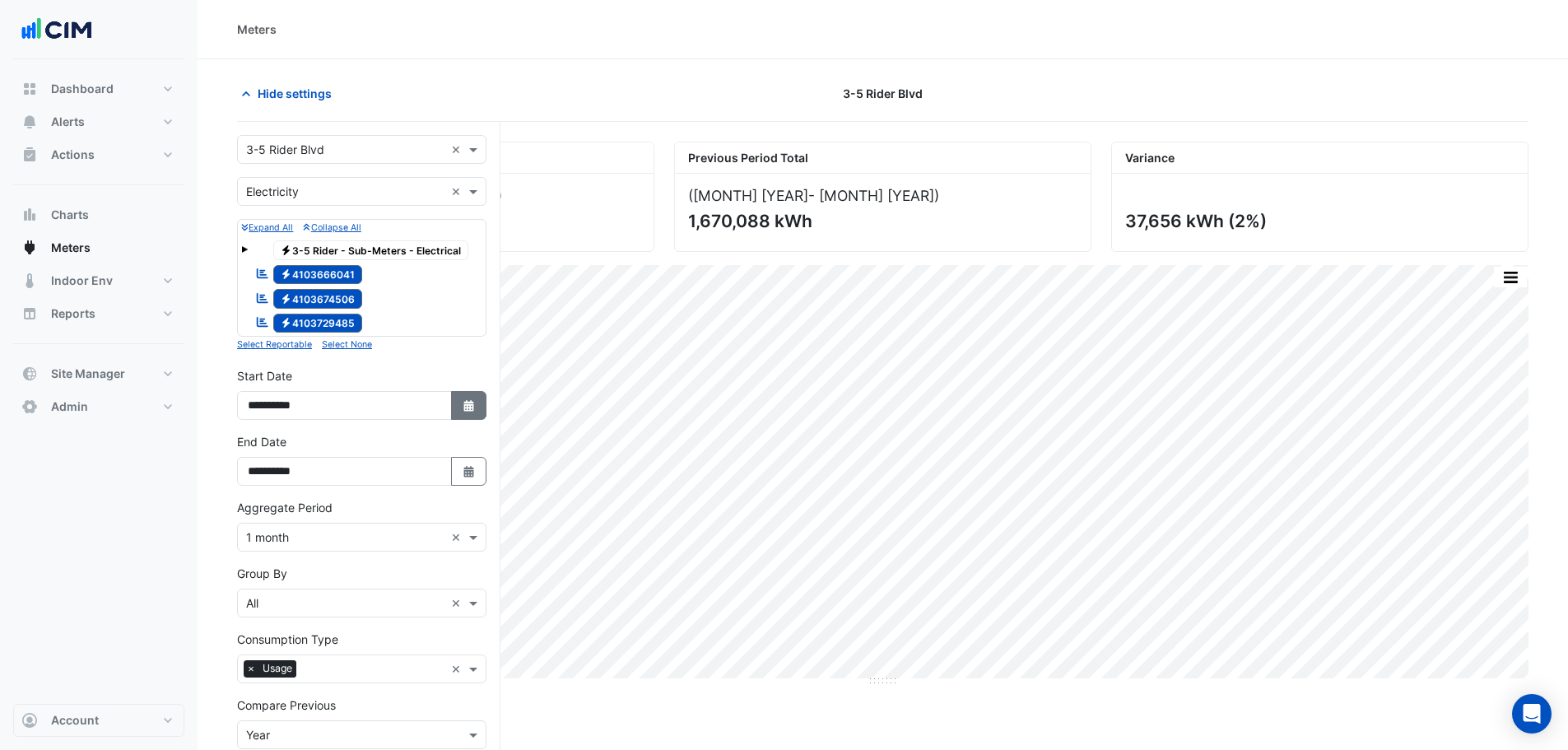 click on "Select Date" at bounding box center [469, 406] 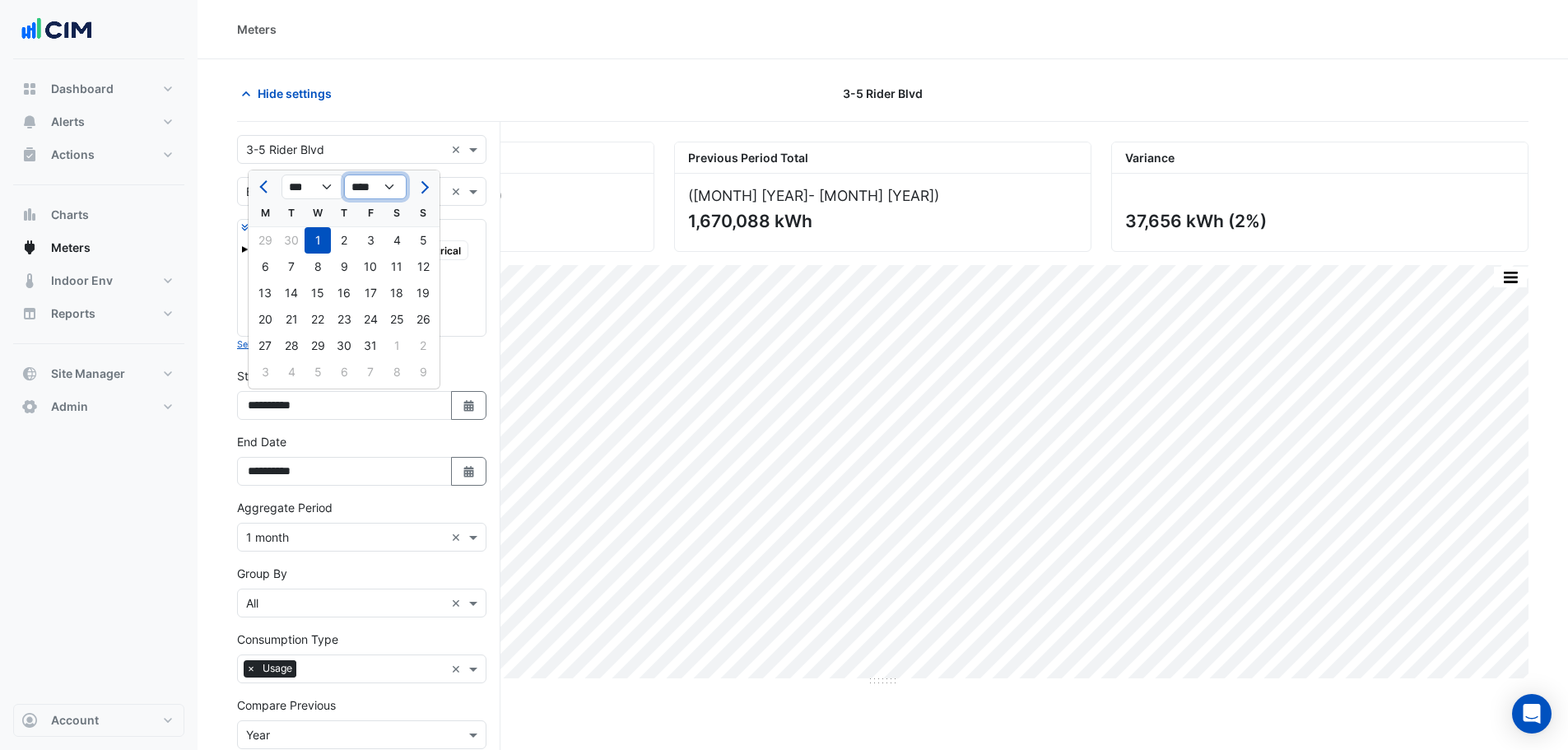 click on "**** **** **** **** **** **** **** **** **** **** **** ****" at bounding box center (375, 187) 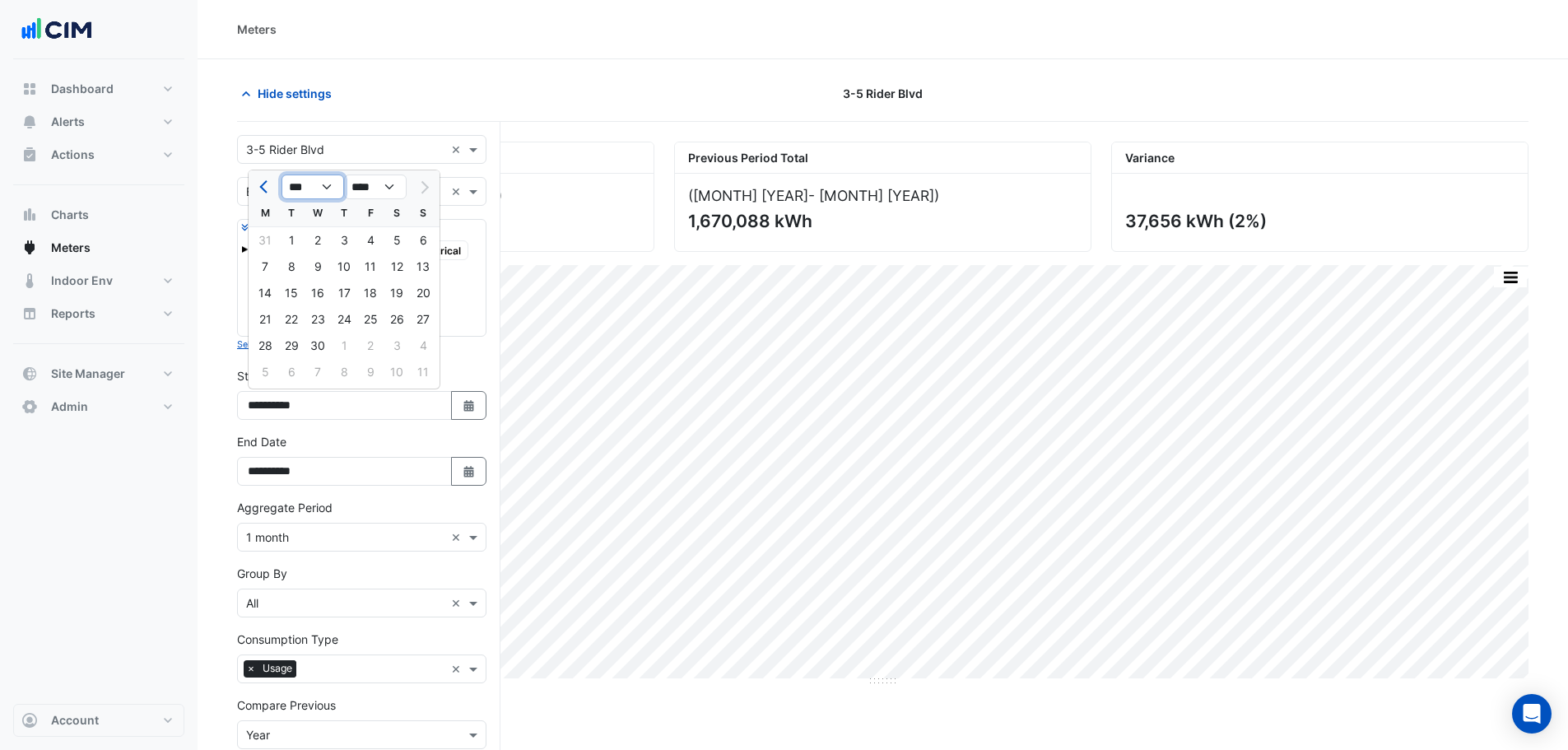 click on "*** *** *** ***" at bounding box center [313, 187] 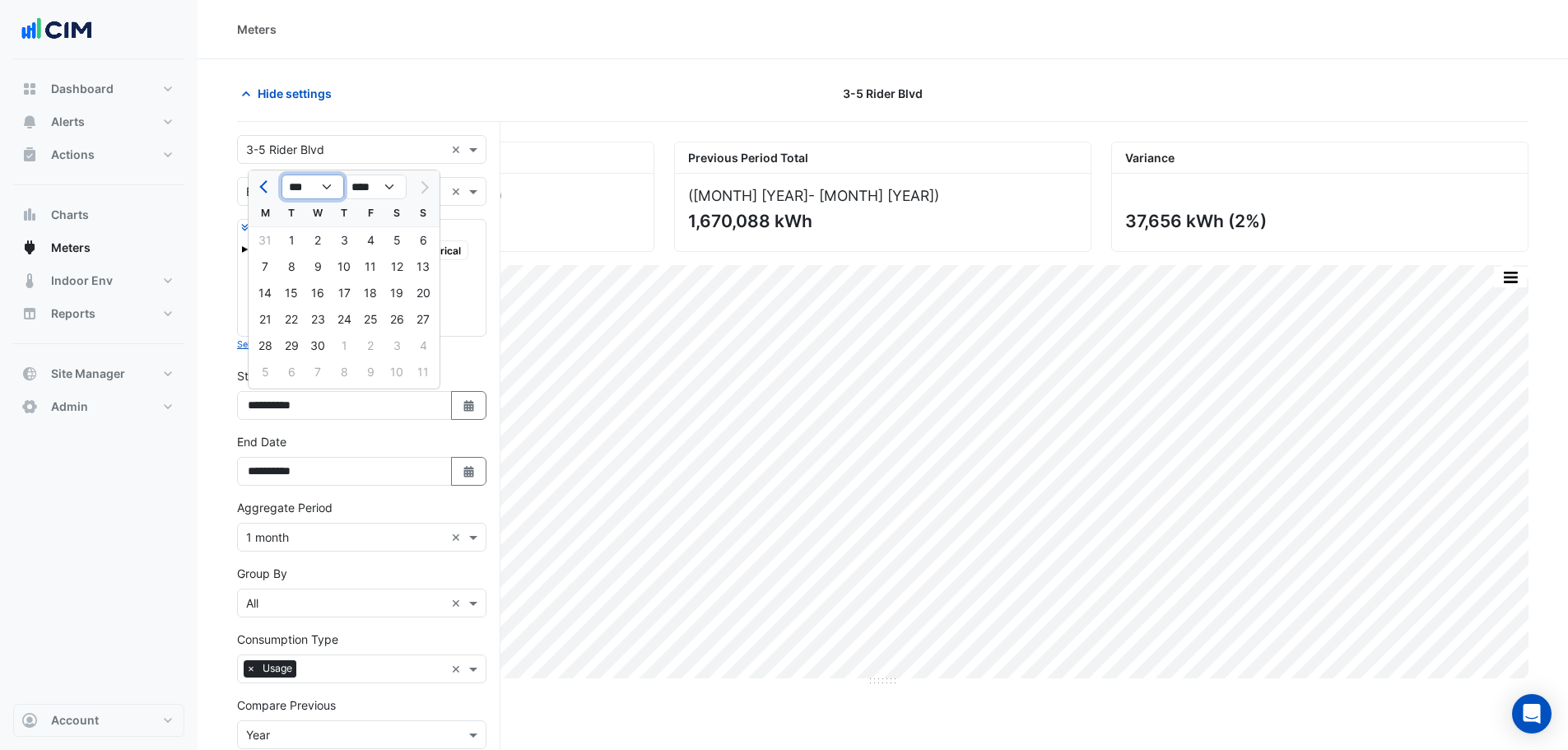 select on "*" 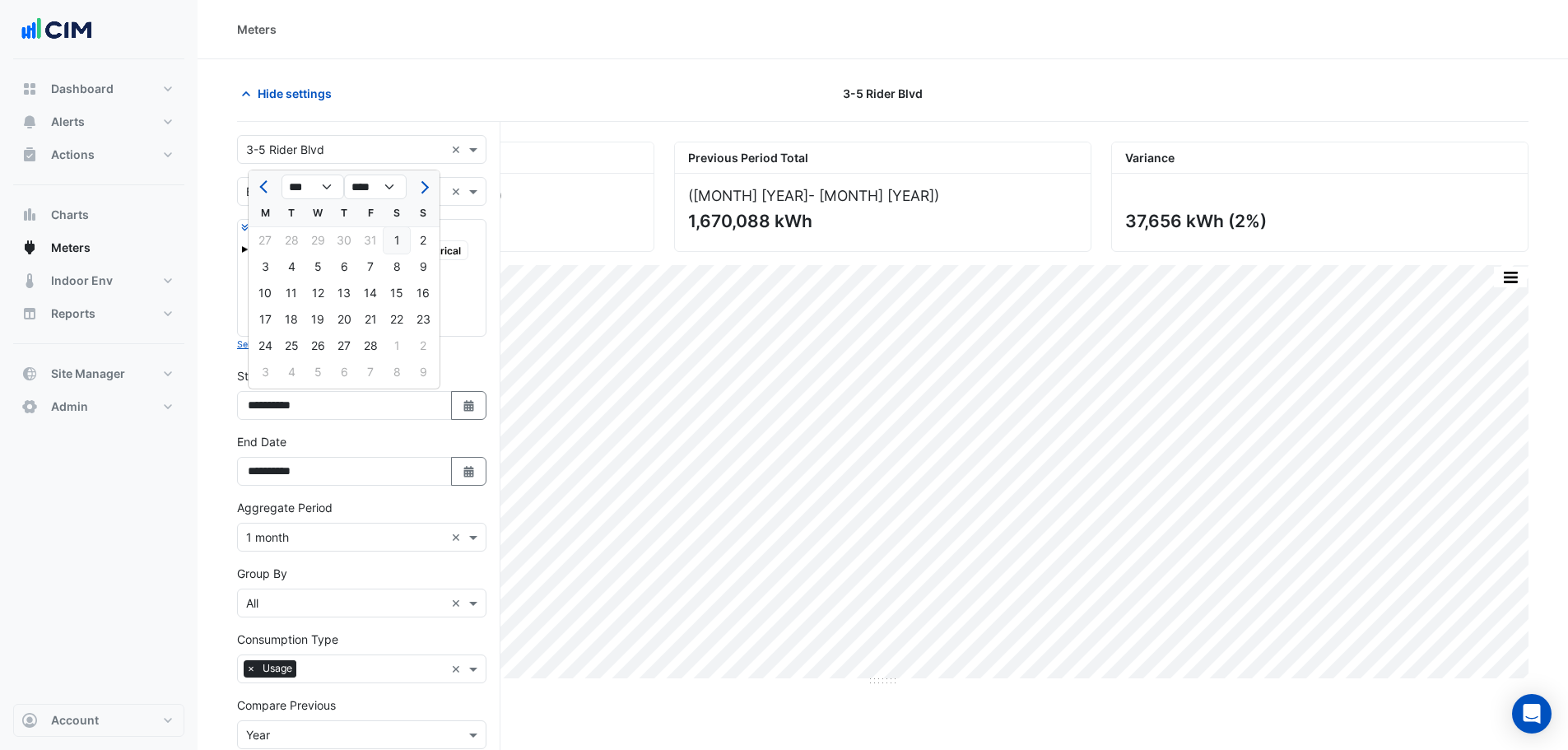 click on "1" at bounding box center [397, 240] 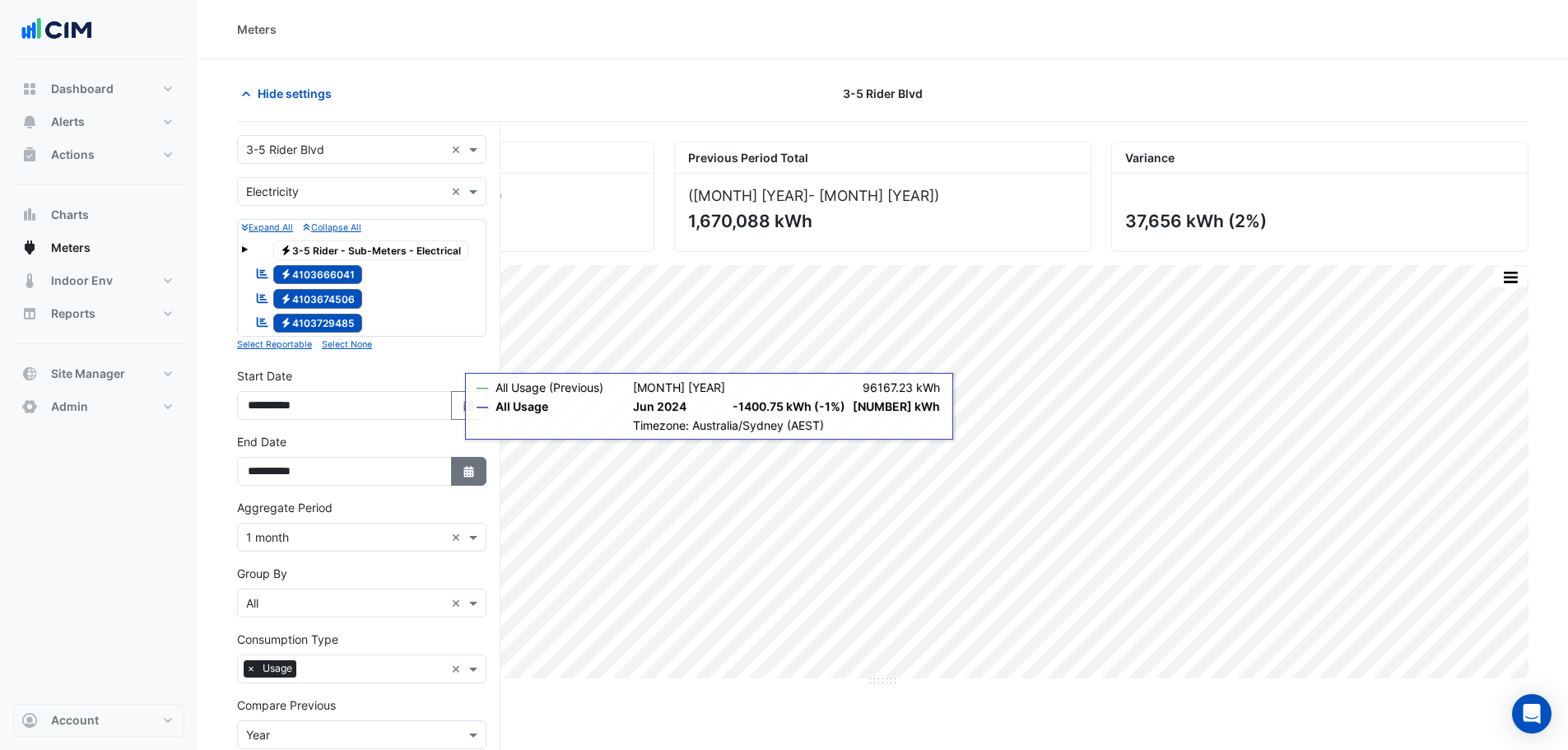 click on "Select Date" at bounding box center (469, 472) 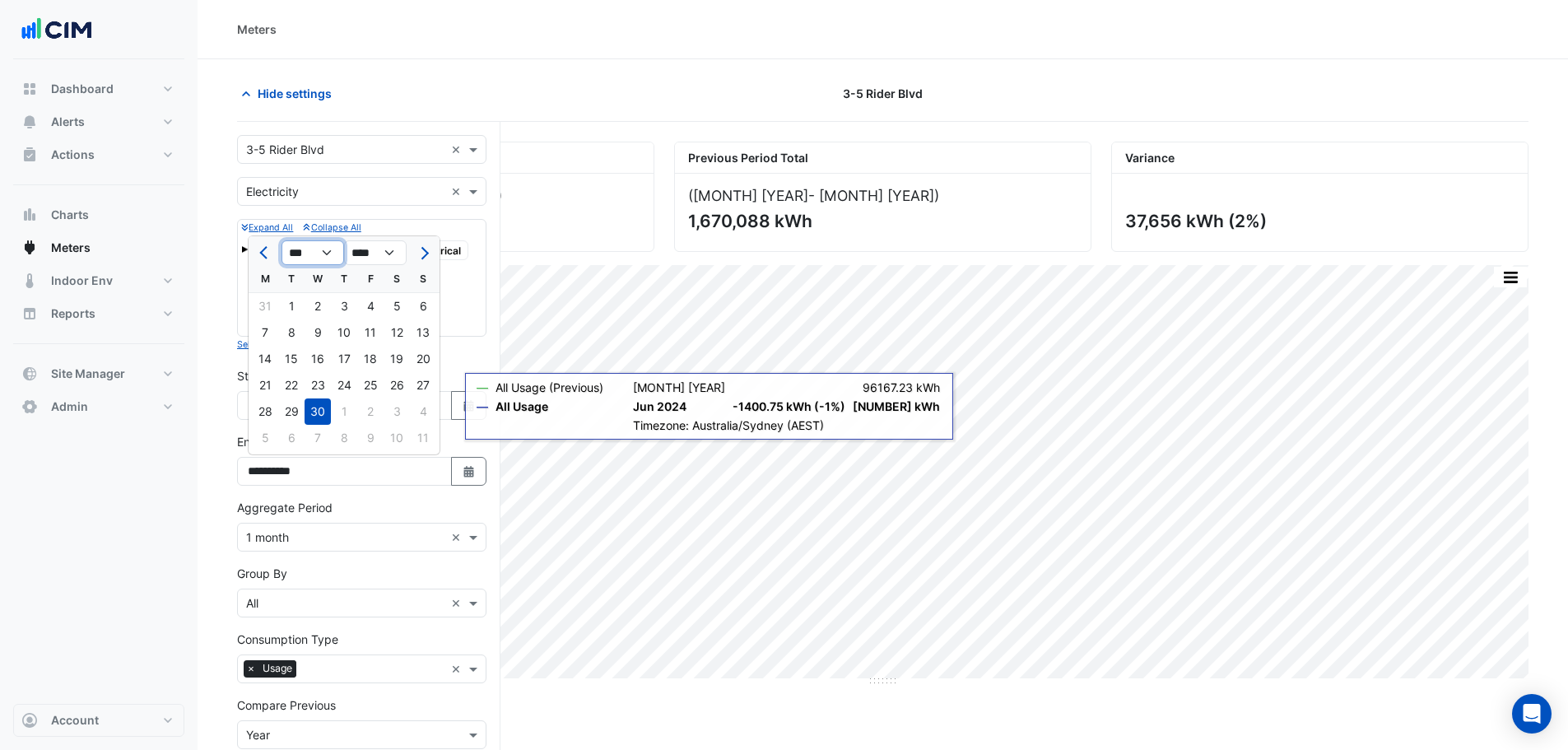 click on "*** *** *** *** *** *** *** *** *** *** ***" at bounding box center [313, 253] 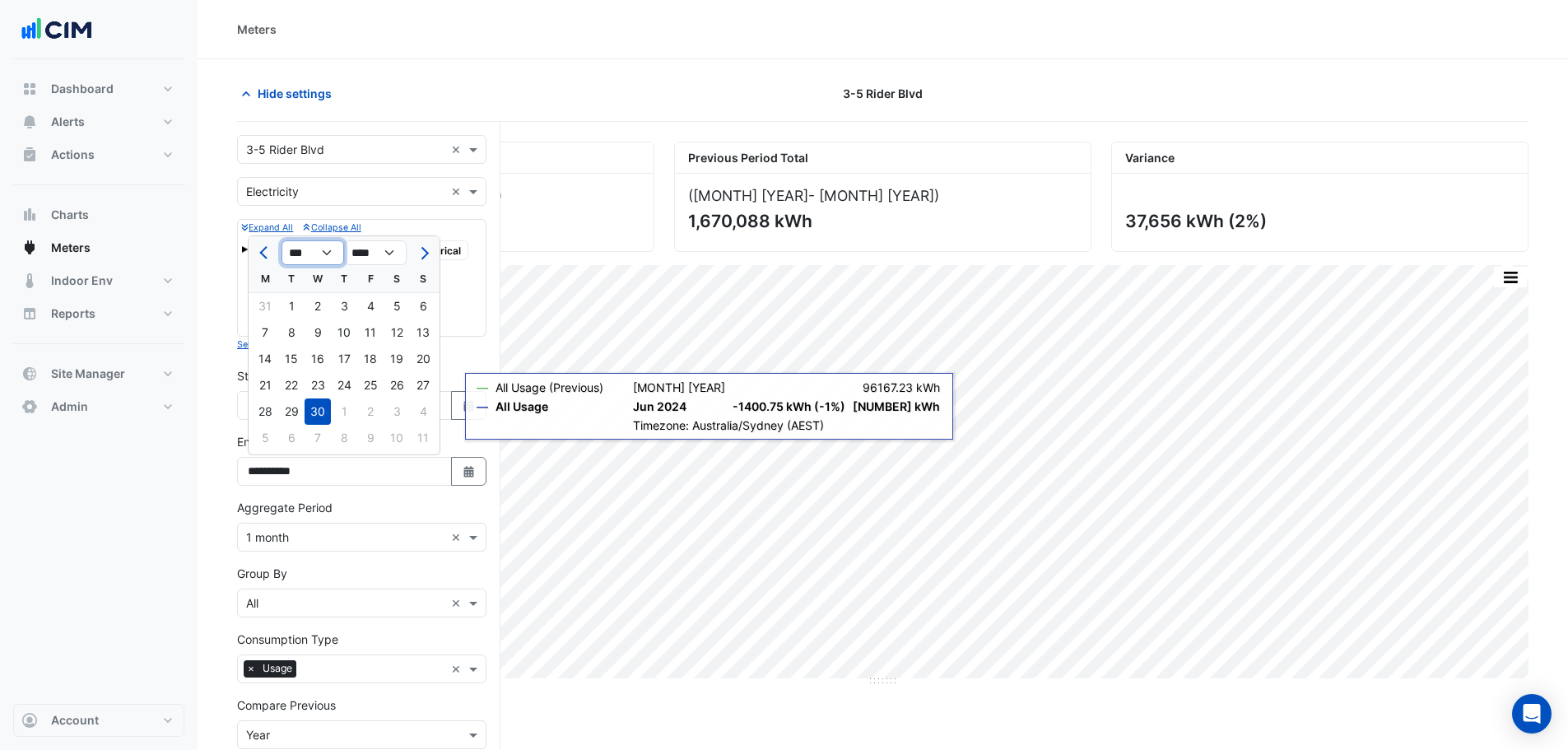 select on "*" 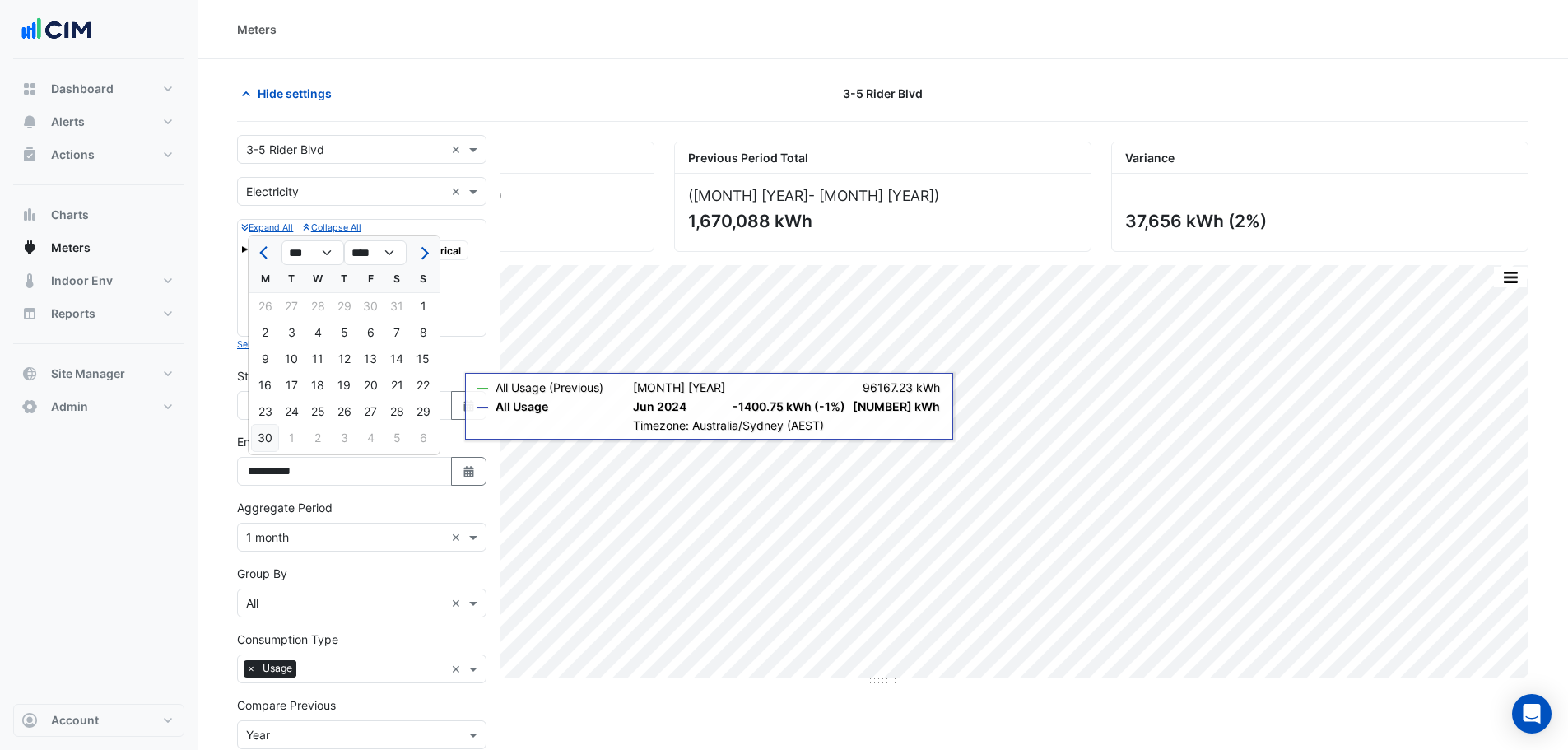 click on "30" at bounding box center (265, 438) 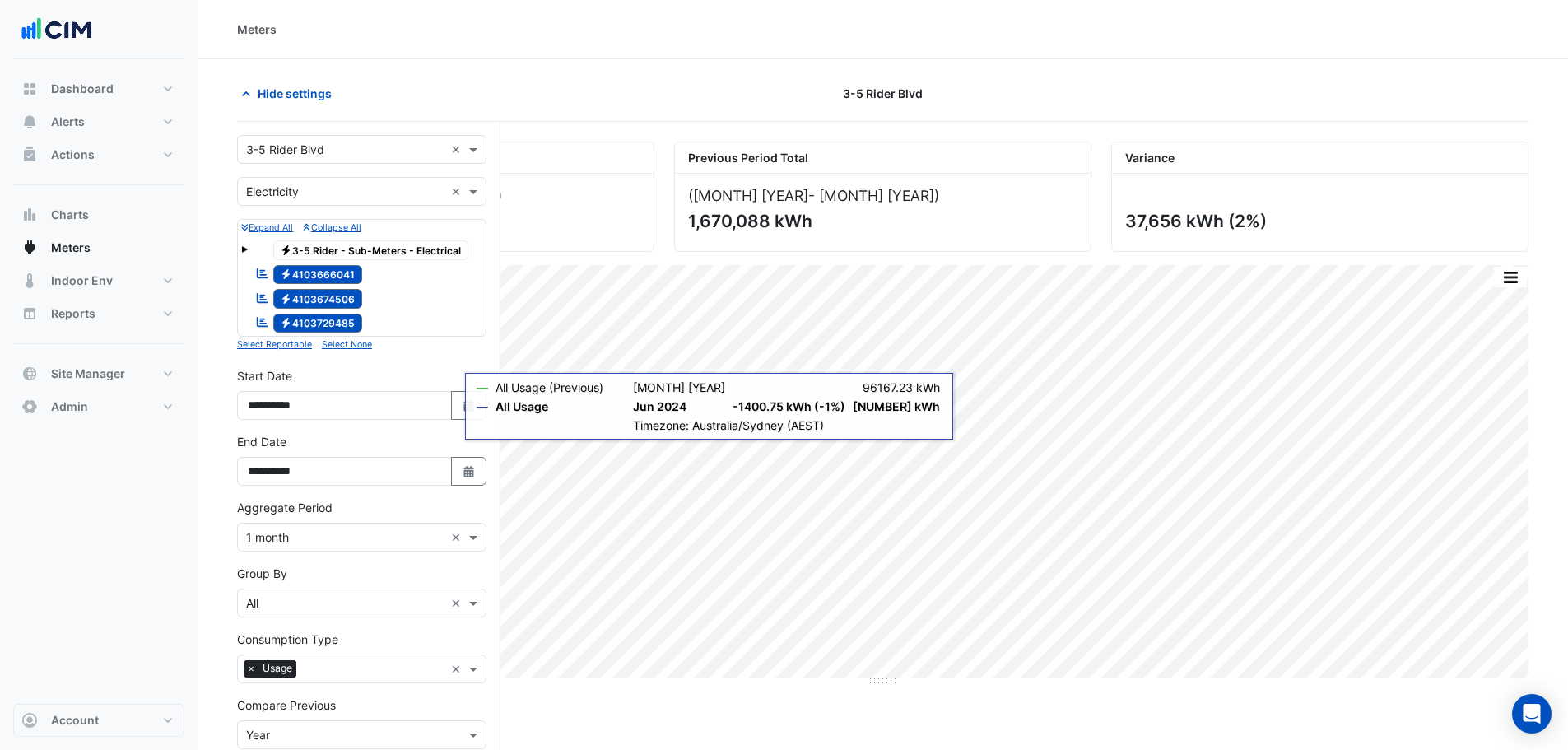 scroll, scrollTop: 87, scrollLeft: 0, axis: vertical 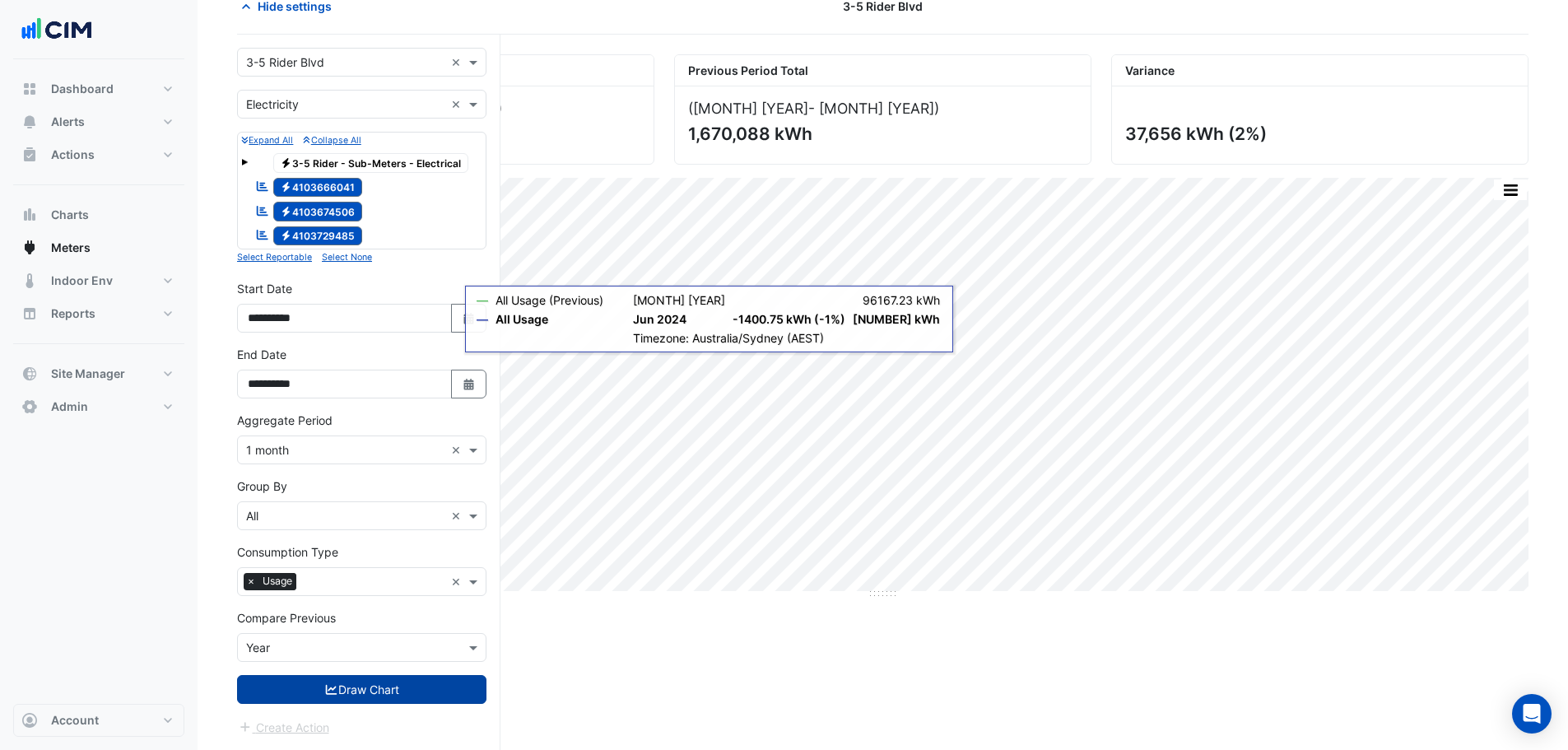 click on "Draw Chart" at bounding box center (361, 689) 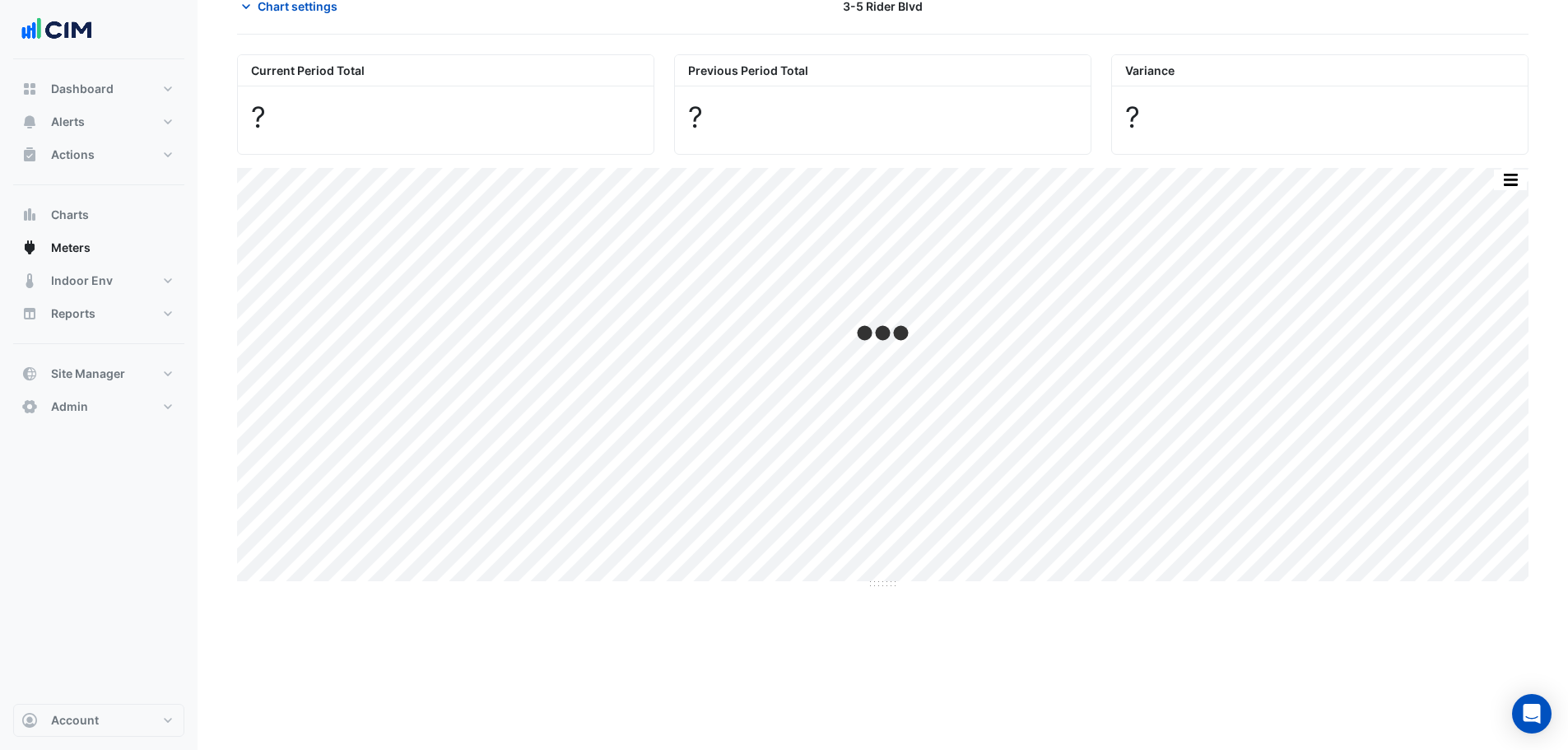 scroll, scrollTop: 0, scrollLeft: 0, axis: both 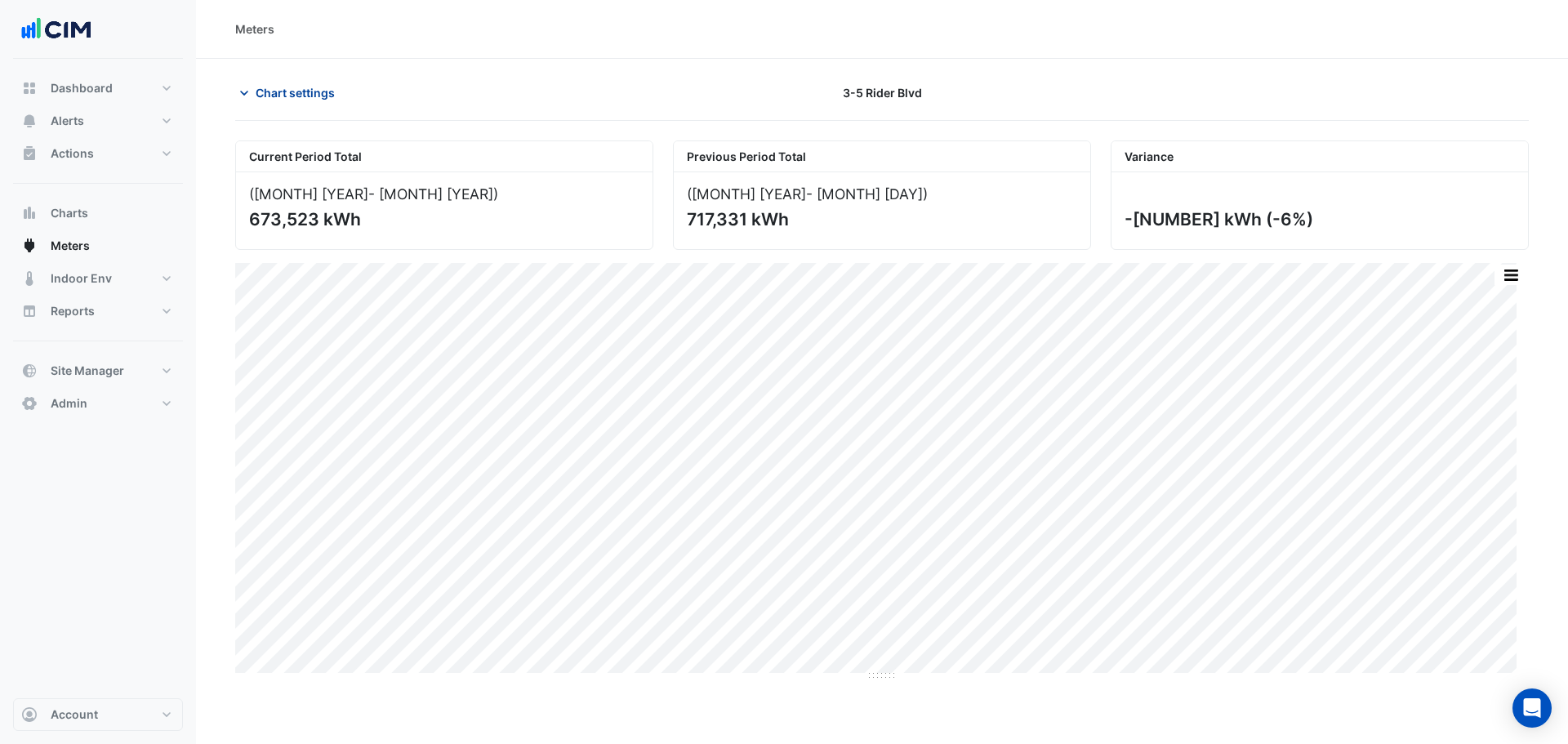 click on "Chart settings" at bounding box center [295, 92] 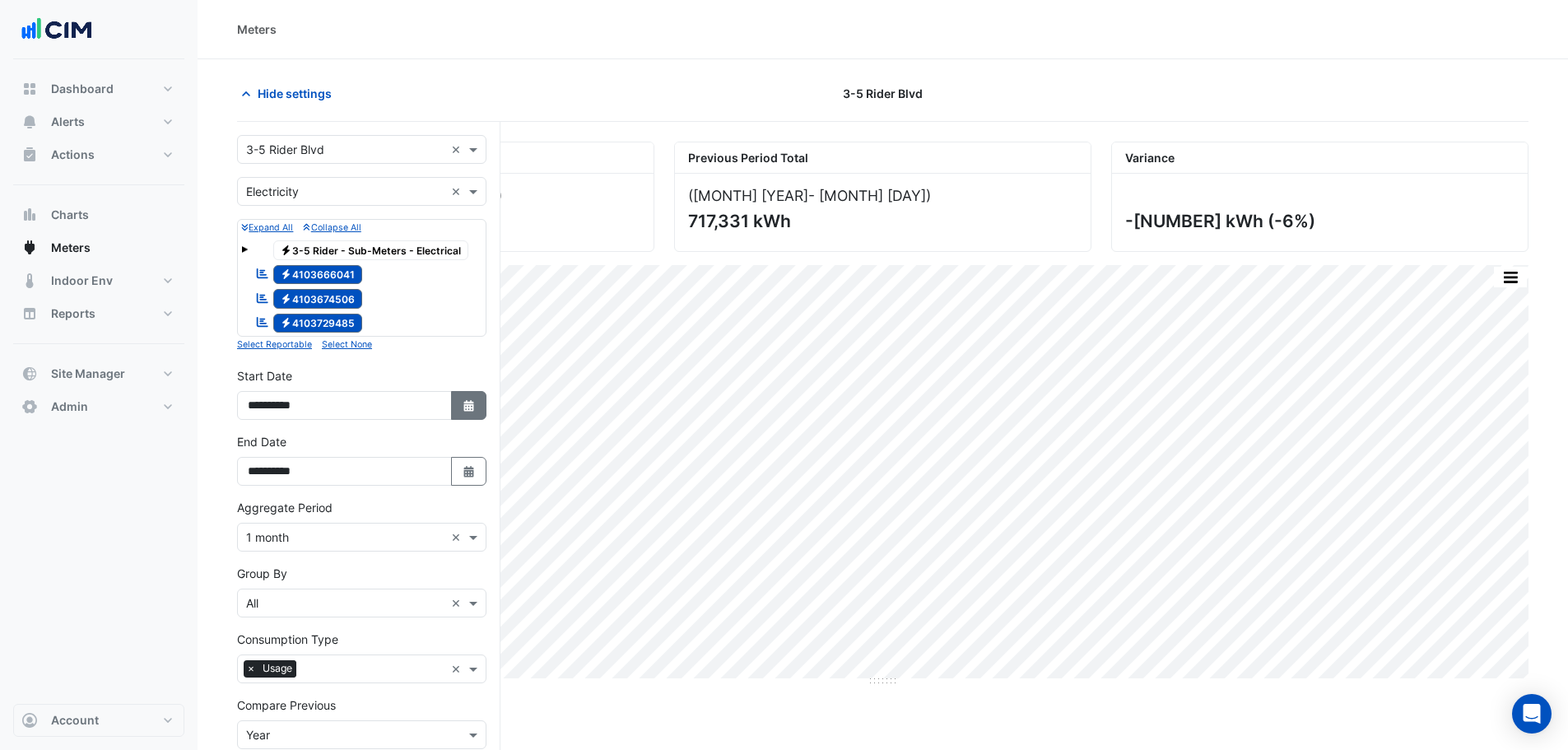 click on "Select Date" at bounding box center (469, 405) 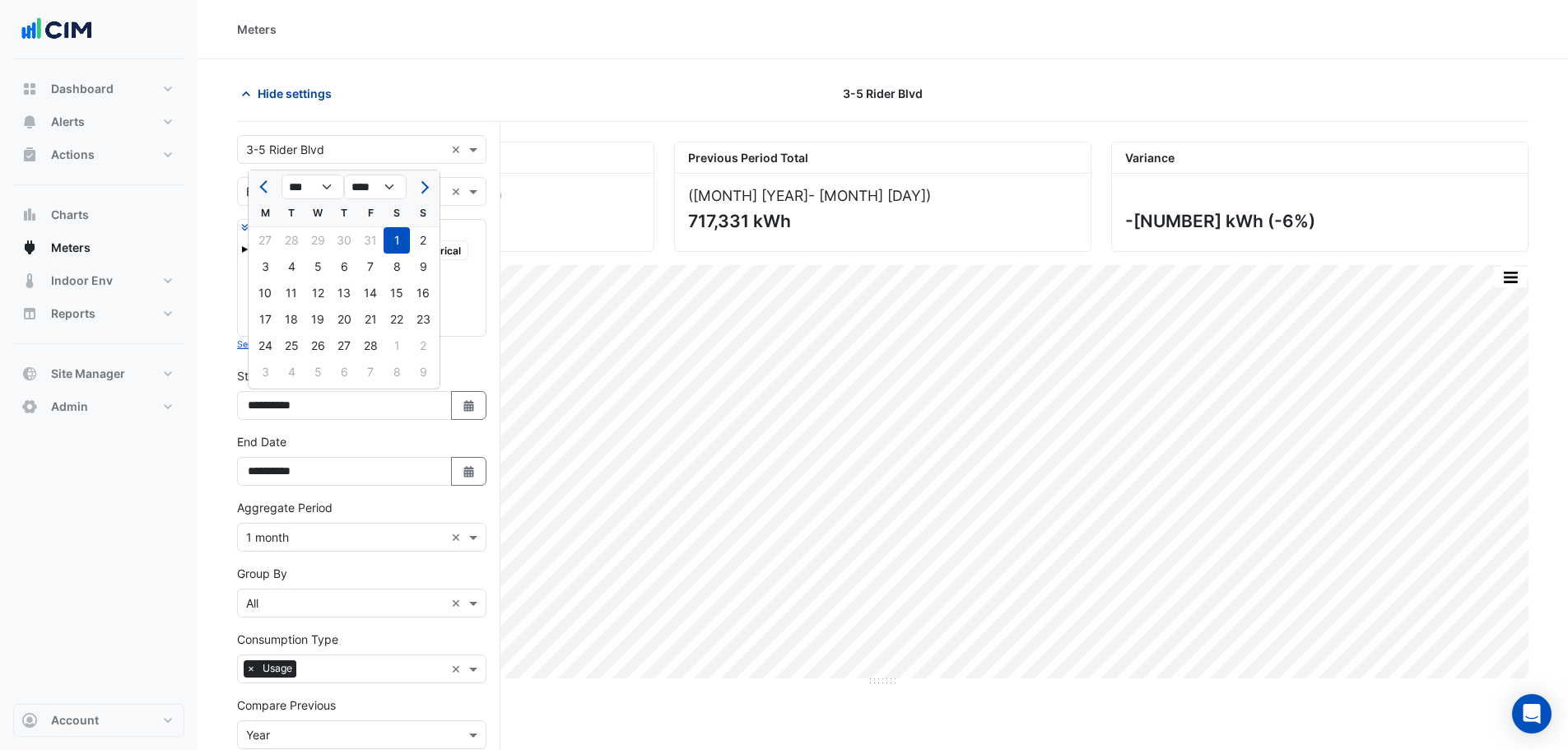 click on "Hide settings" at bounding box center (295, 93) 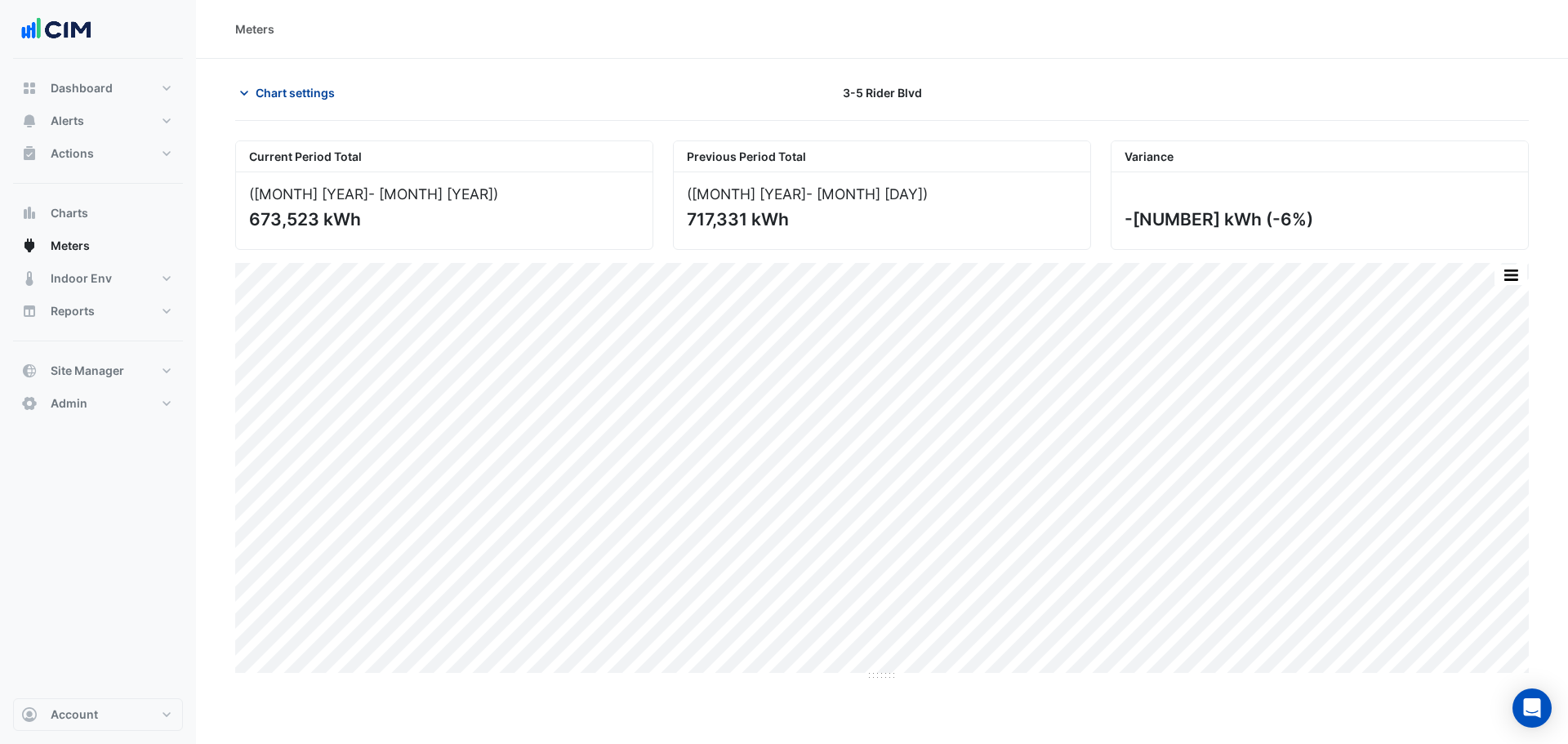 drag, startPoint x: 288, startPoint y: 74, endPoint x: 288, endPoint y: 82, distance: 8 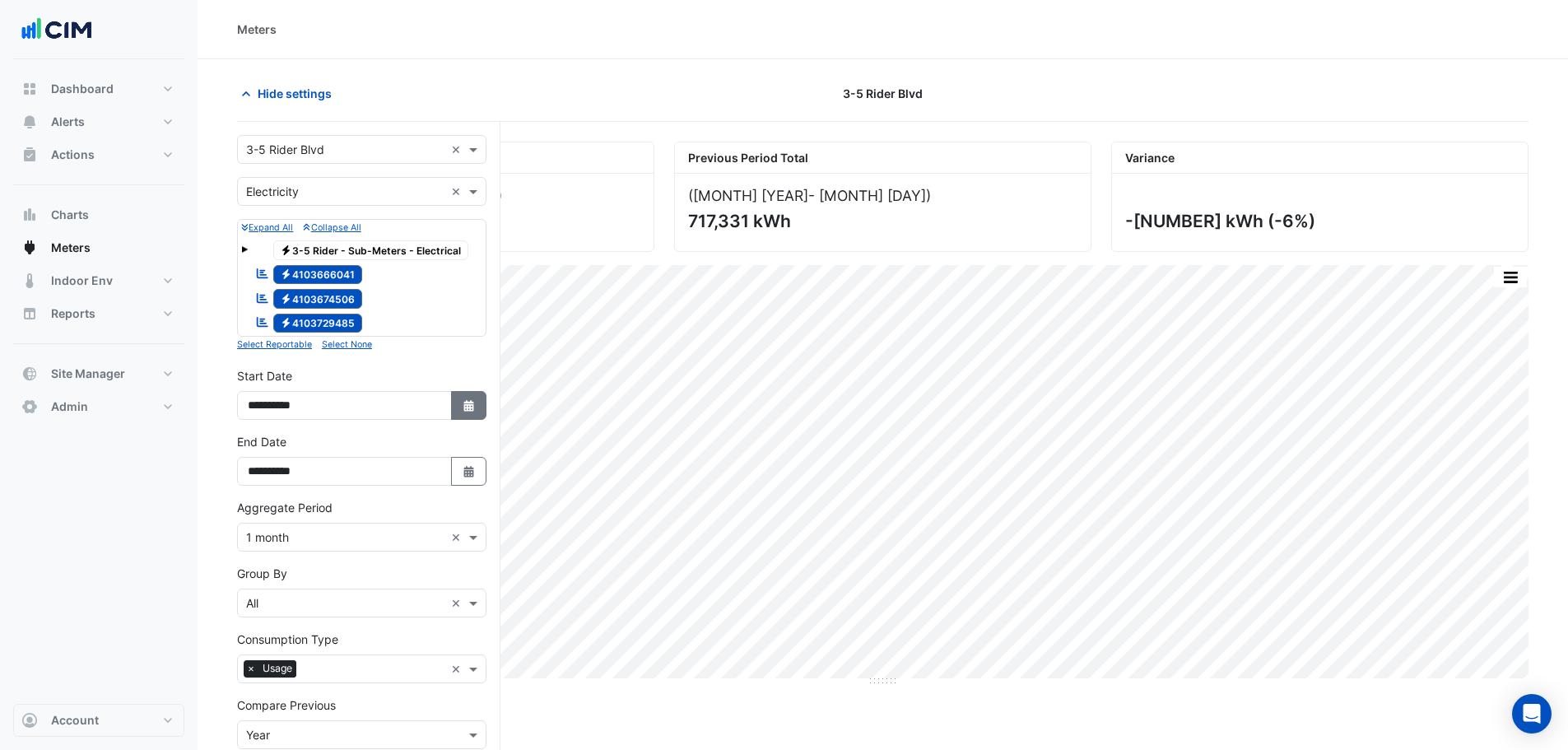 click on "Select Date" at bounding box center (469, 406) 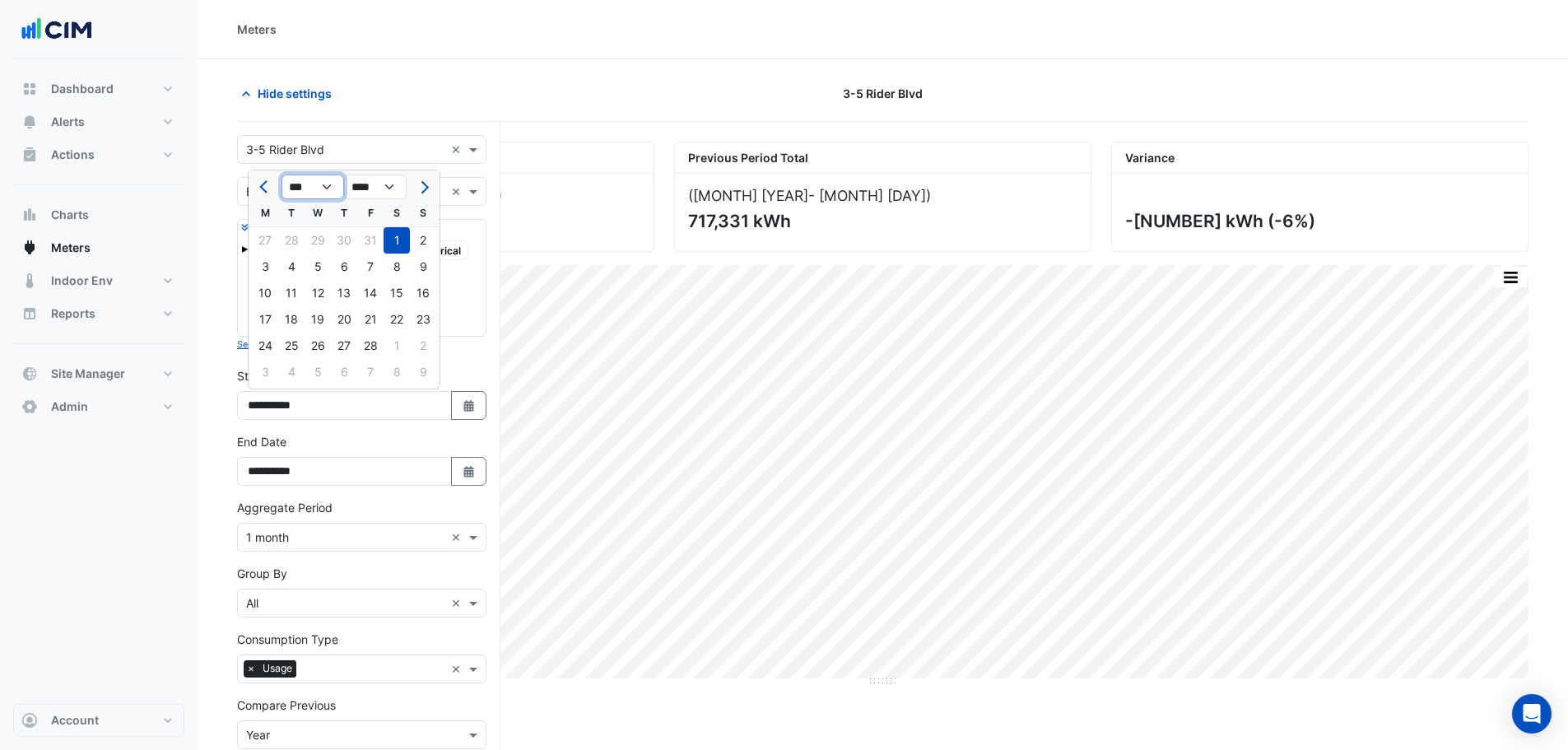 click on "*** *** *** *** *** ***" at bounding box center (313, 187) 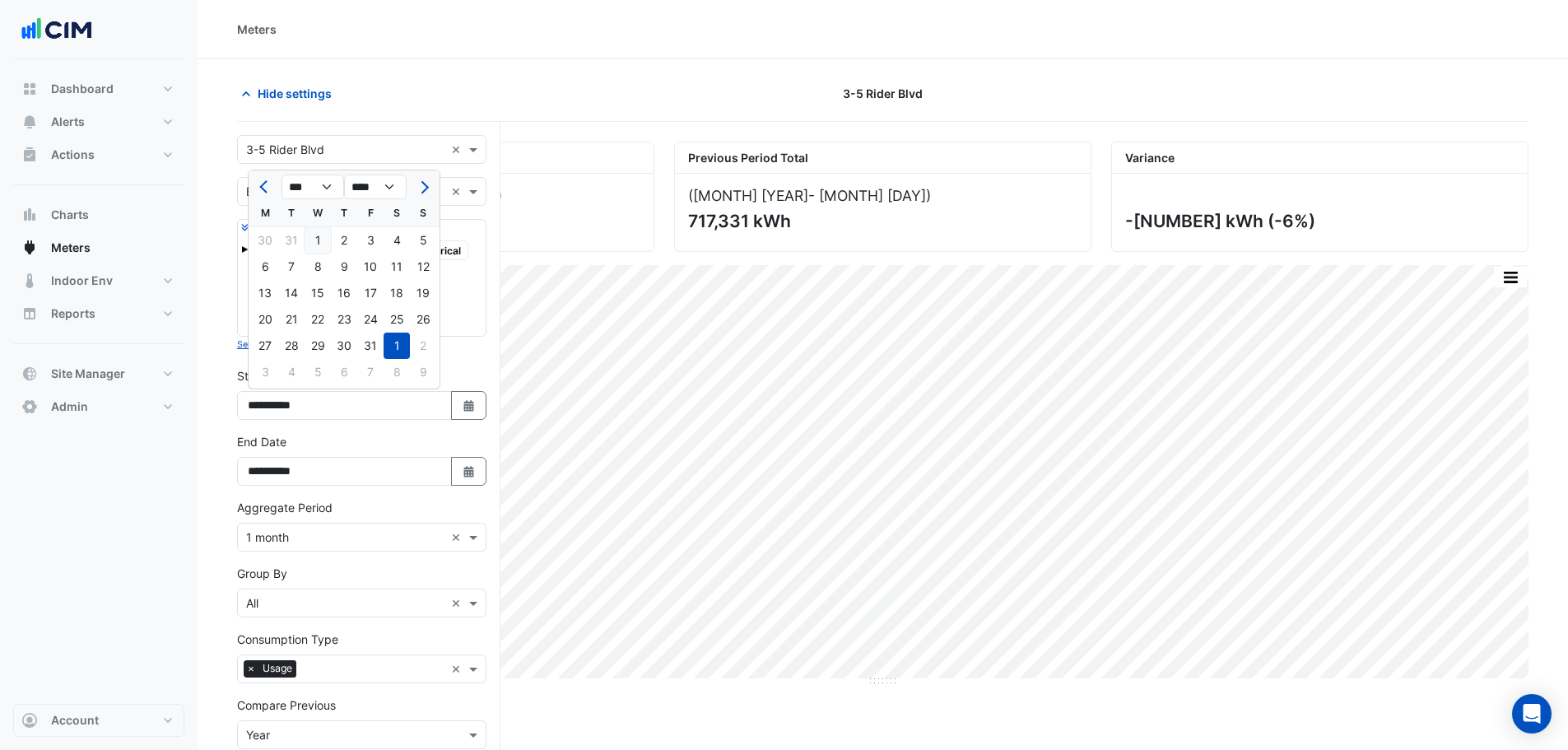 click on "1" at bounding box center (318, 240) 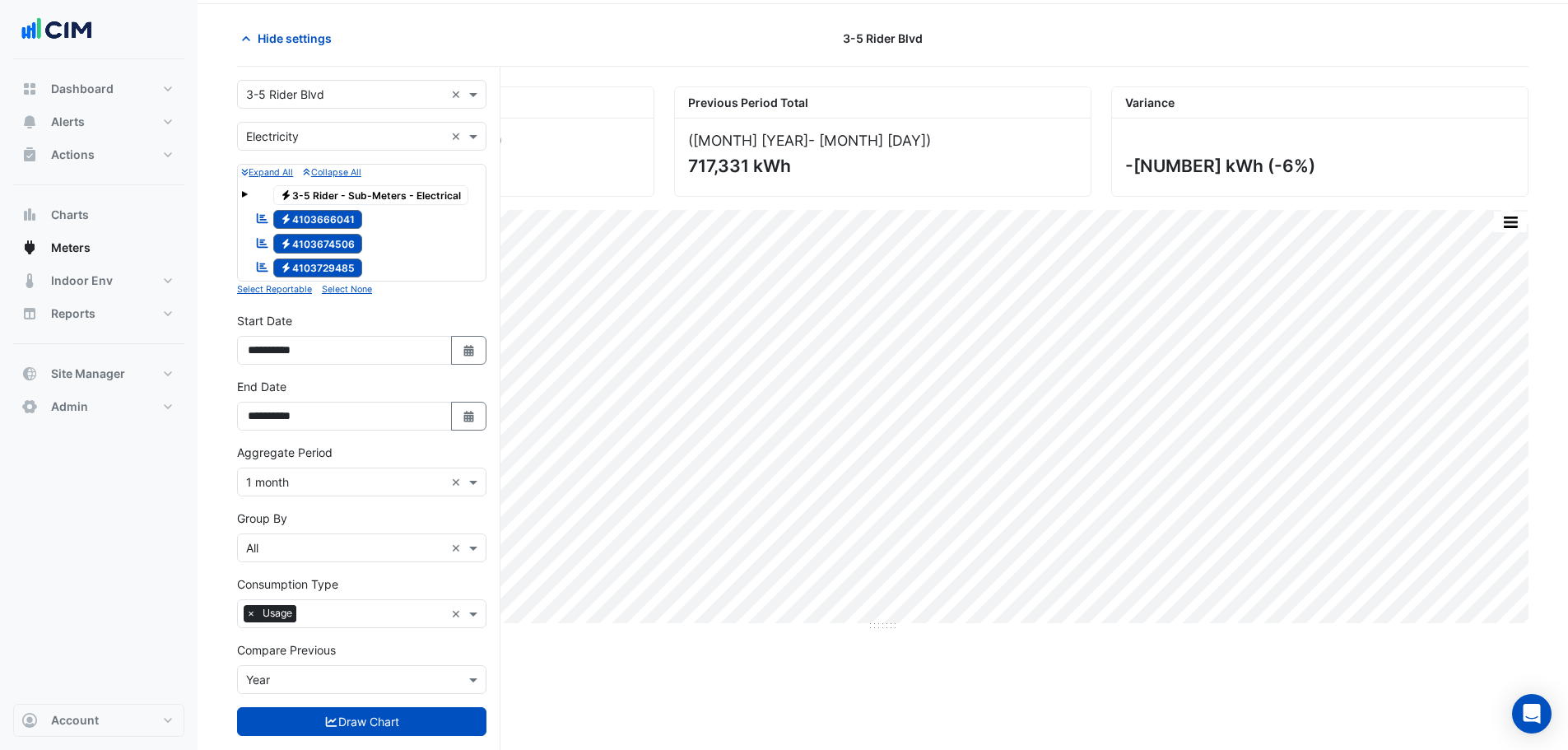 scroll, scrollTop: 87, scrollLeft: 0, axis: vertical 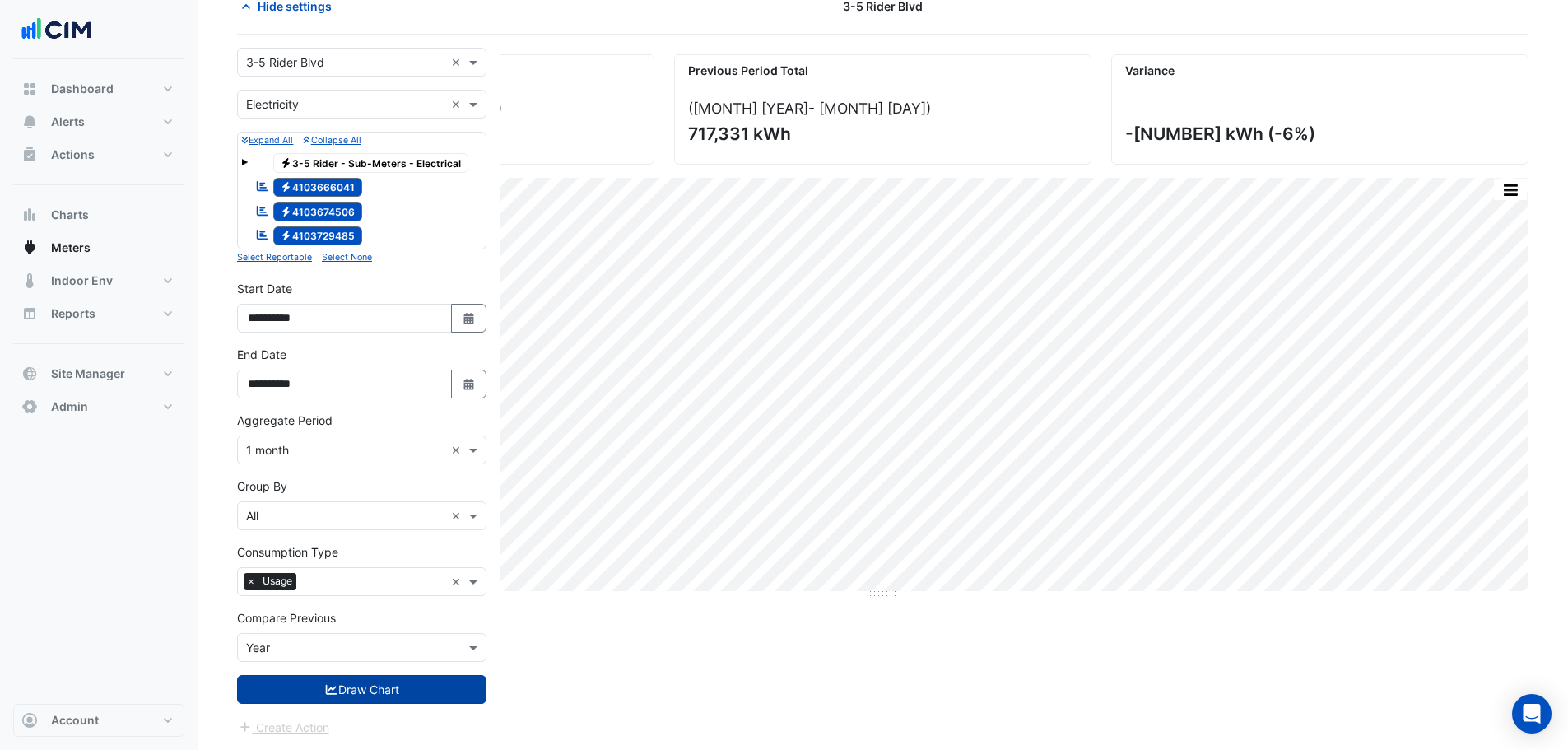 drag, startPoint x: 368, startPoint y: 686, endPoint x: 947, endPoint y: 608, distance: 584.23026 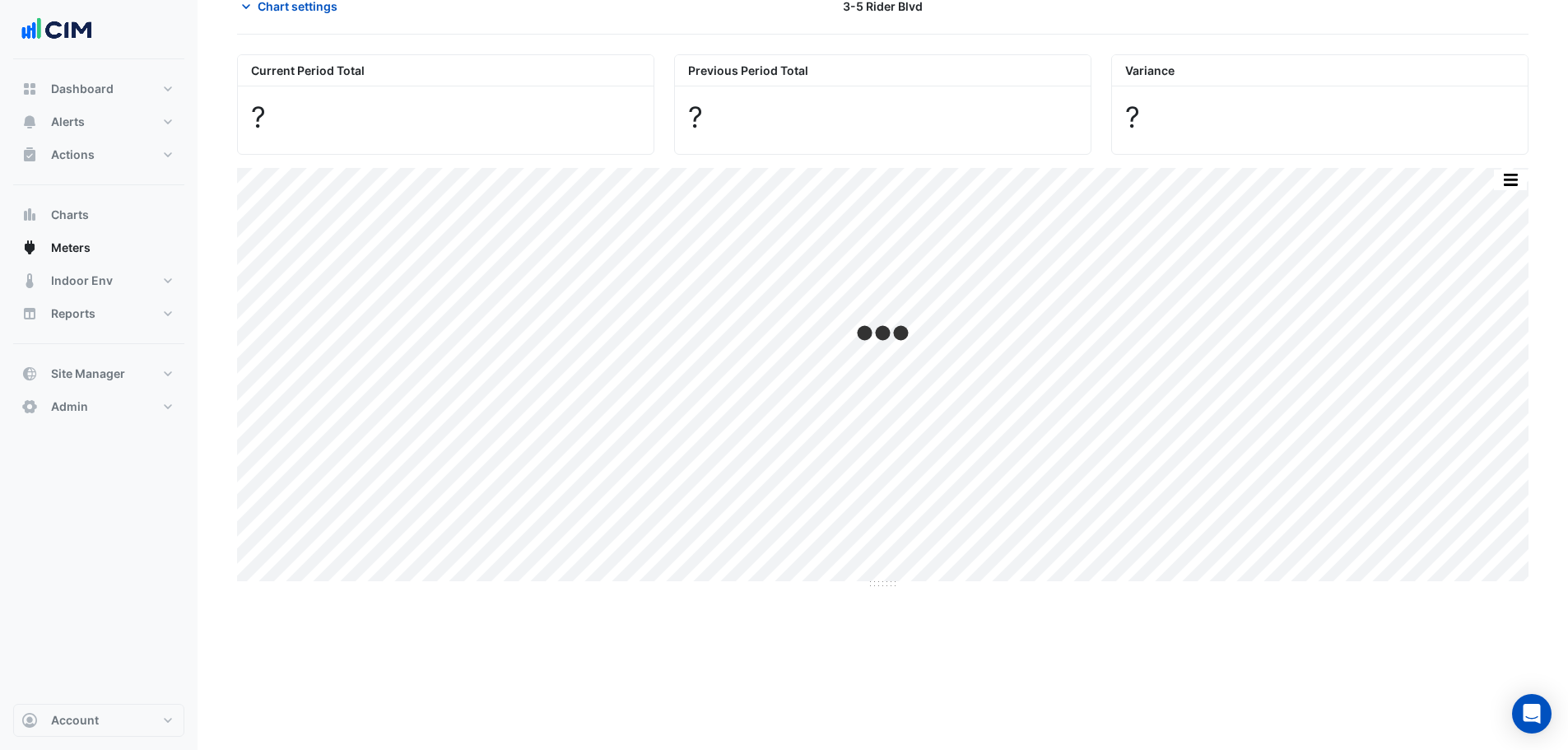 scroll, scrollTop: 0, scrollLeft: 0, axis: both 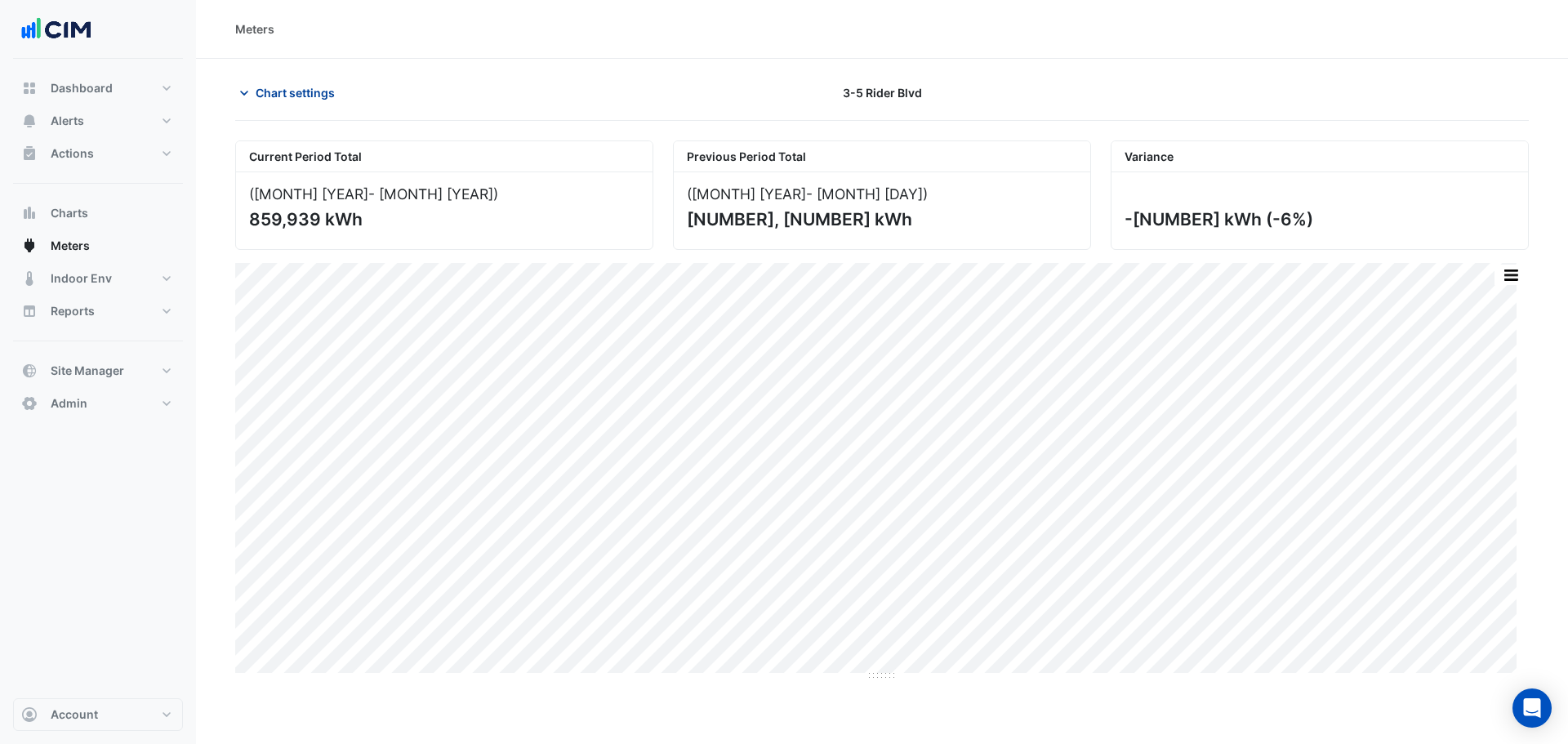click on "Chart settings" at bounding box center [295, 92] 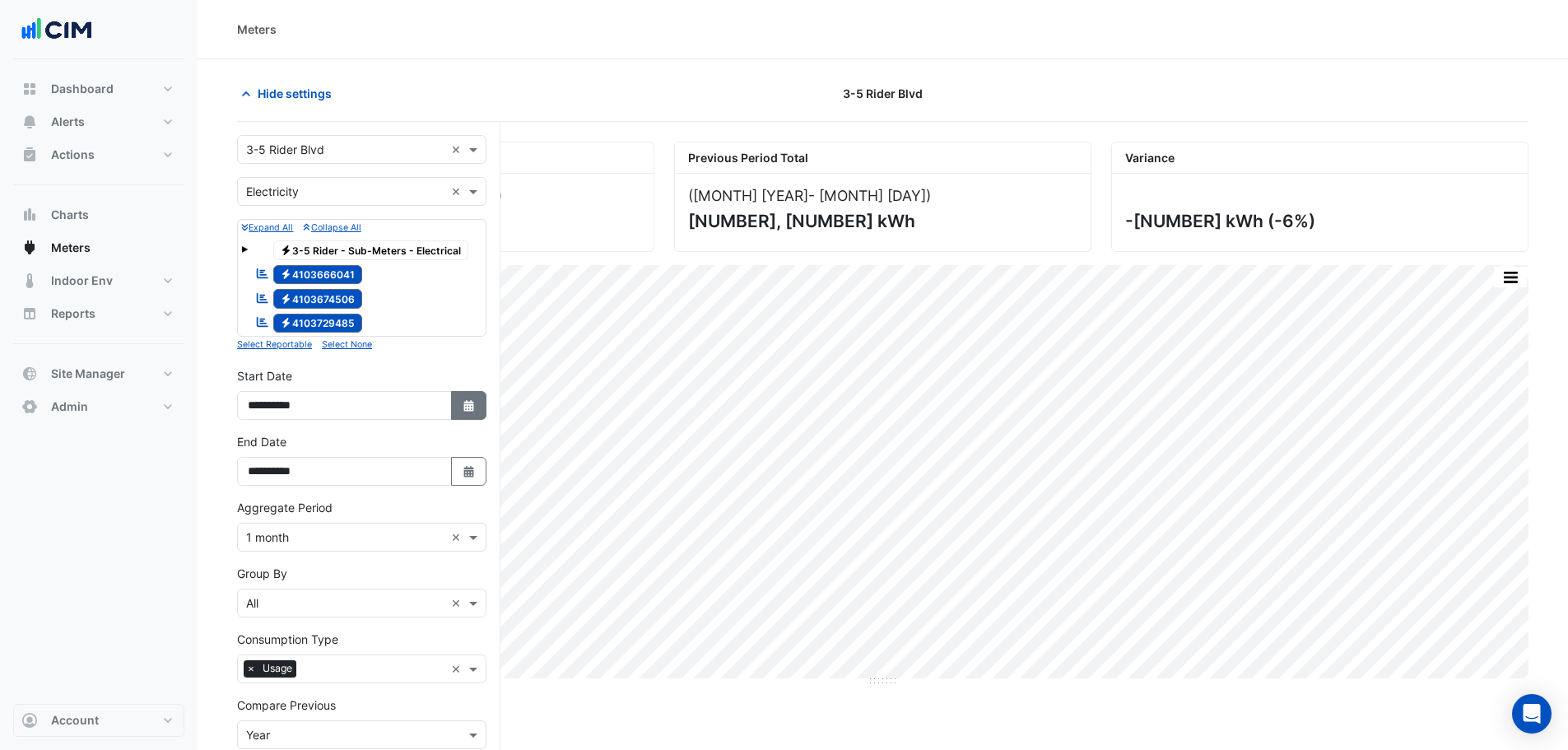 click on "Select Date" at bounding box center [469, 405] 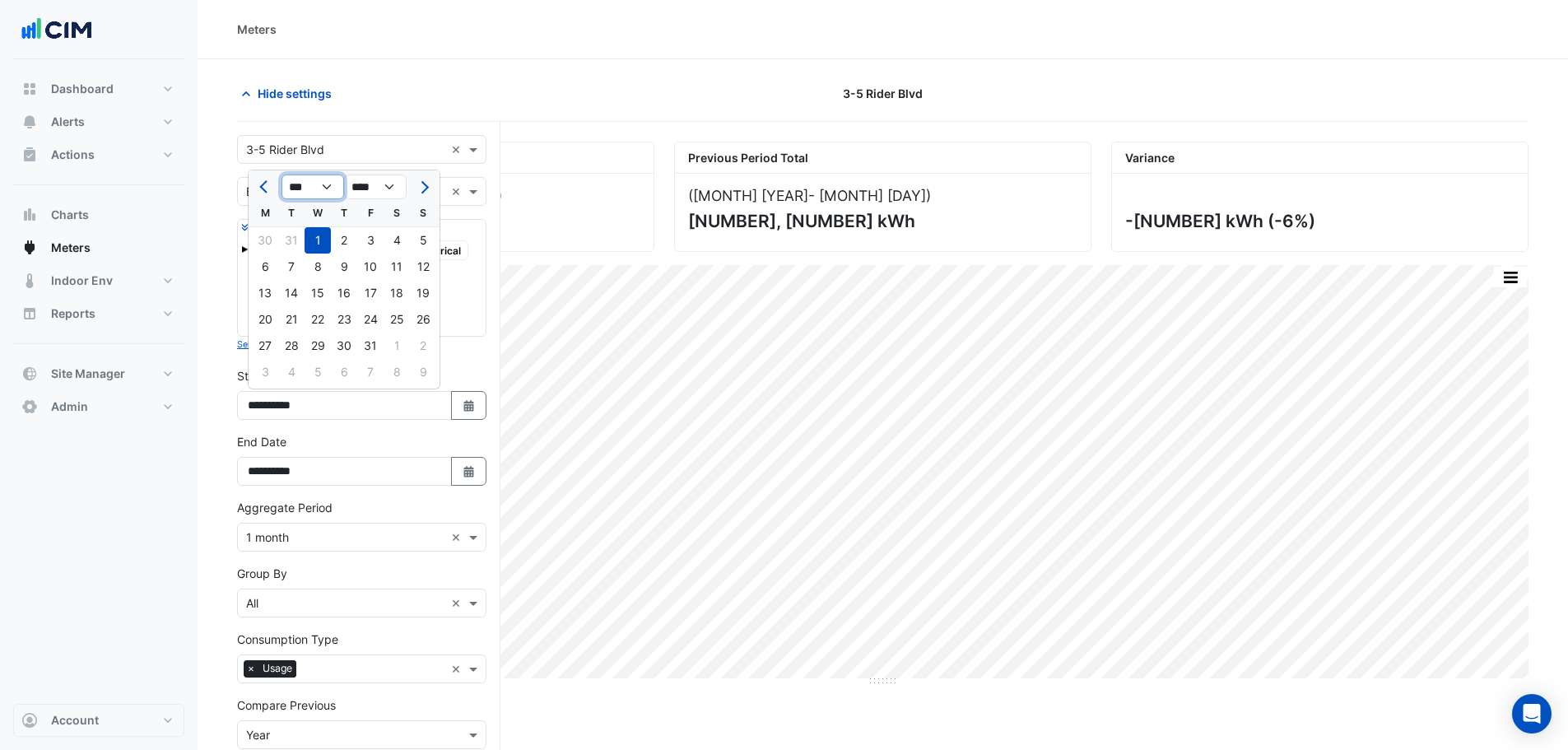 click on "*** *** *** *** *** ***" at bounding box center (313, 187) 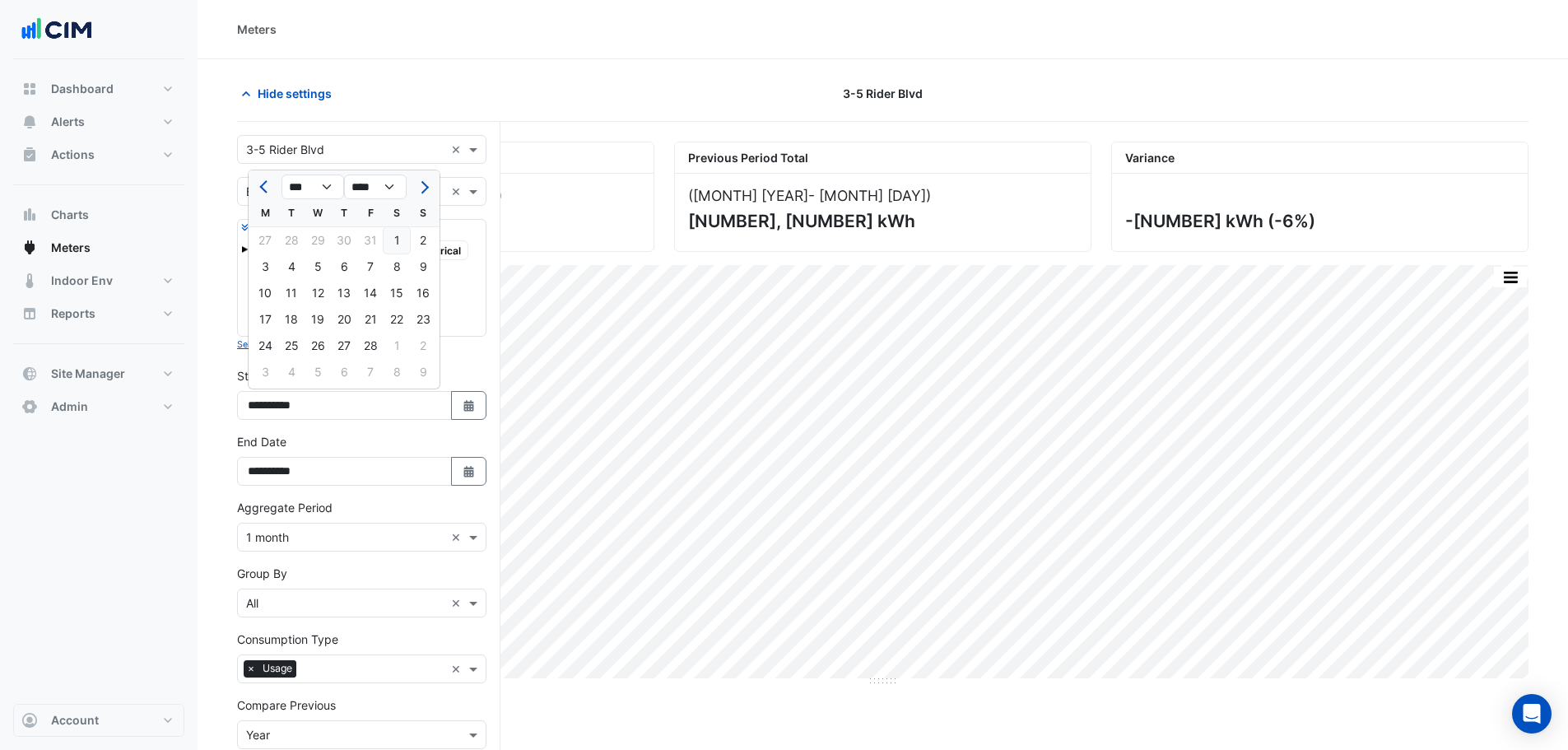 click on "1" at bounding box center [397, 240] 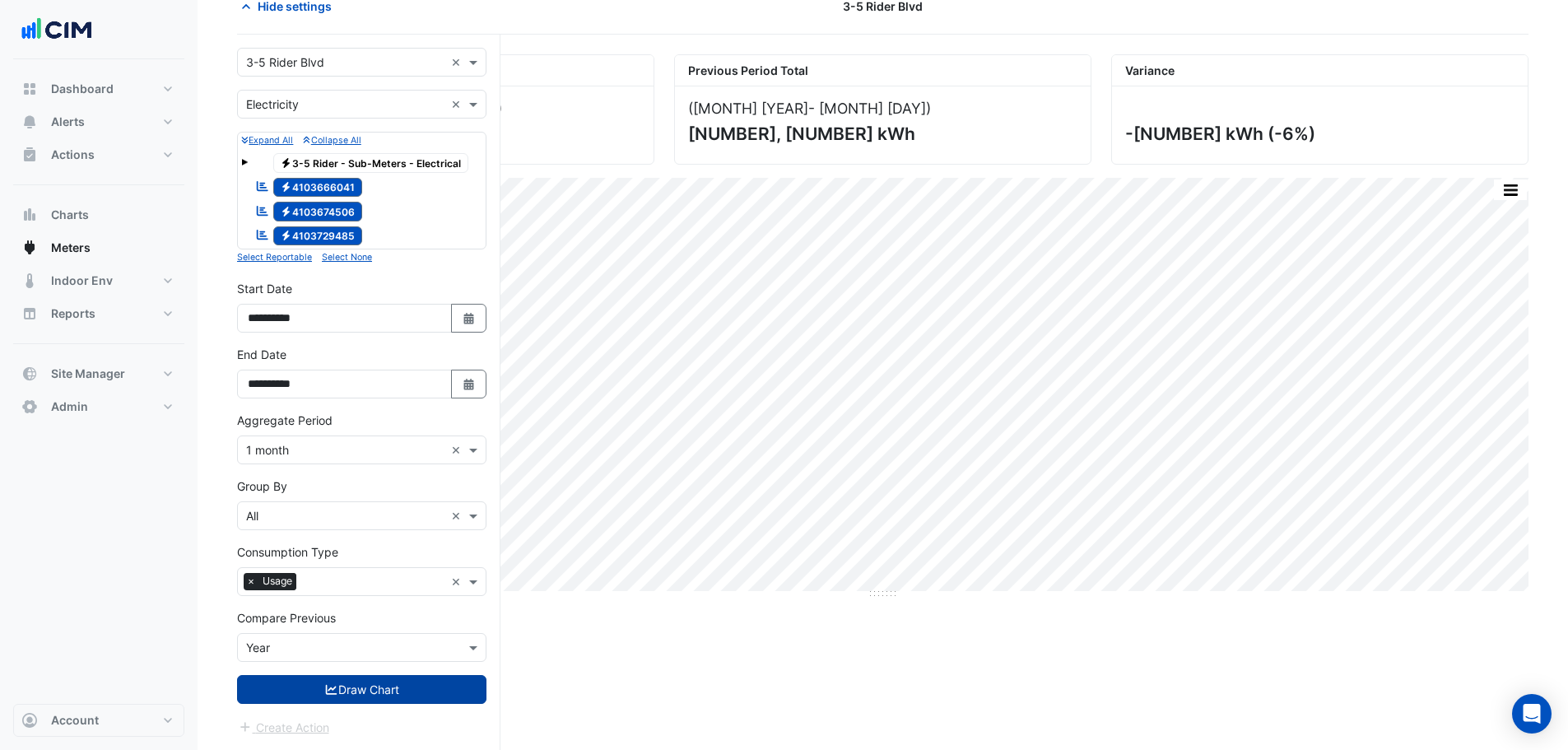 click on "Draw Chart" at bounding box center [361, 689] 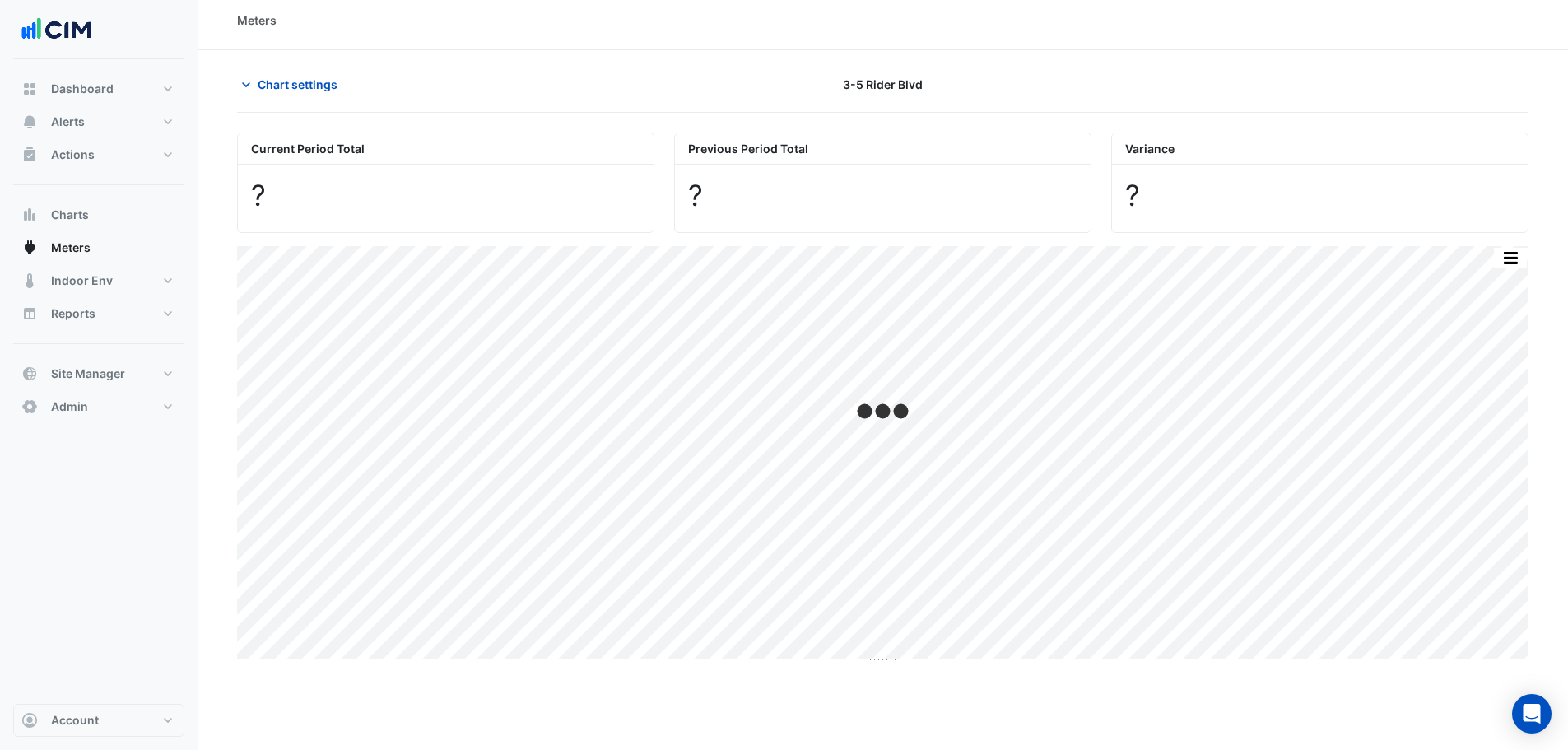 scroll, scrollTop: 0, scrollLeft: 0, axis: both 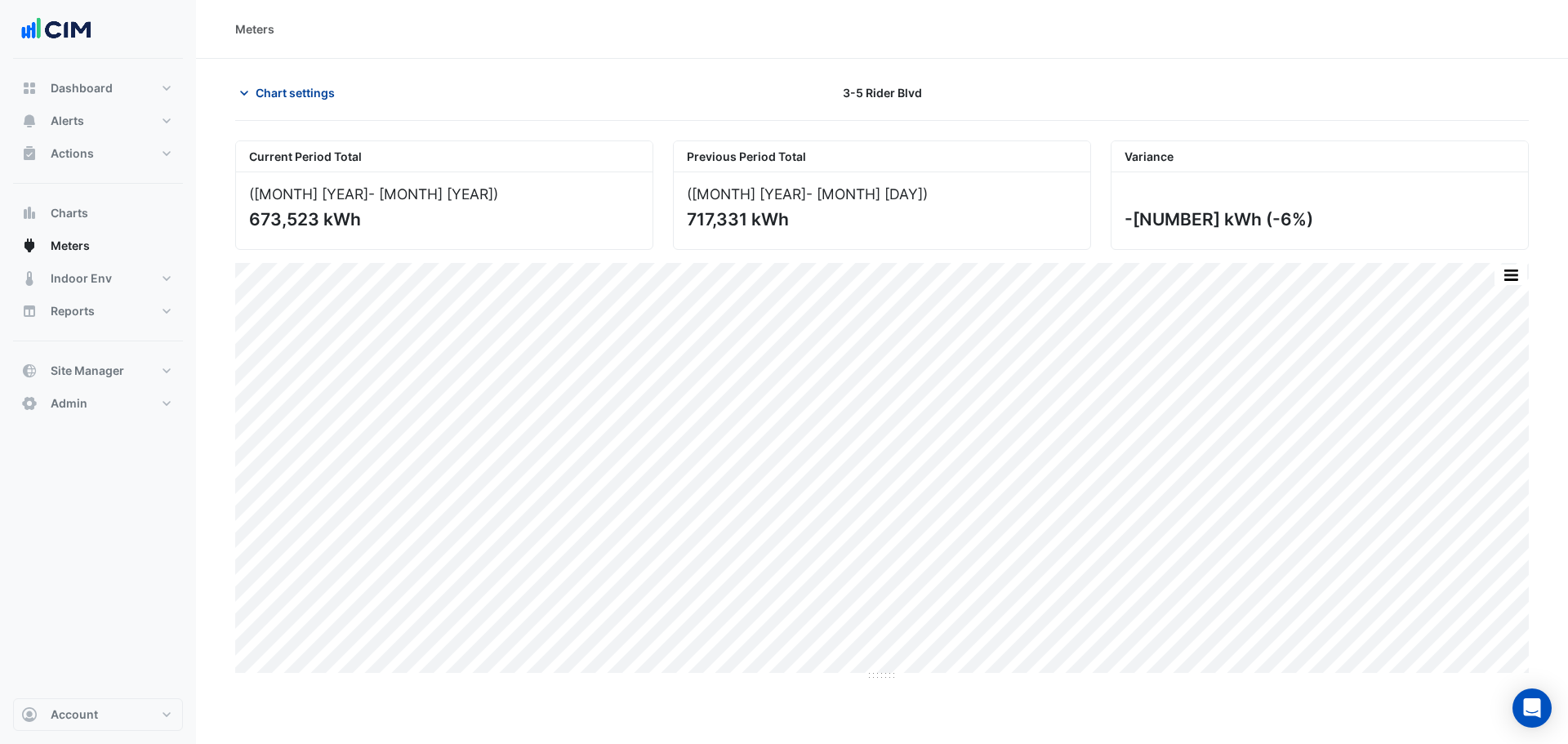 click on "Chart settings" at bounding box center [295, 92] 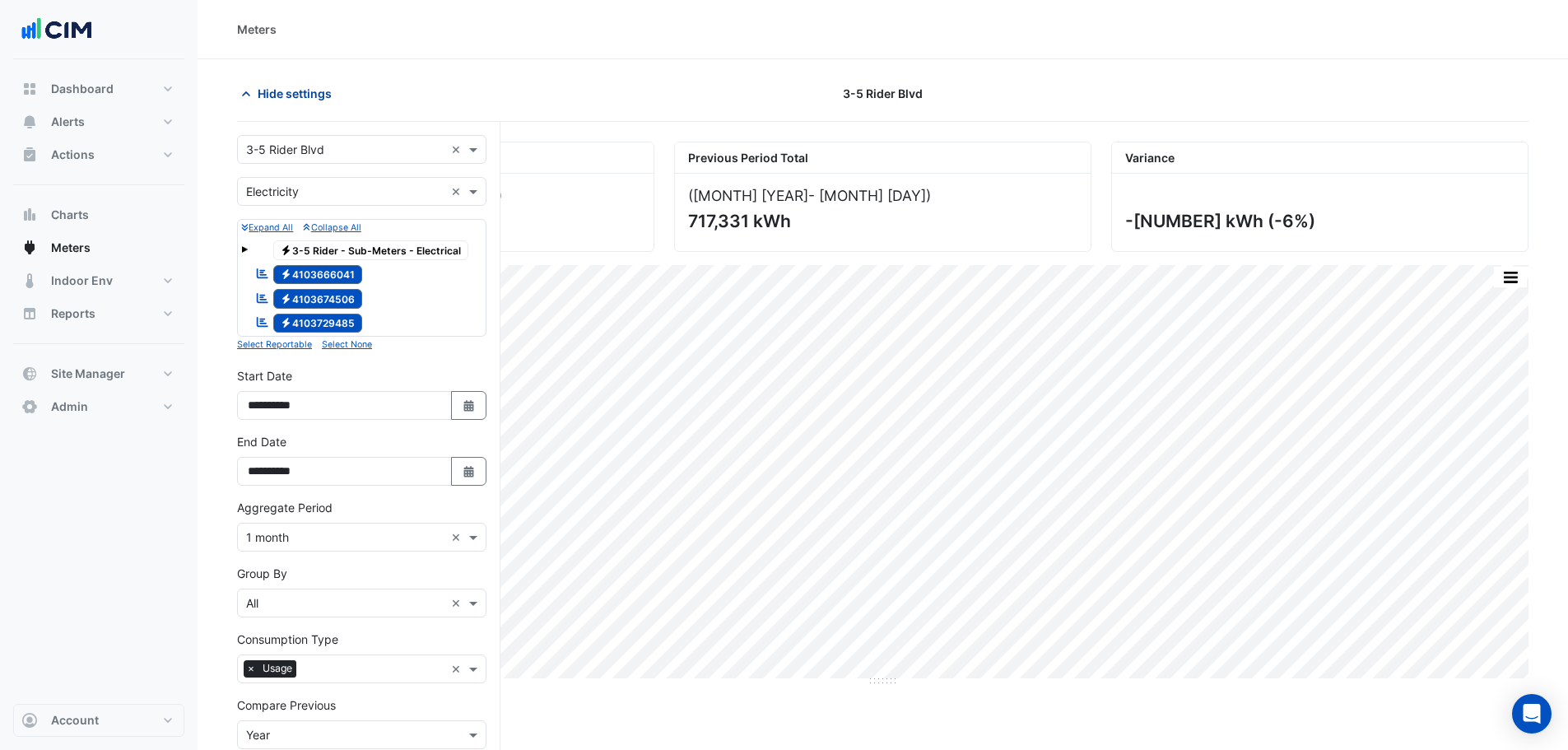 click on "Hide settings" at bounding box center (295, 93) 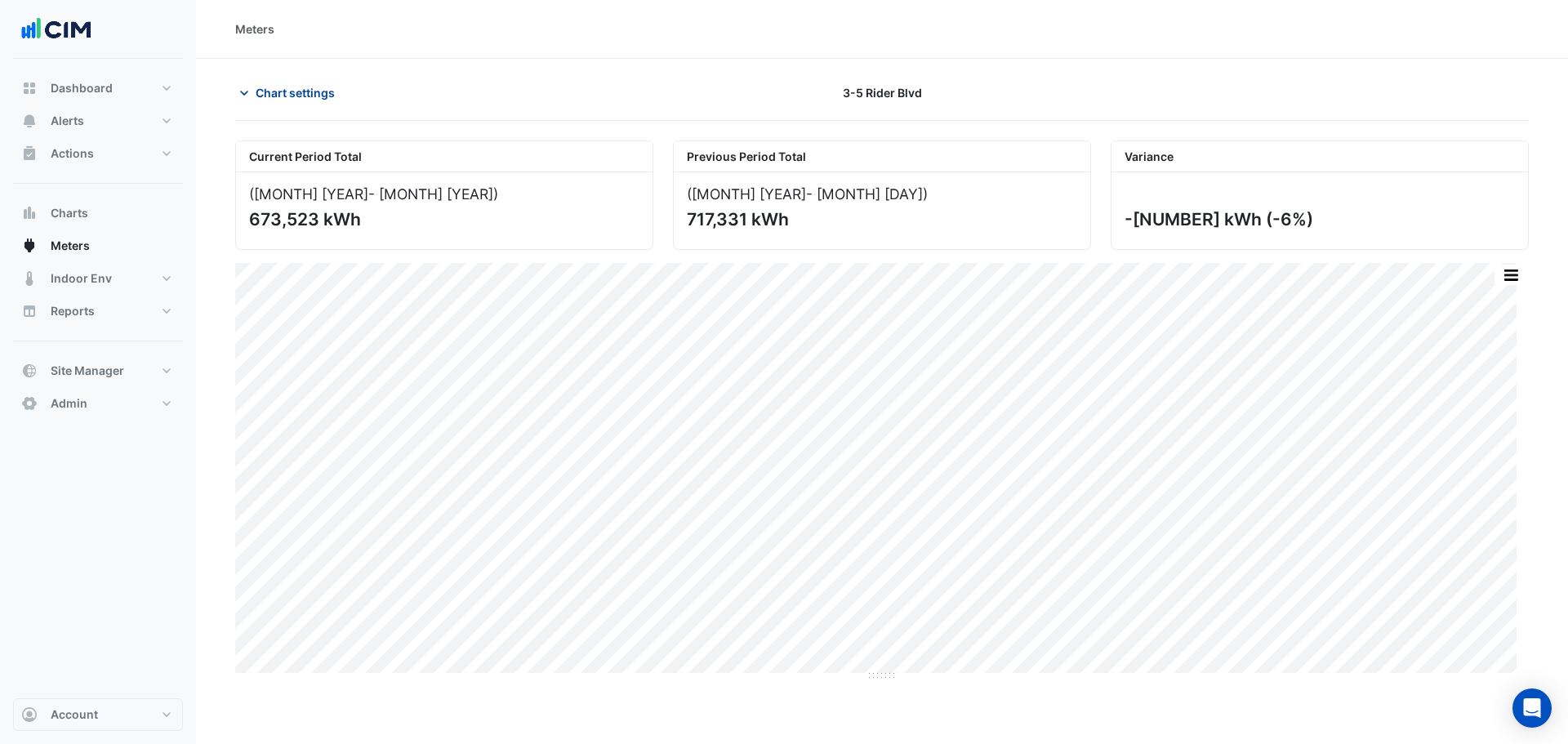click on "Chart settings" at bounding box center (295, 92) 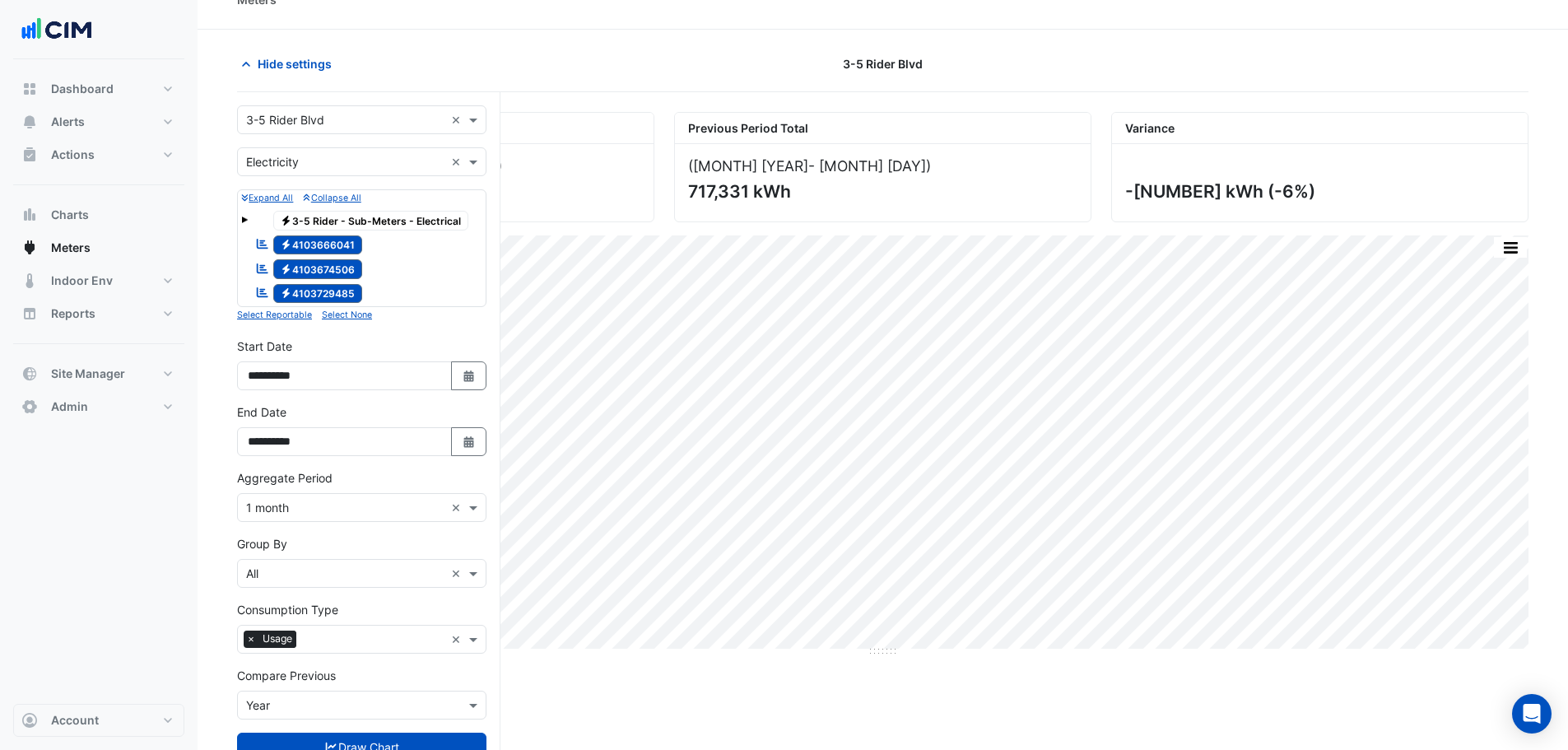 scroll, scrollTop: 0, scrollLeft: 0, axis: both 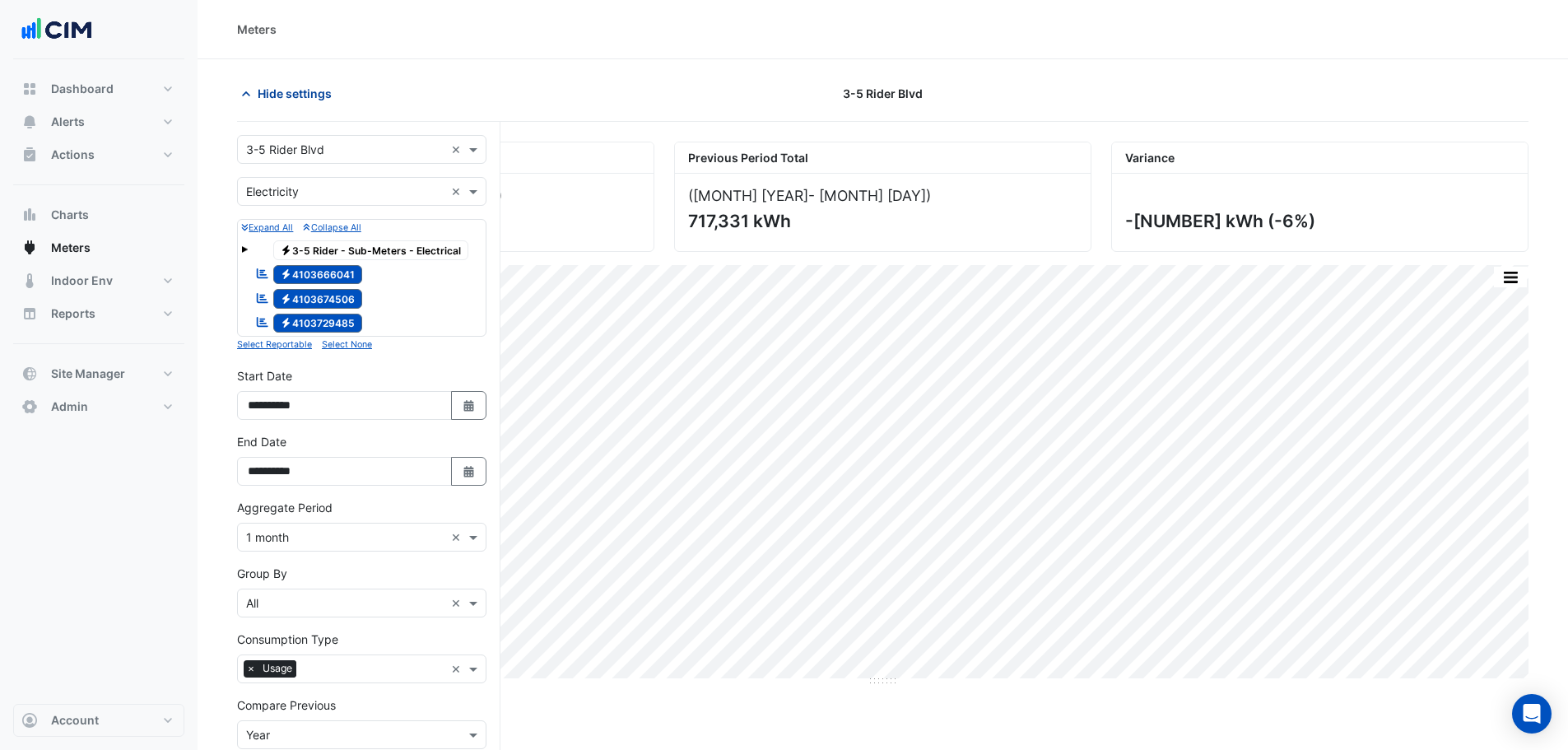 click on "Hide settings" at bounding box center [290, 93] 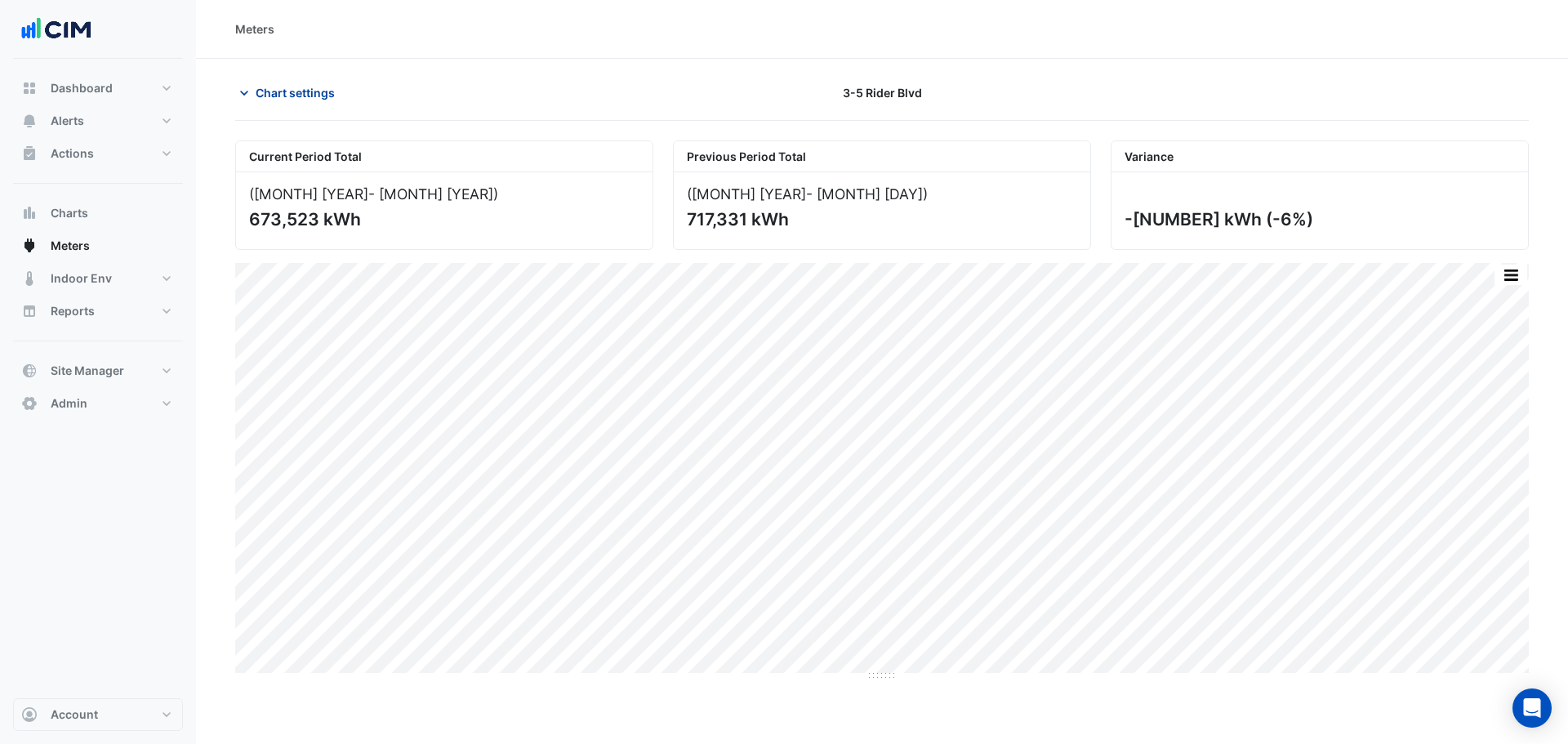 click on "Chart settings" at bounding box center [295, 92] 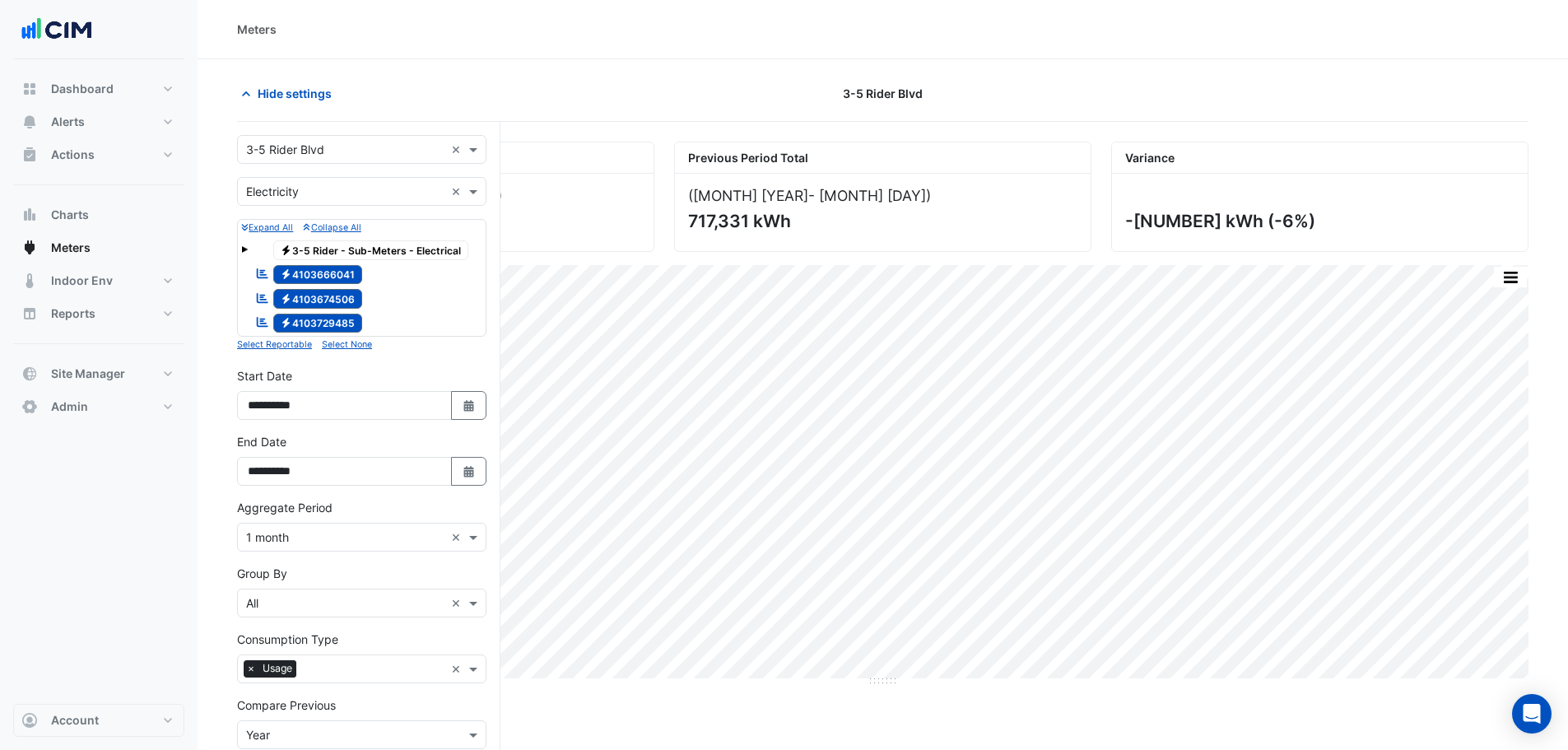 click on "Hide settings" at bounding box center (445, 93) 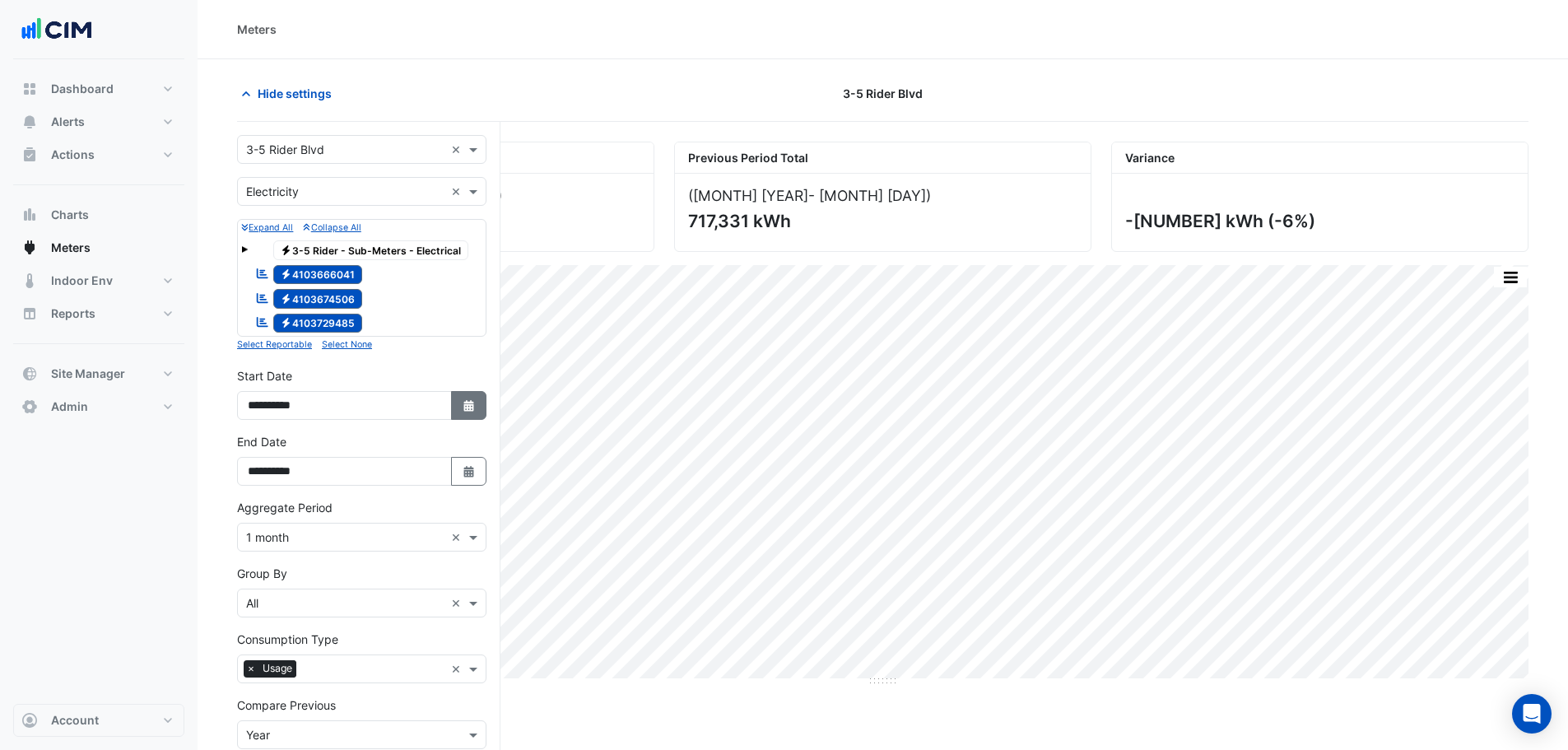 click on "Select Date" at bounding box center [469, 406] 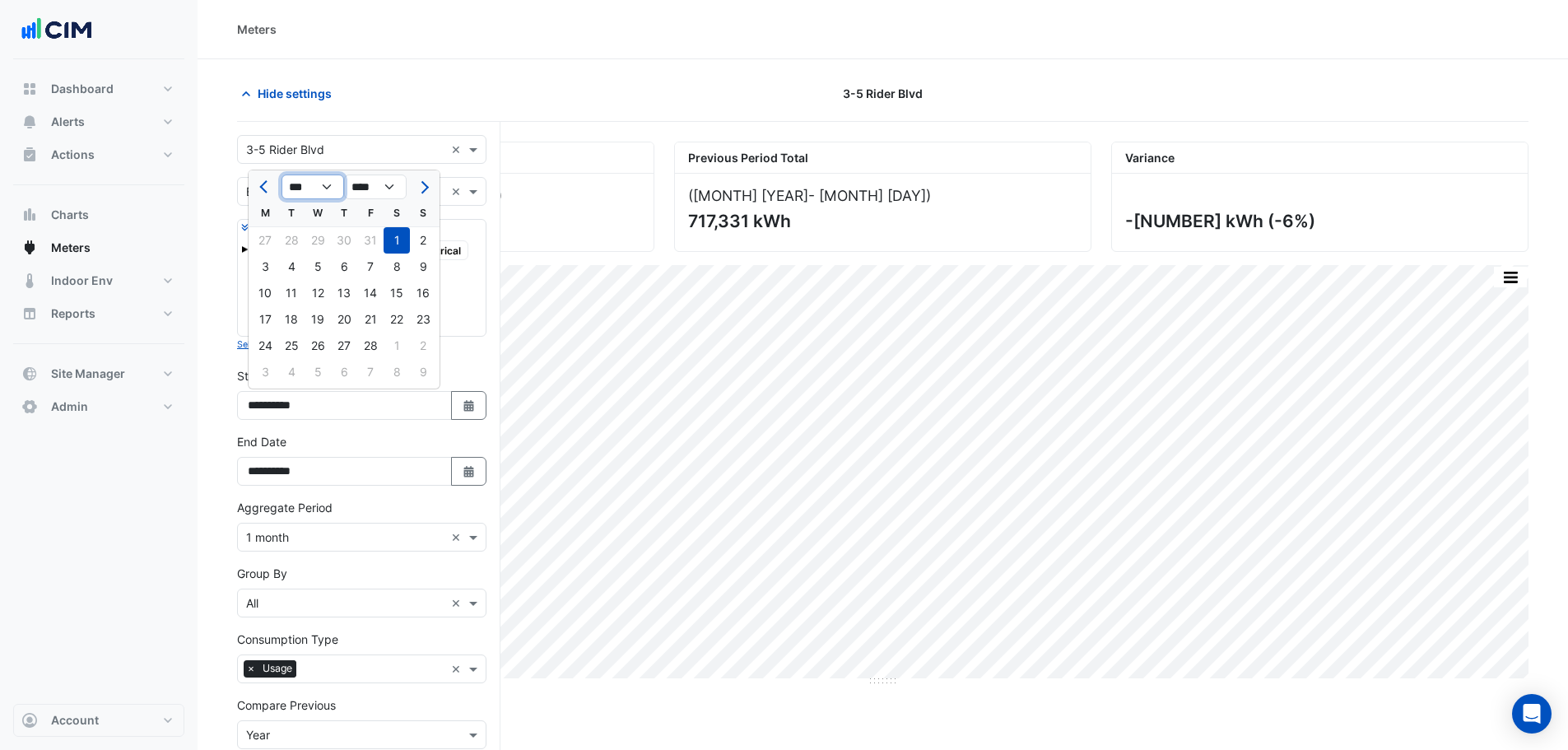 click on "*** *** *** *** *** ***" at bounding box center [313, 187] 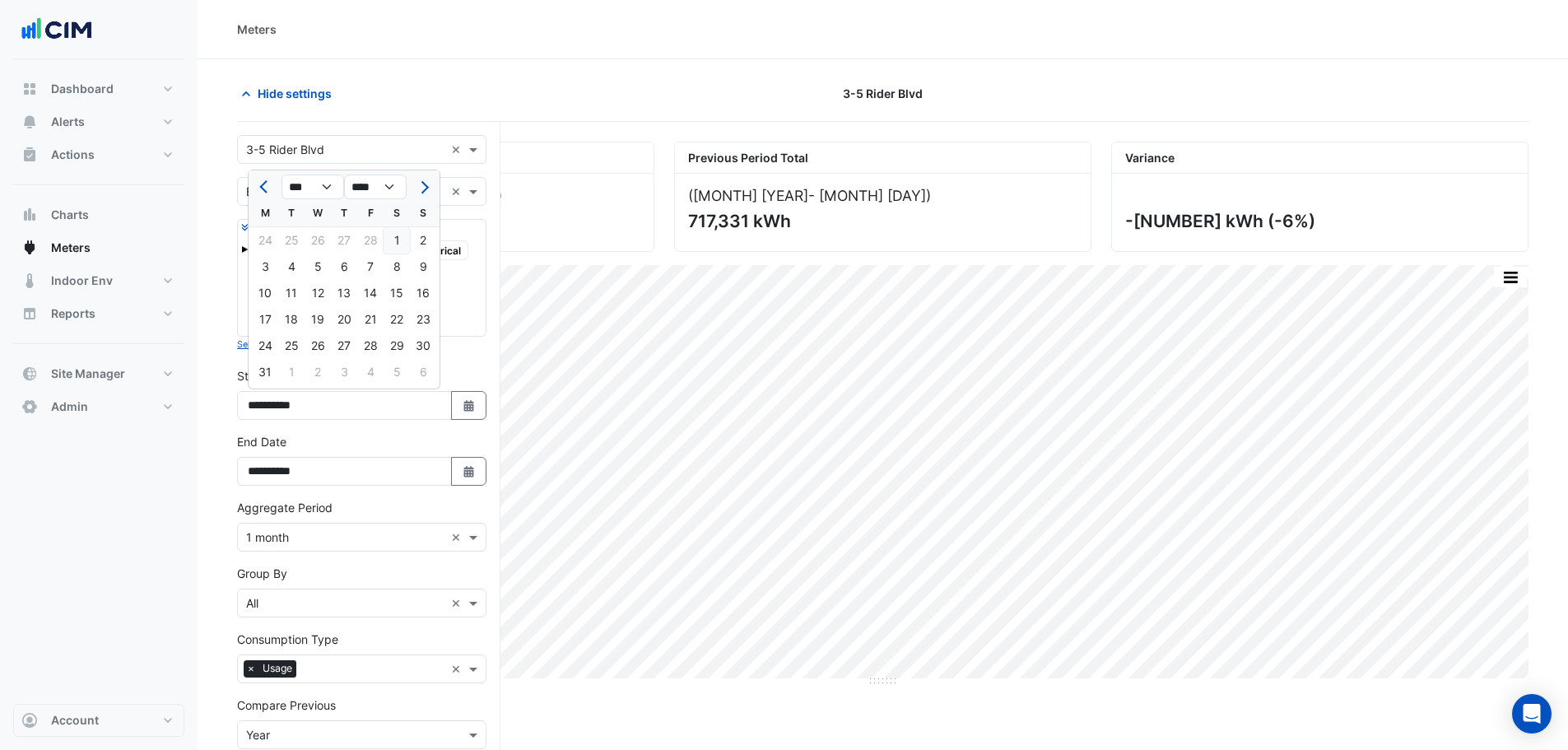 click on "1" at bounding box center (397, 240) 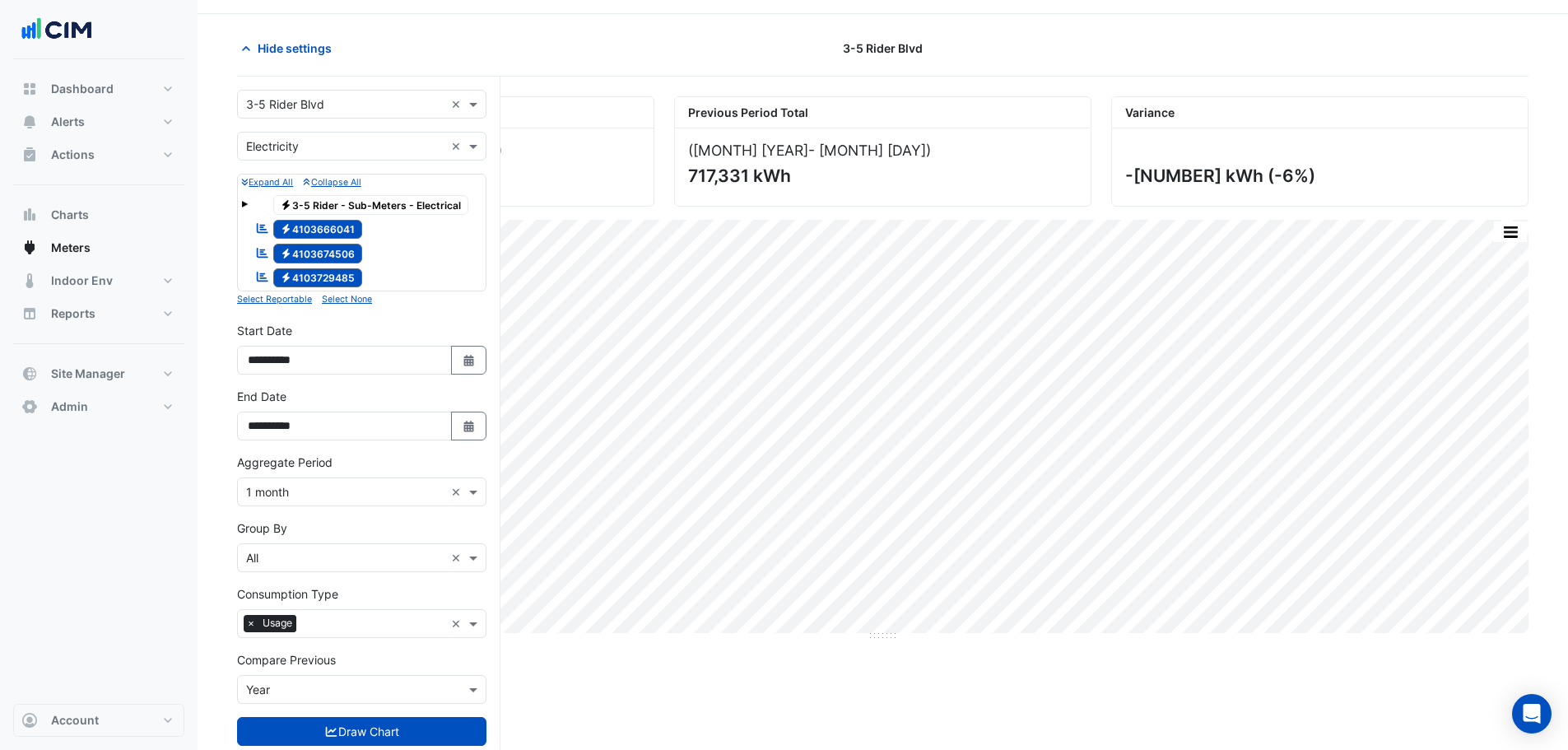 scroll, scrollTop: 87, scrollLeft: 0, axis: vertical 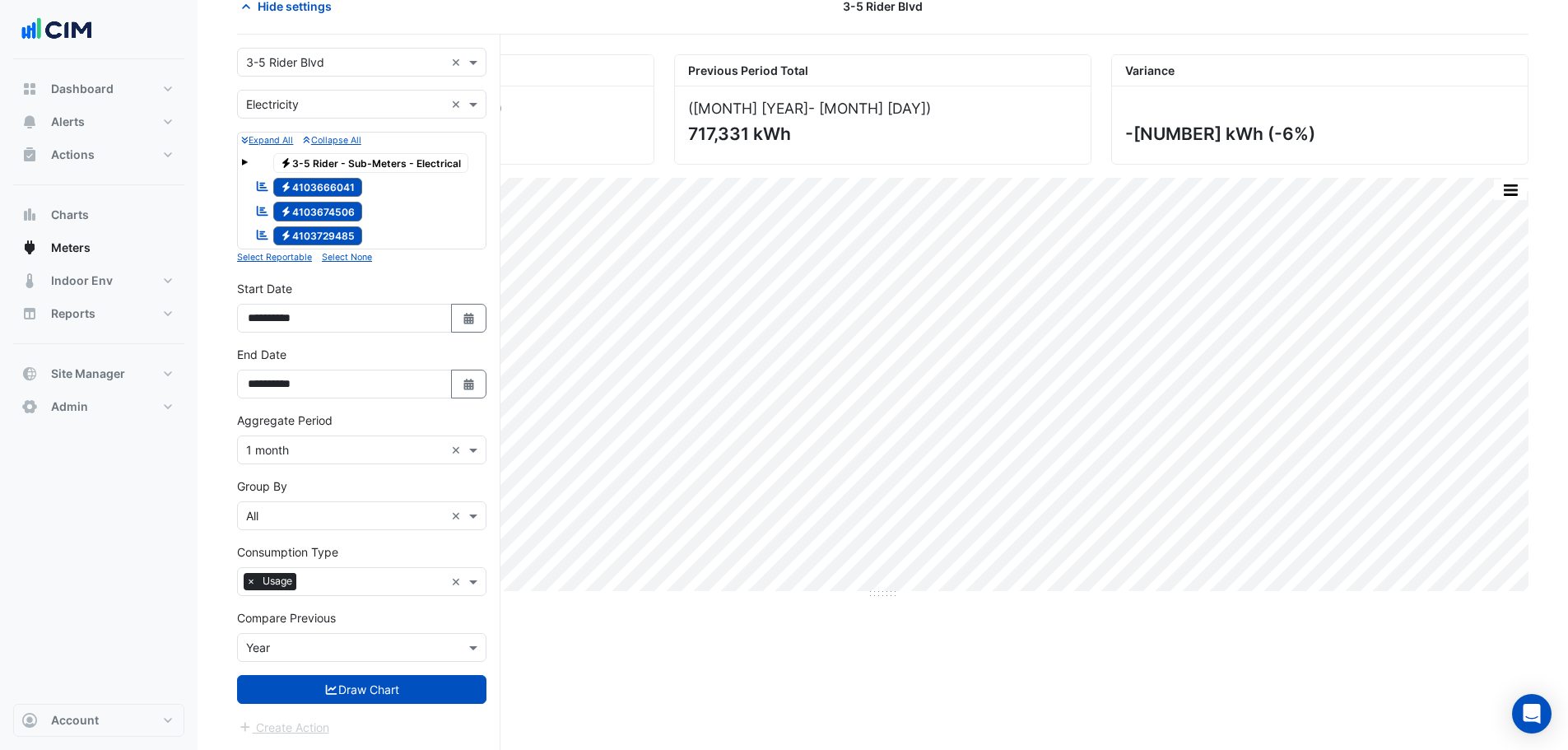 click on "Select a Site × 3-5 Rider Blvd ×
Utility Type × Electricity ×
Expand All
Collapse All
Electricity
3-5 Rider - Sub-Meters - Electrical
Reportable
Electricity
4103666041
Reportable
Electricity
4103674506
Reportable
Electricity
4103729485" at bounding box center (361, 392) 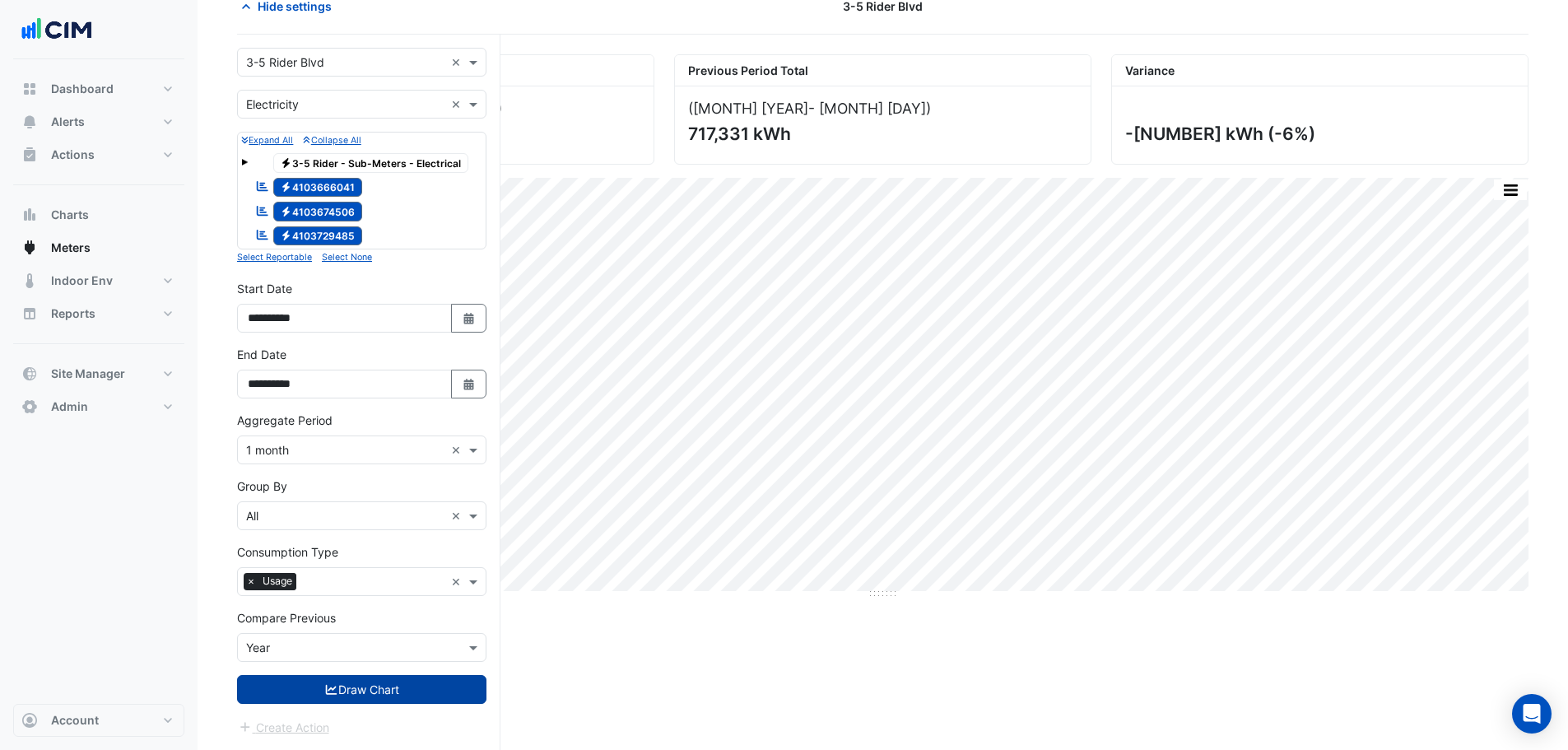click on "Draw Chart" at bounding box center (361, 689) 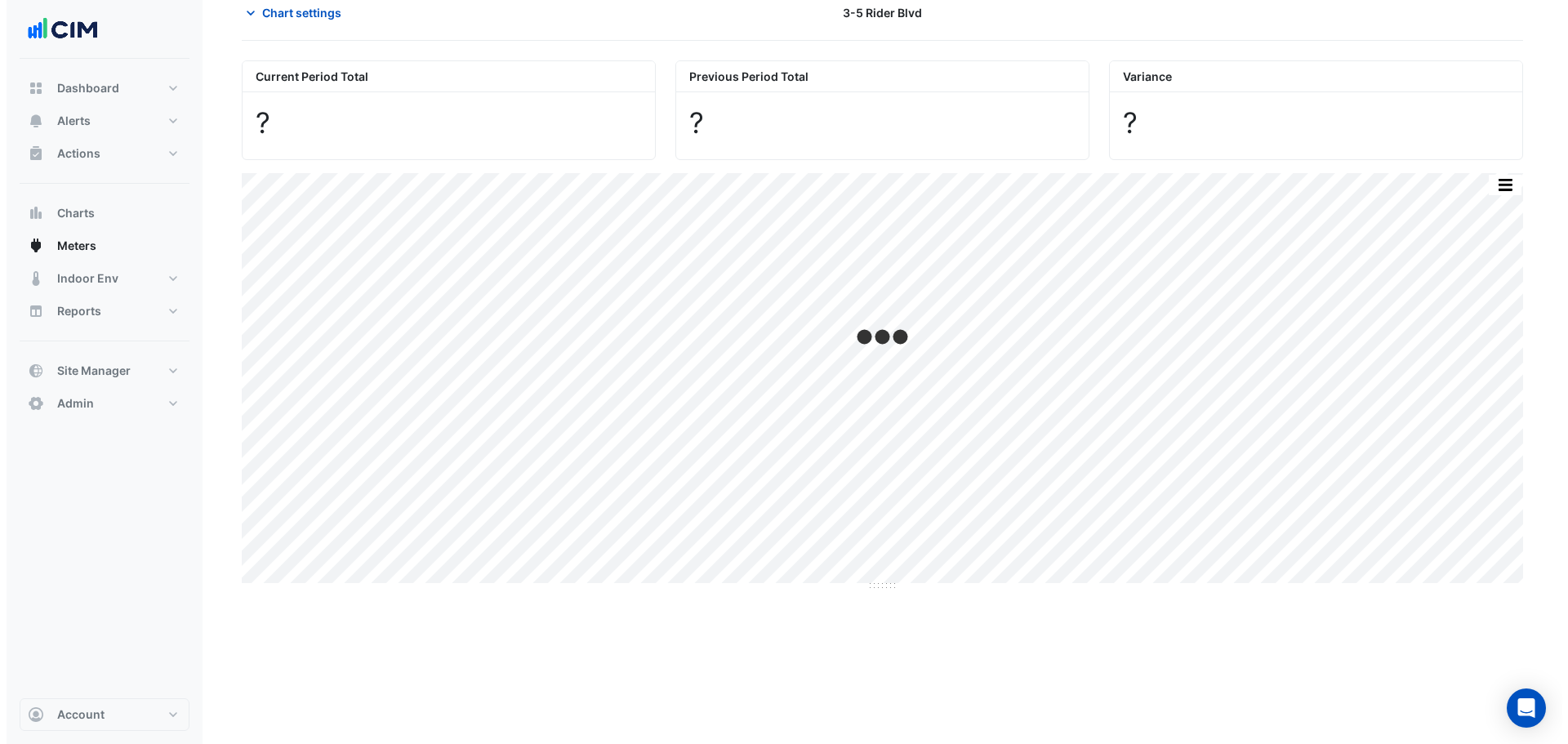 scroll, scrollTop: 0, scrollLeft: 0, axis: both 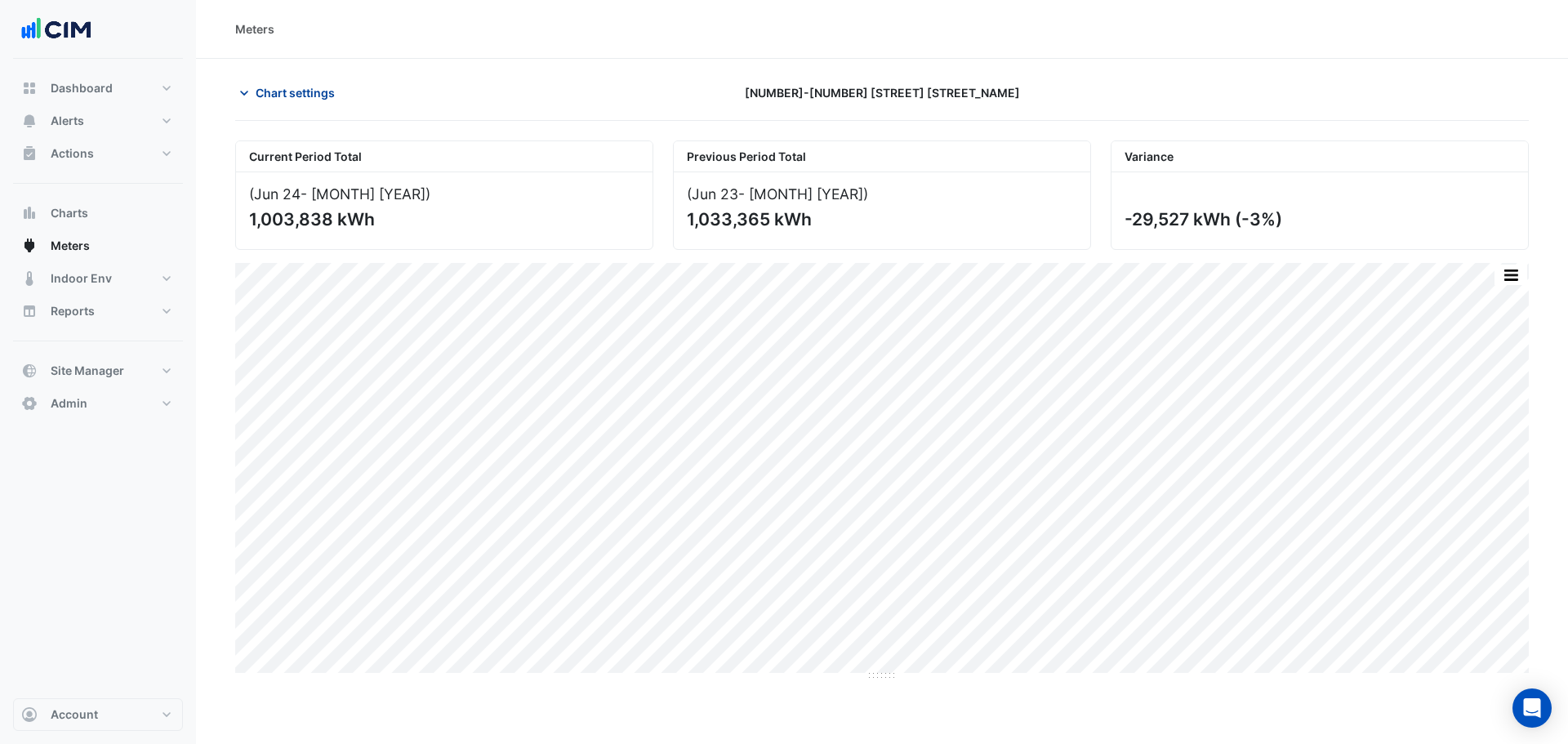 click on "Chart settings" at bounding box center (290, 92) 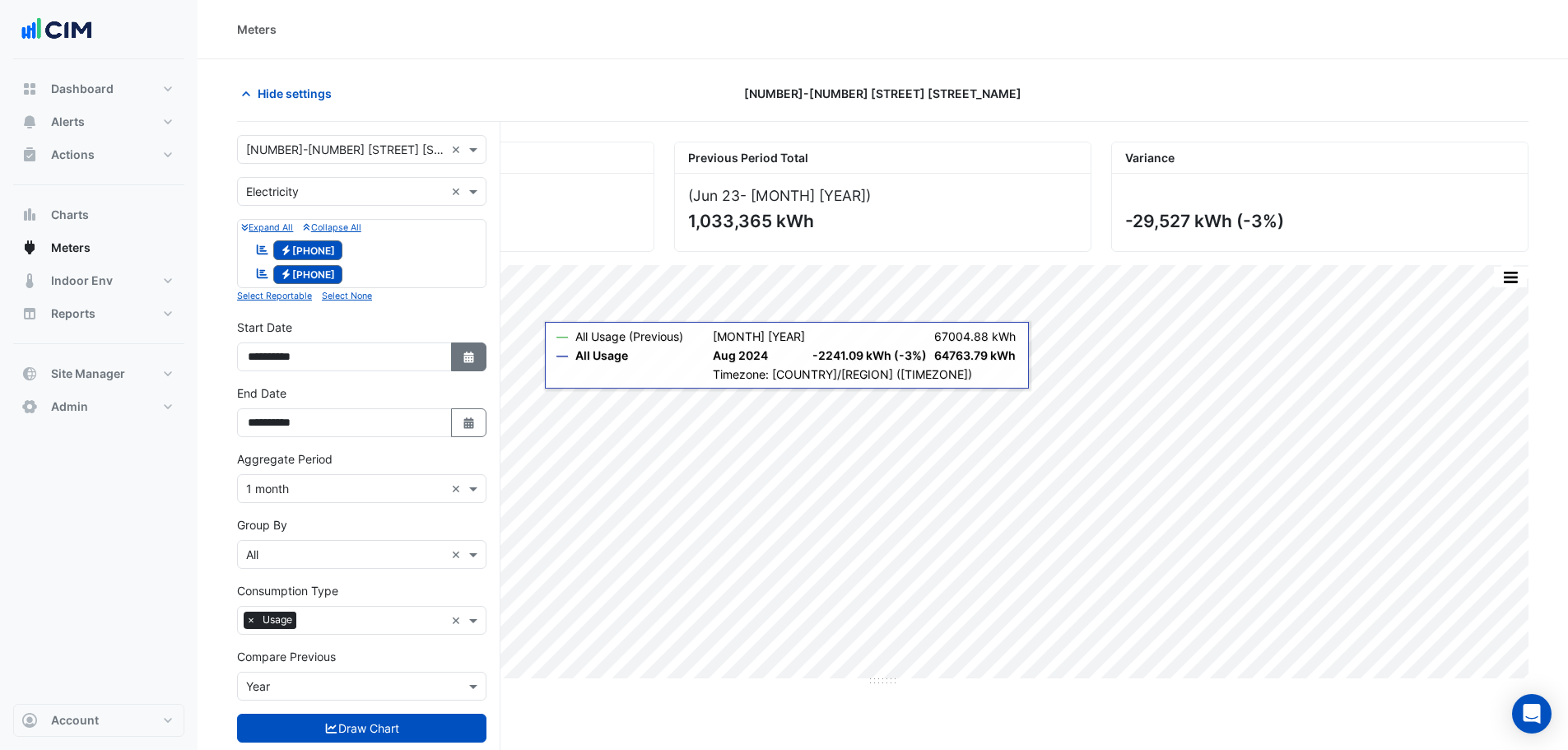 click on "Select Date" at bounding box center (469, 356) 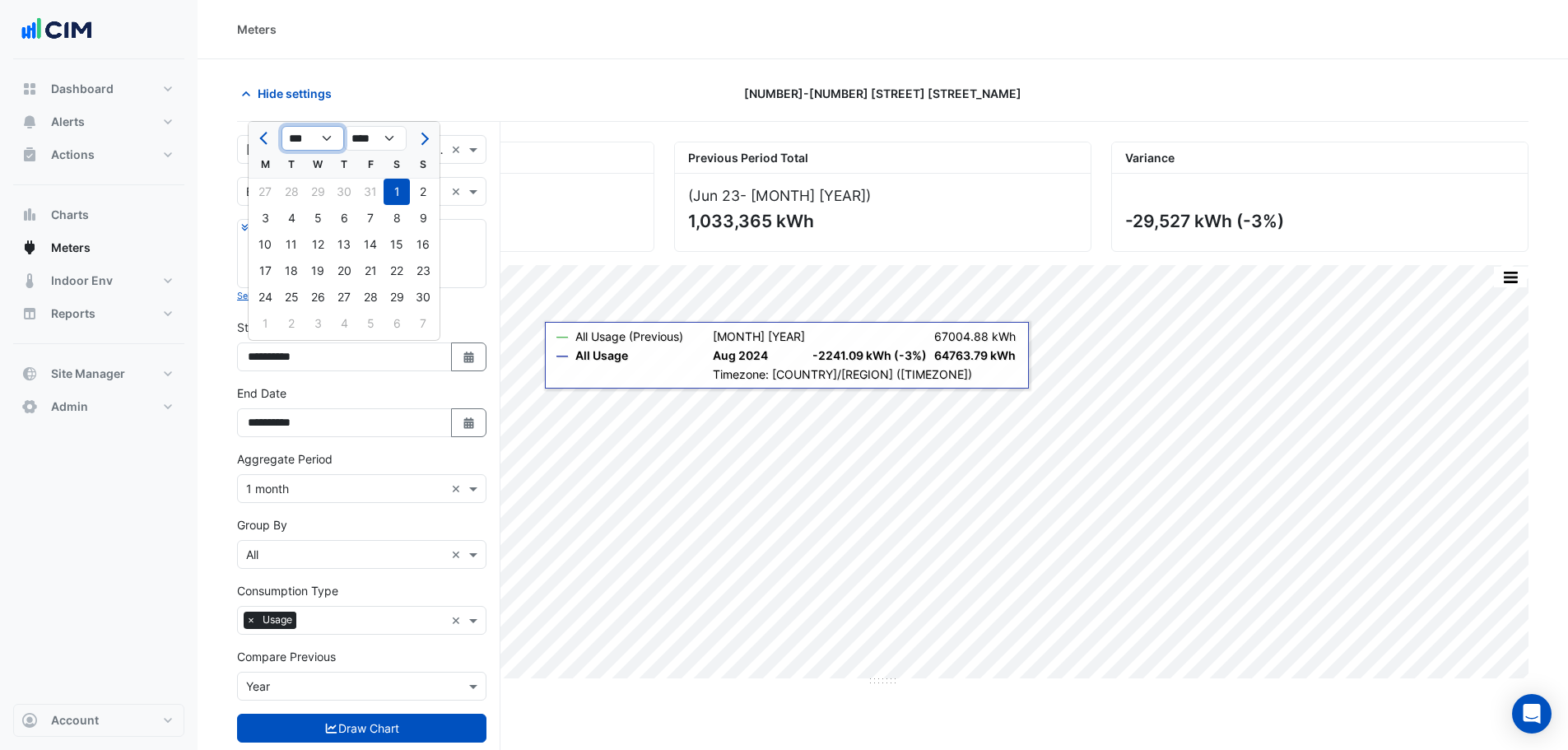 click on "*** *** *** *** *** *** *** *** *** *** *** ***" at bounding box center (313, 138) 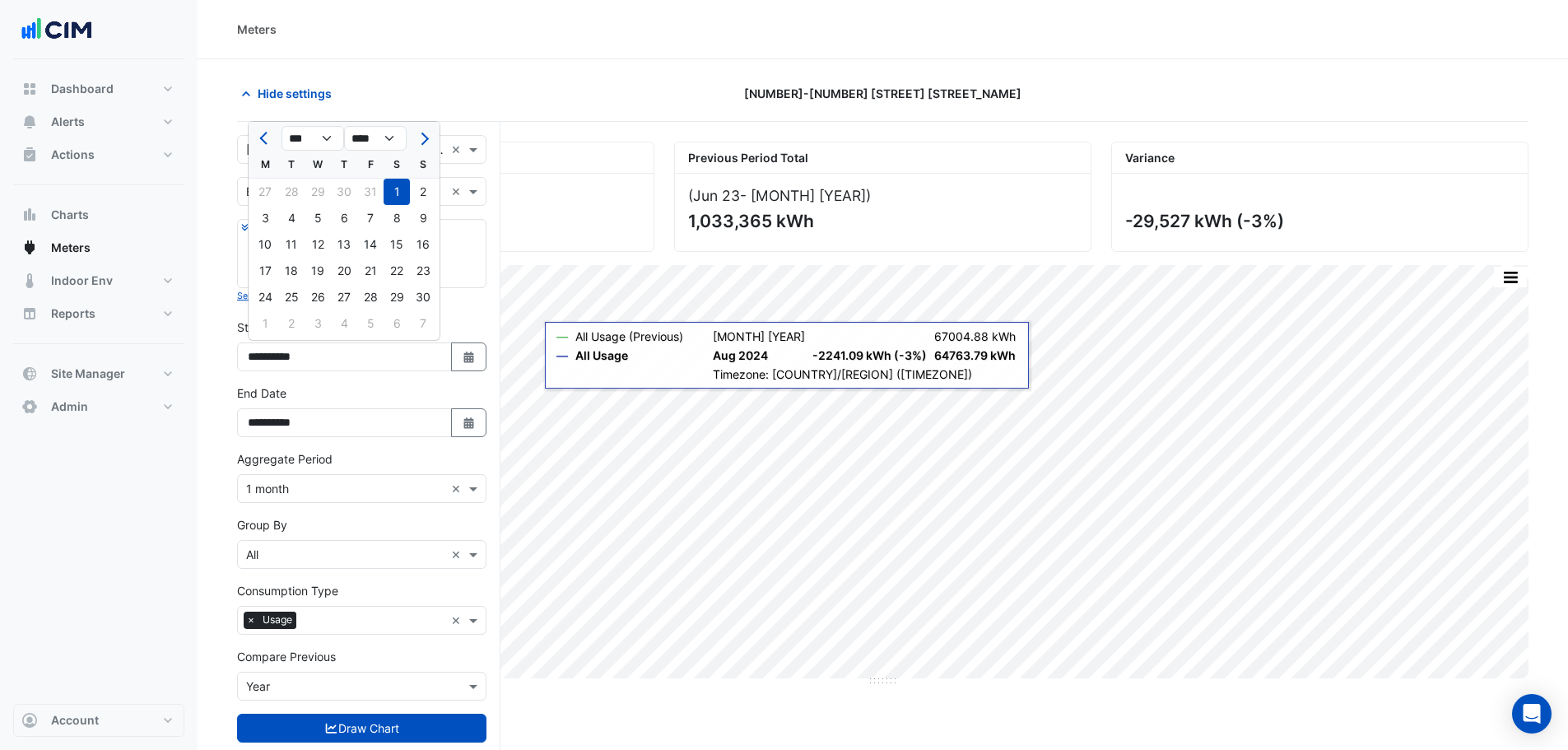 drag, startPoint x: 449, startPoint y: 80, endPoint x: 434, endPoint y: 82, distance: 15.132746 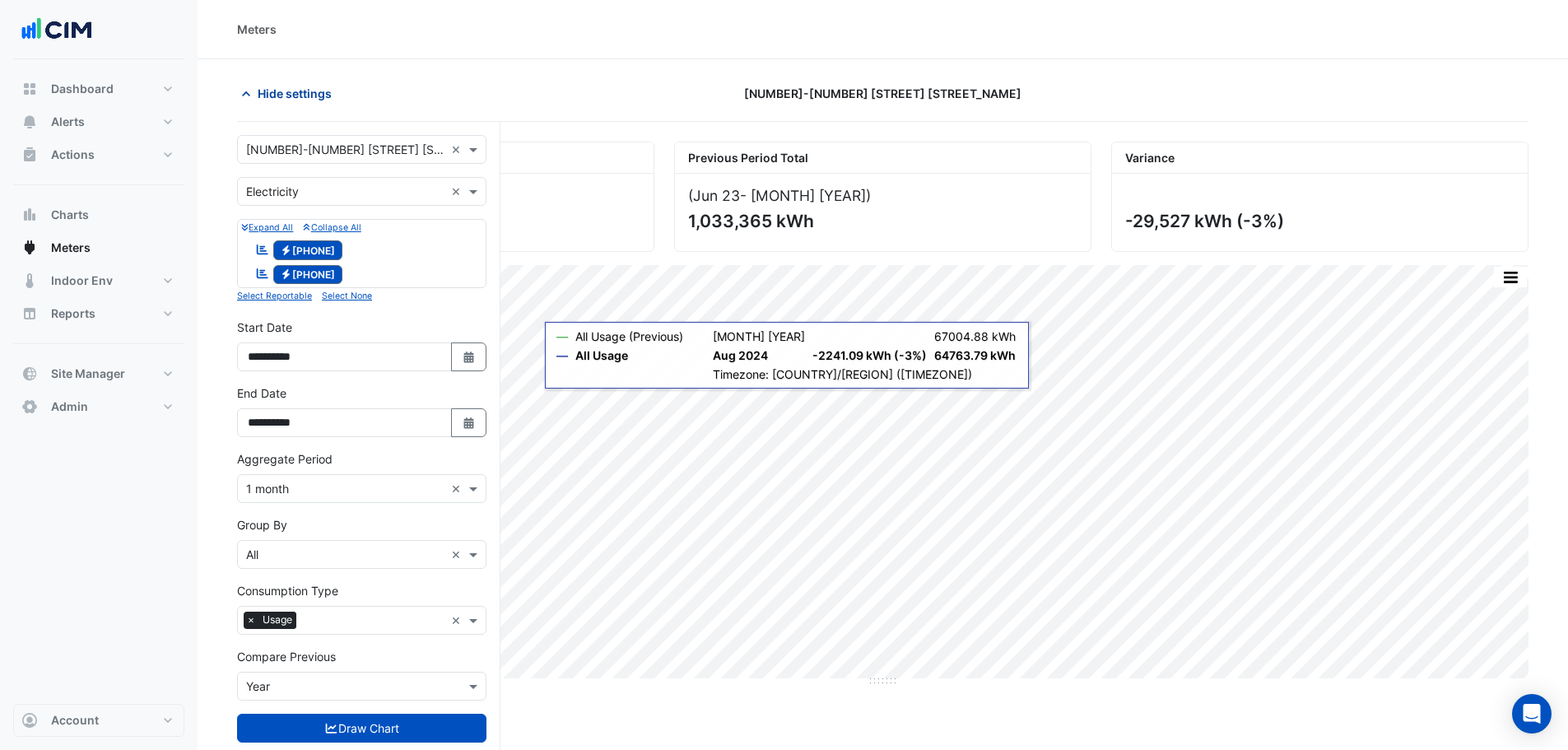 click on "Hide settings" at bounding box center [295, 93] 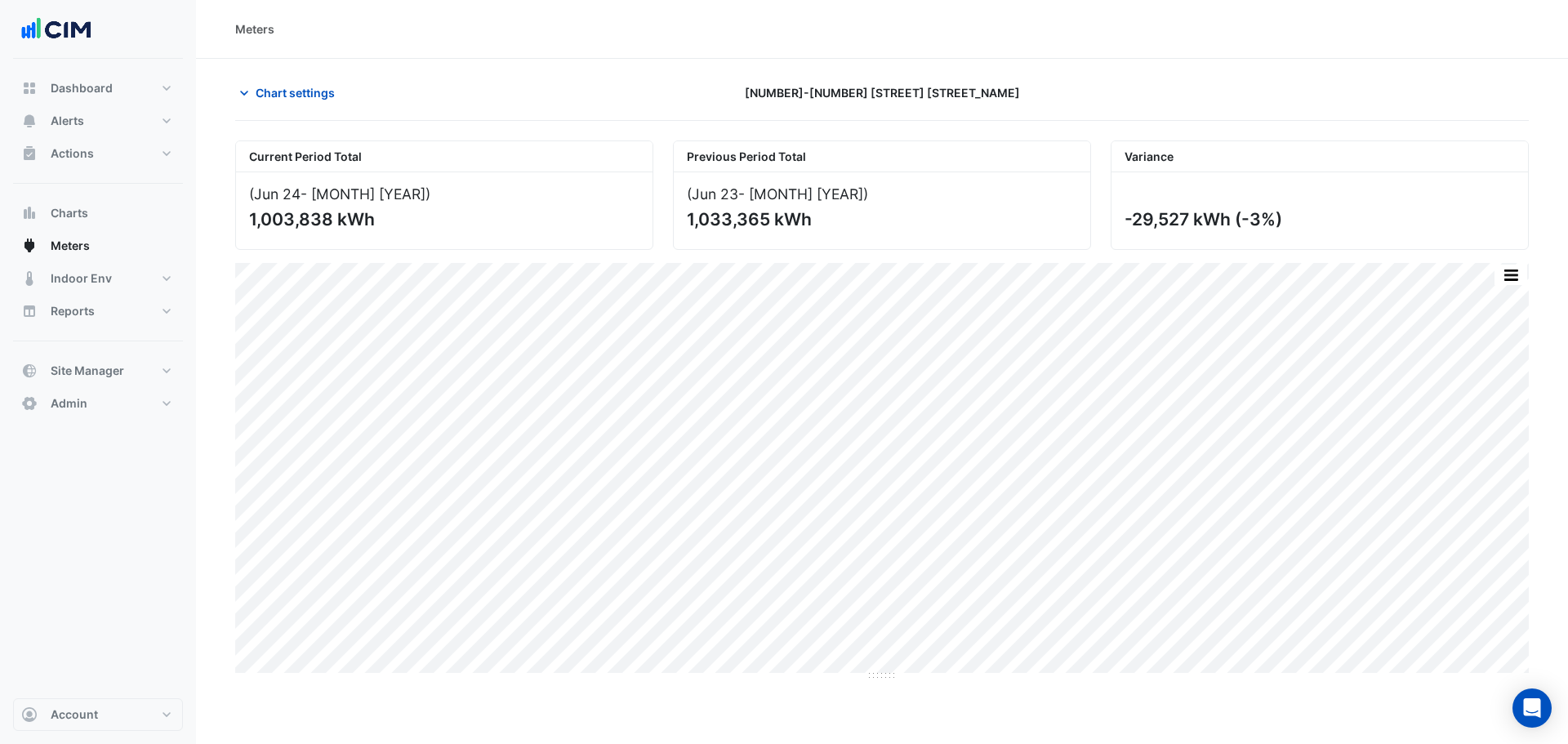 type 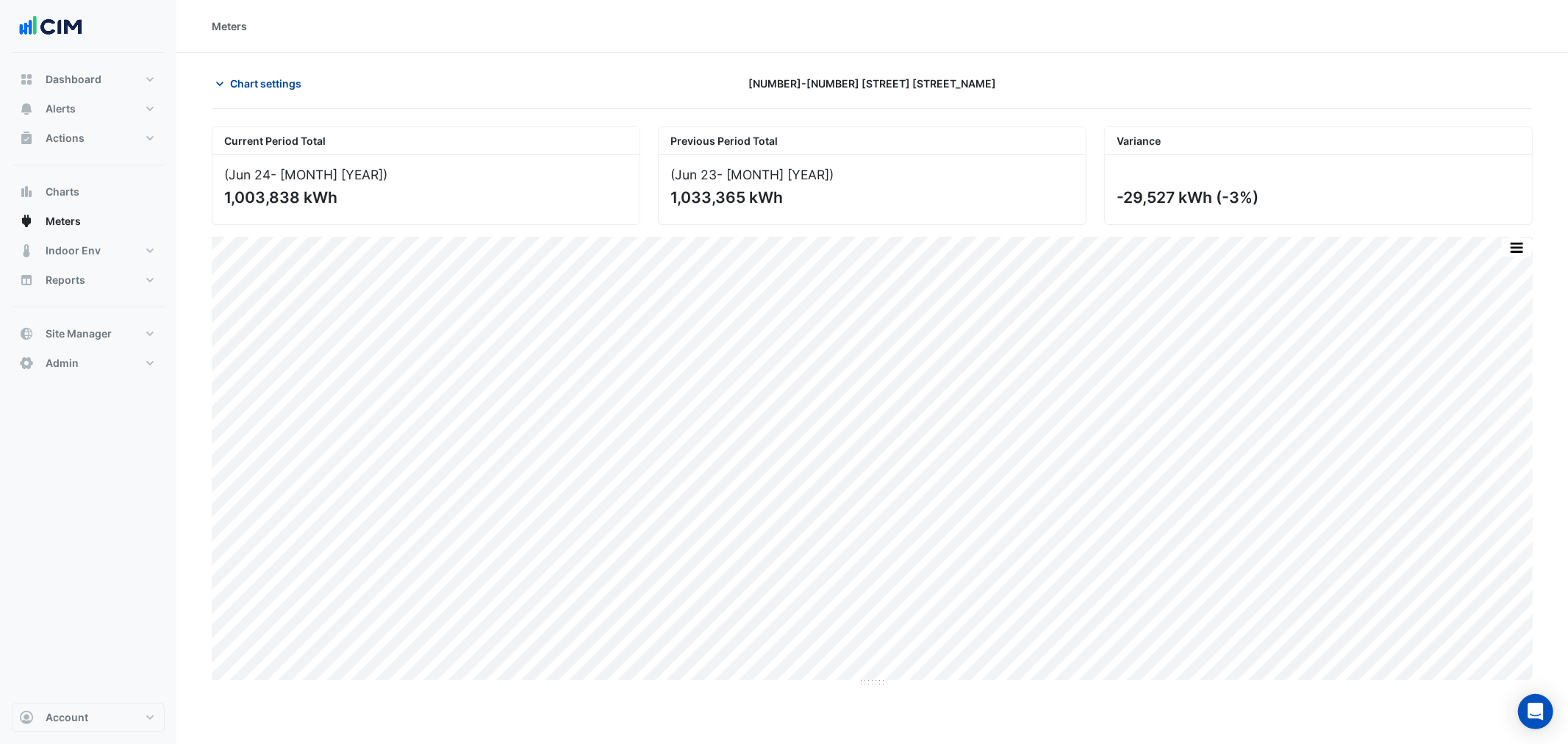 click on "Chart settings" at bounding box center [265, 83] 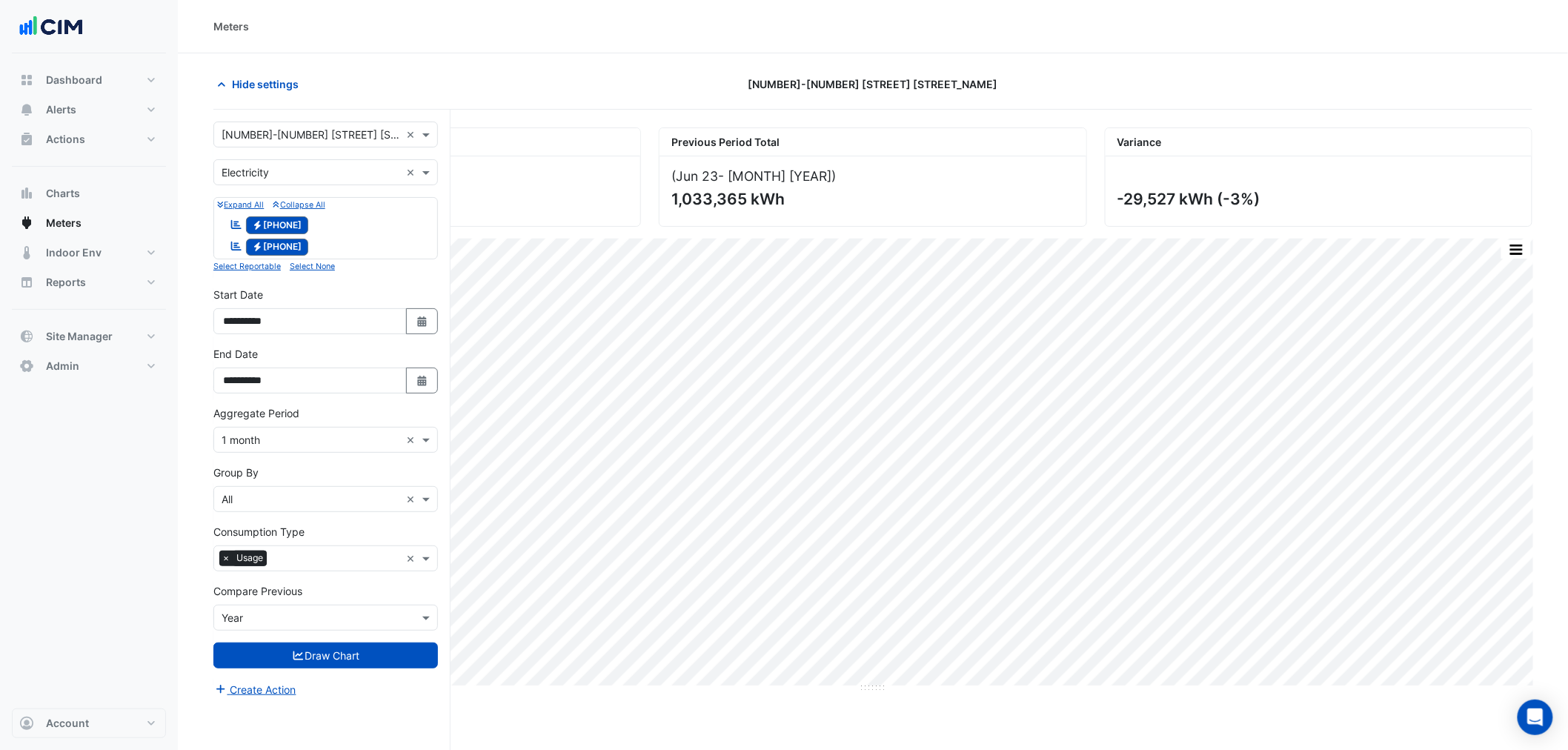 click on "**********" at bounding box center (325, 311) 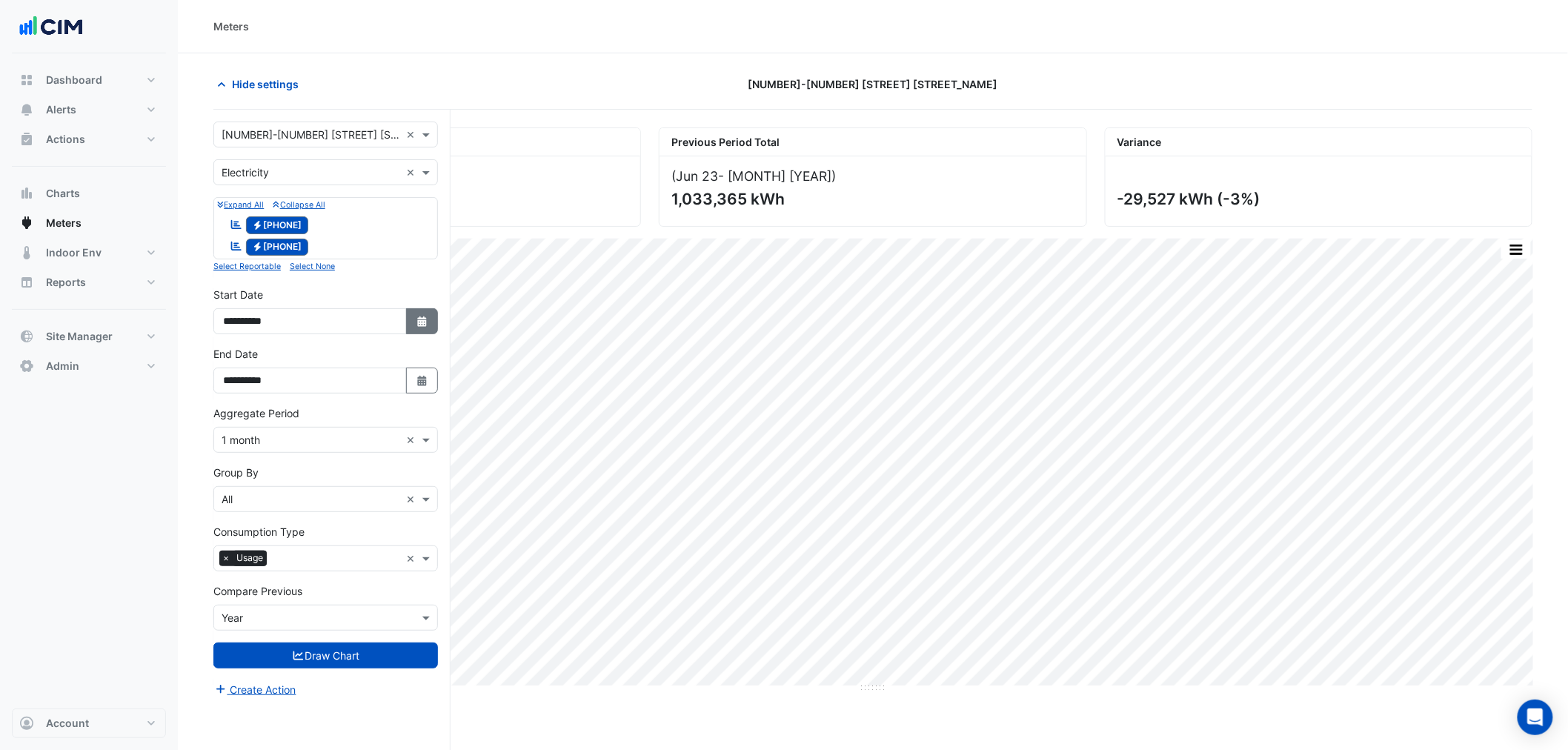 click on "Select Date" at bounding box center (422, 321) 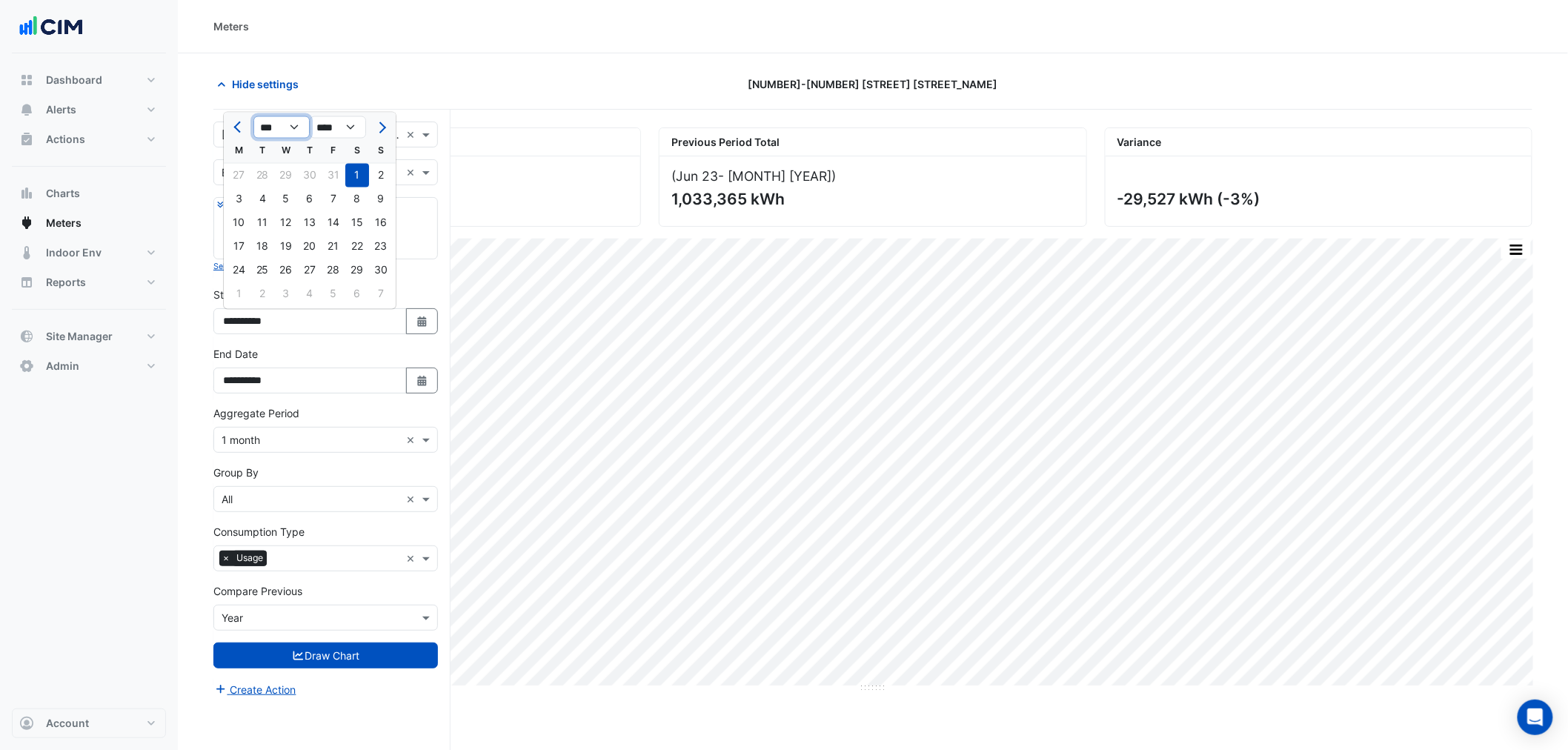 click on "*** *** *** *** *** *** *** *** *** *** *** ***" at bounding box center (282, 127) 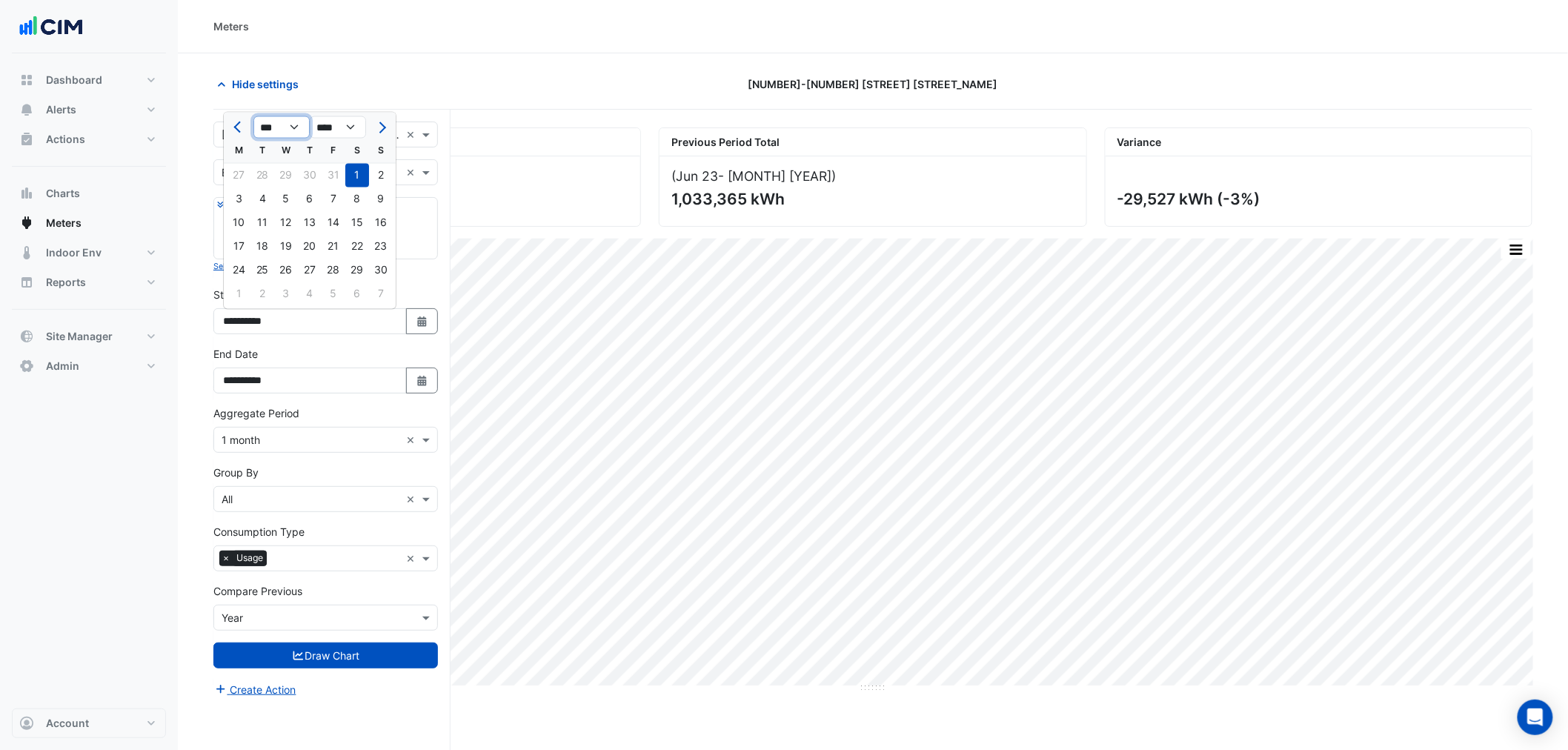 select on "*" 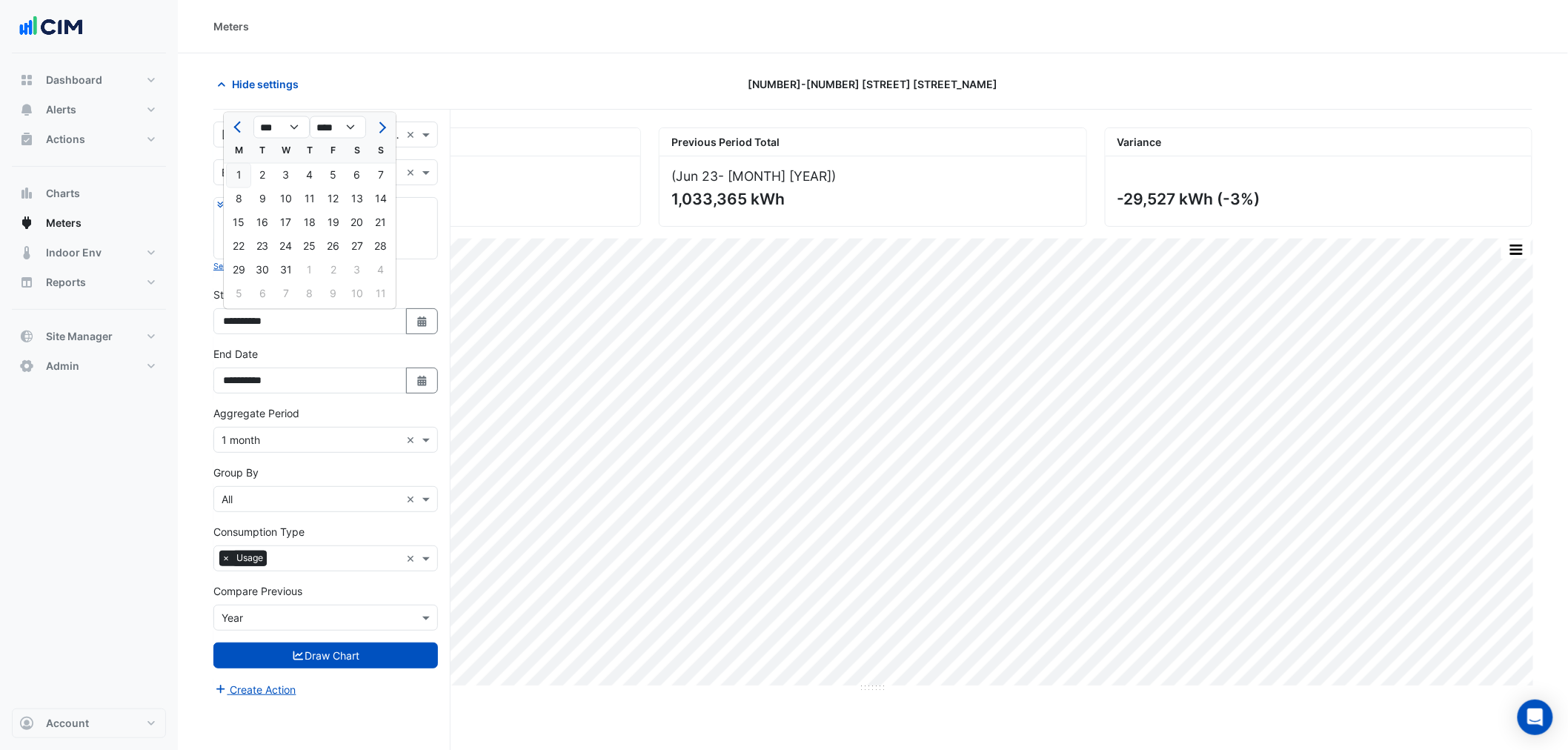 click on "1" at bounding box center (239, 176) 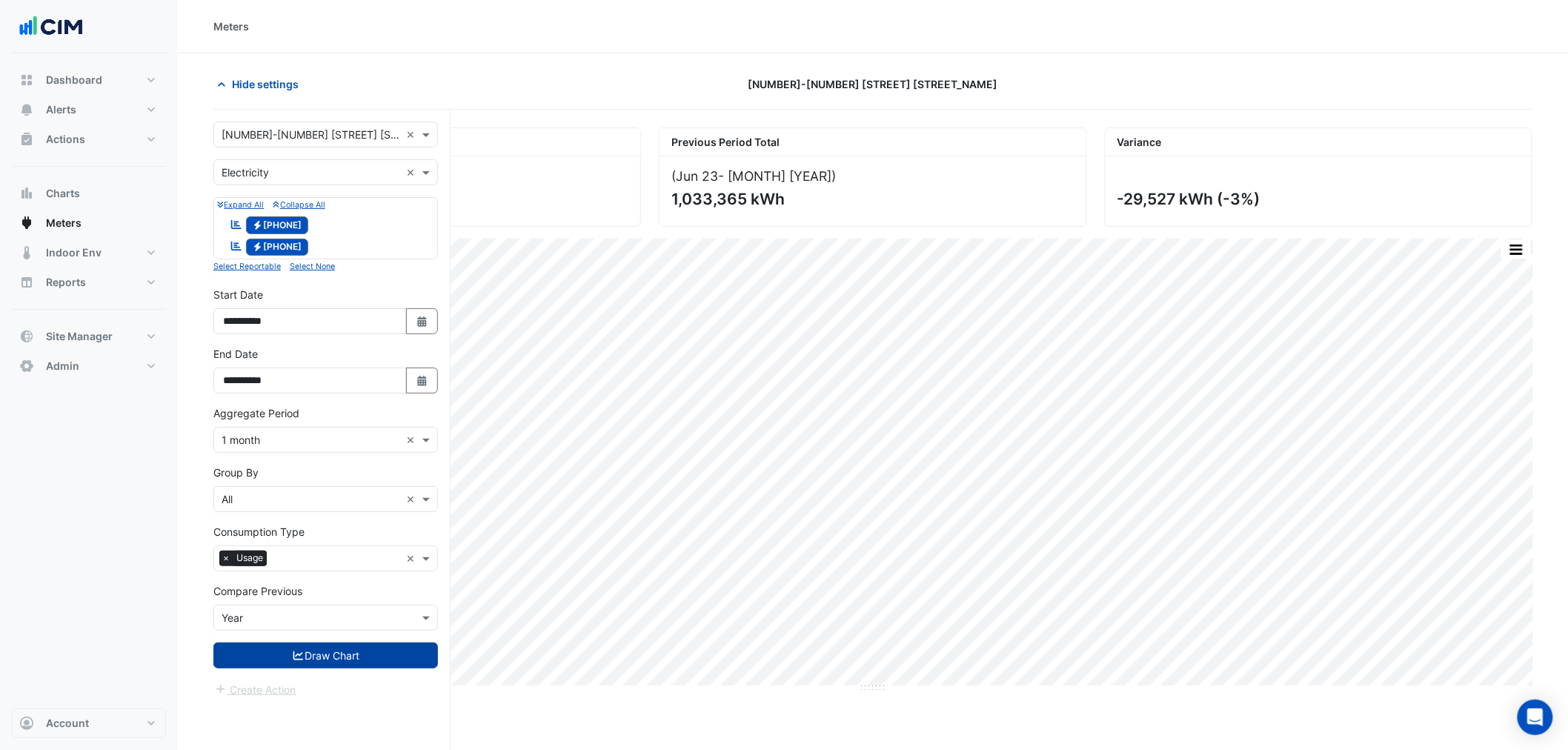 click on "Draw Chart" at bounding box center [325, 655] 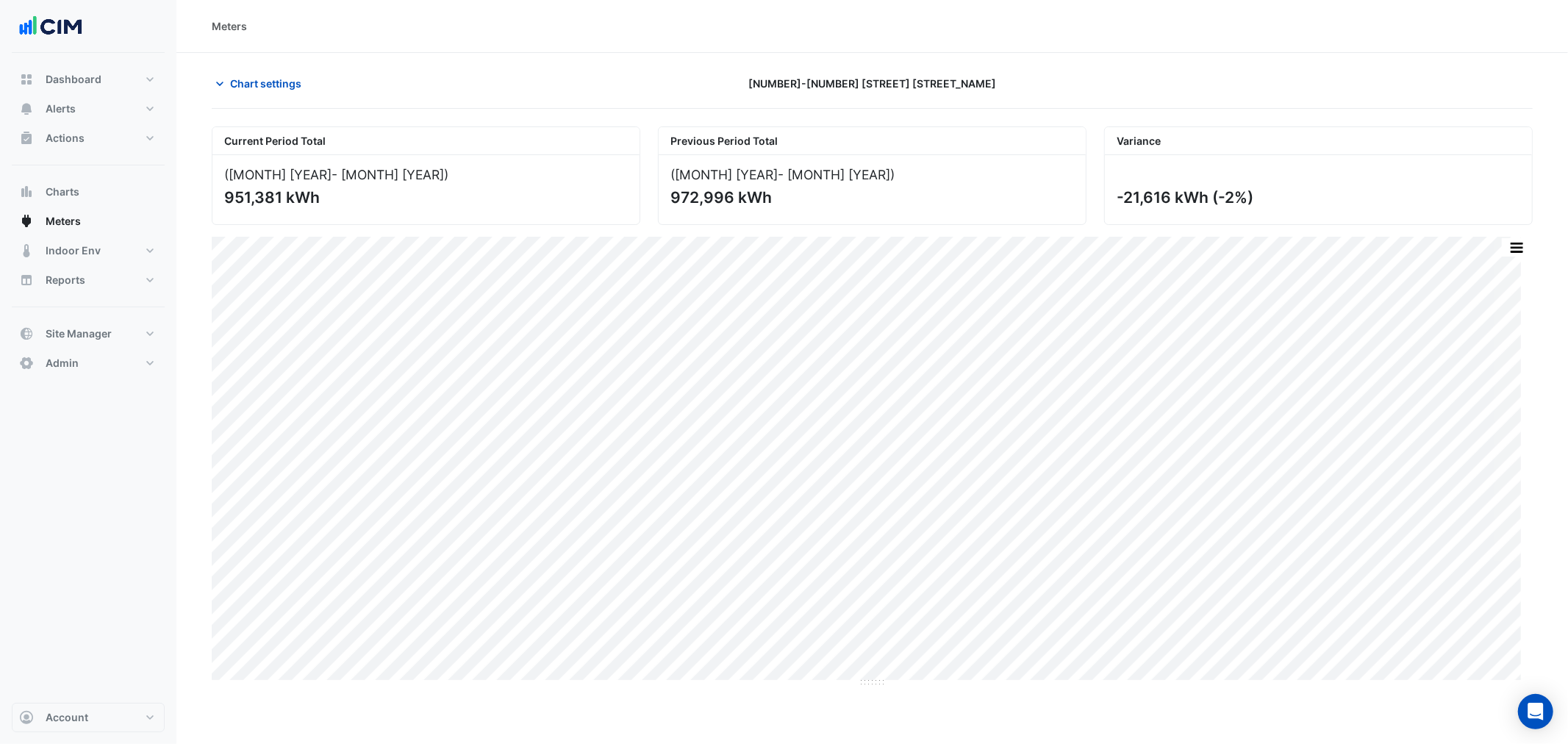 click at bounding box center (1517, 247) 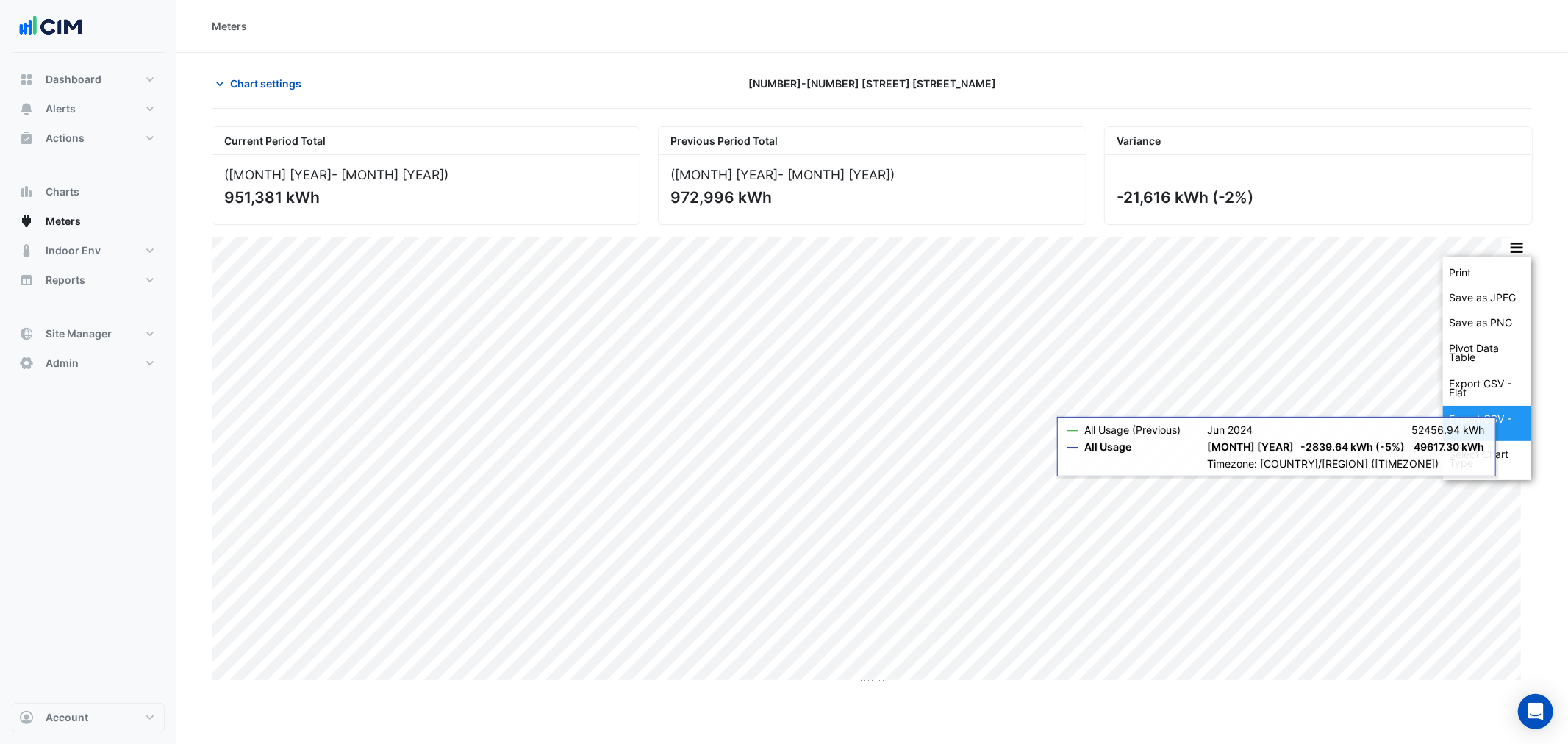 click on "Export CSV - Pivot" at bounding box center (1487, 423) 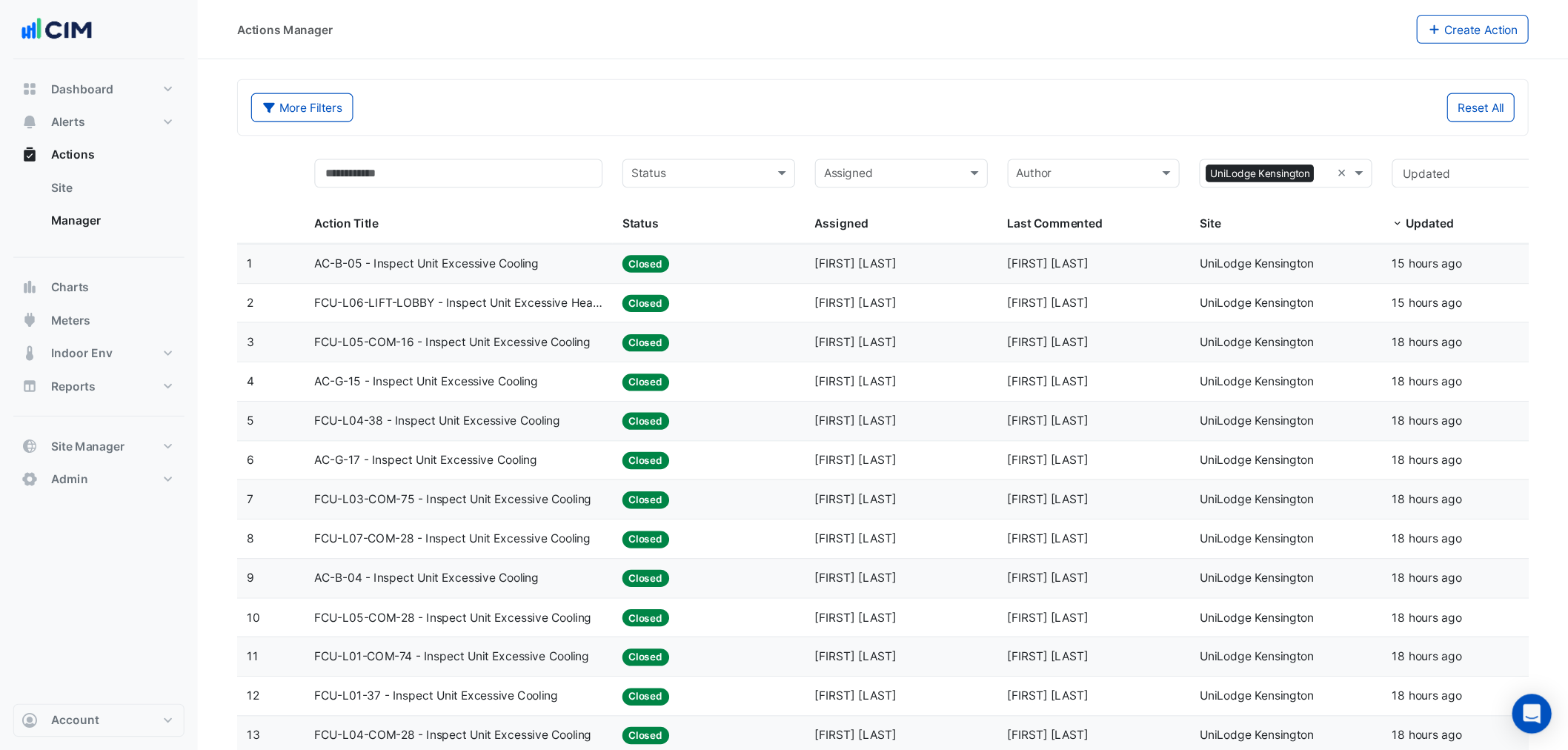 scroll, scrollTop: 0, scrollLeft: 0, axis: both 